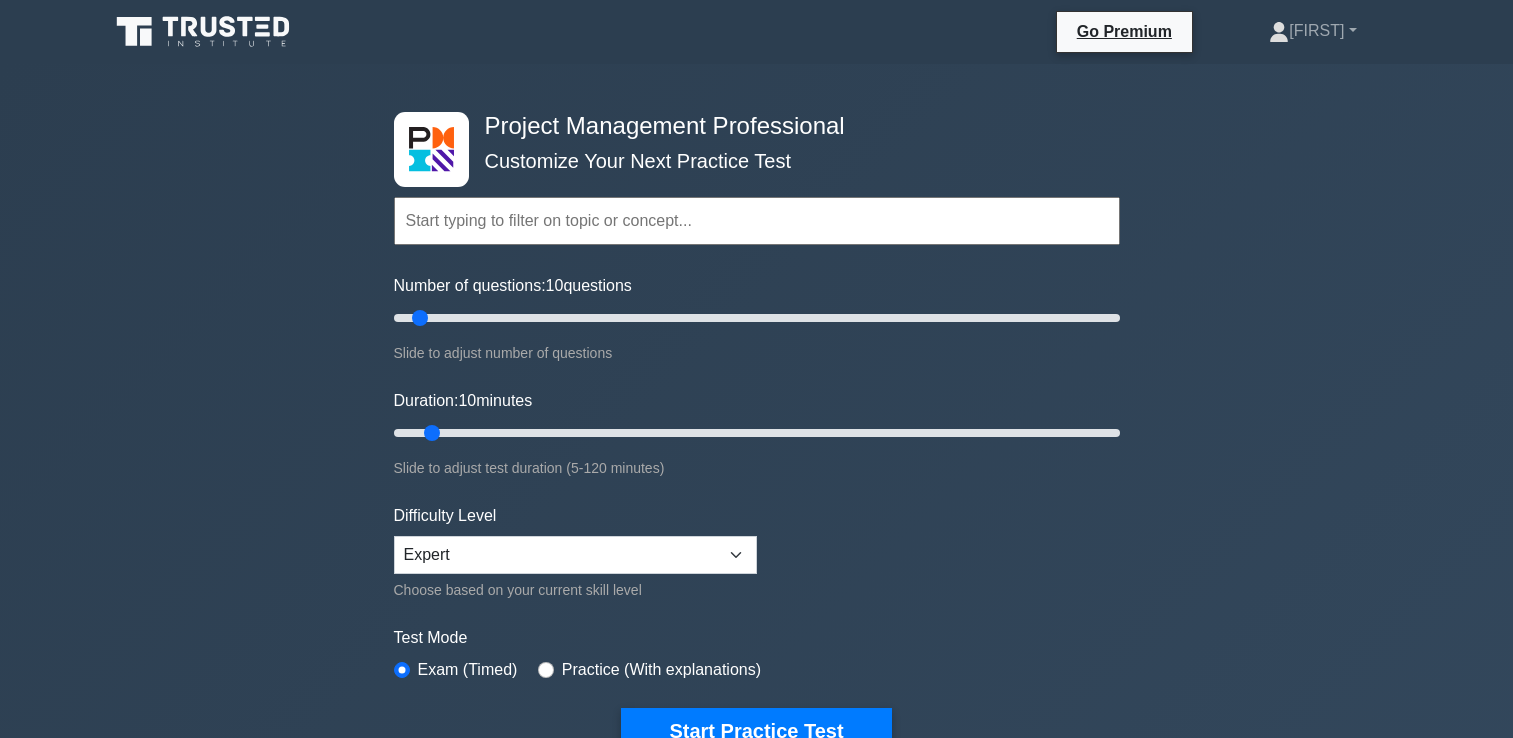scroll, scrollTop: 0, scrollLeft: 0, axis: both 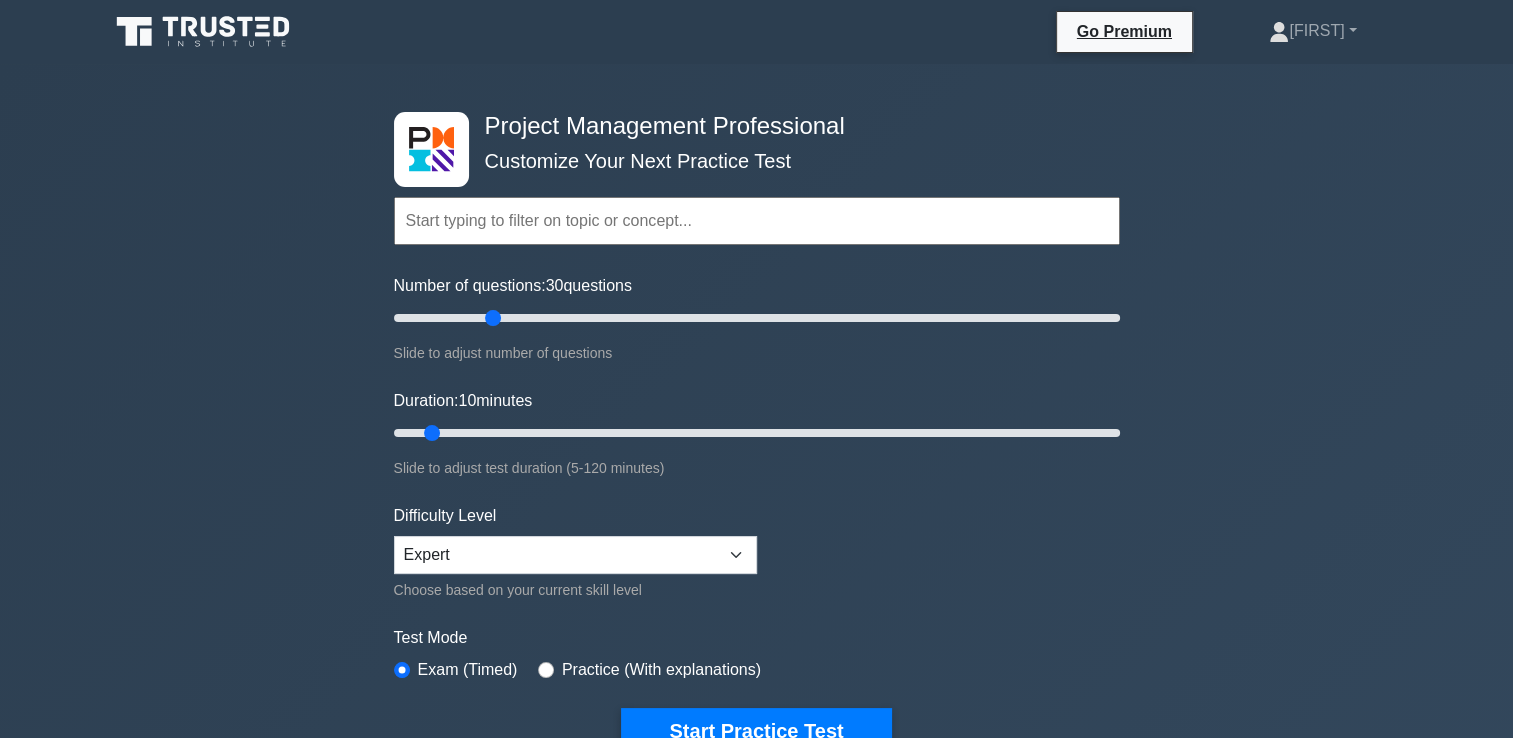 drag, startPoint x: 423, startPoint y: 318, endPoint x: 496, endPoint y: 316, distance: 73.02739 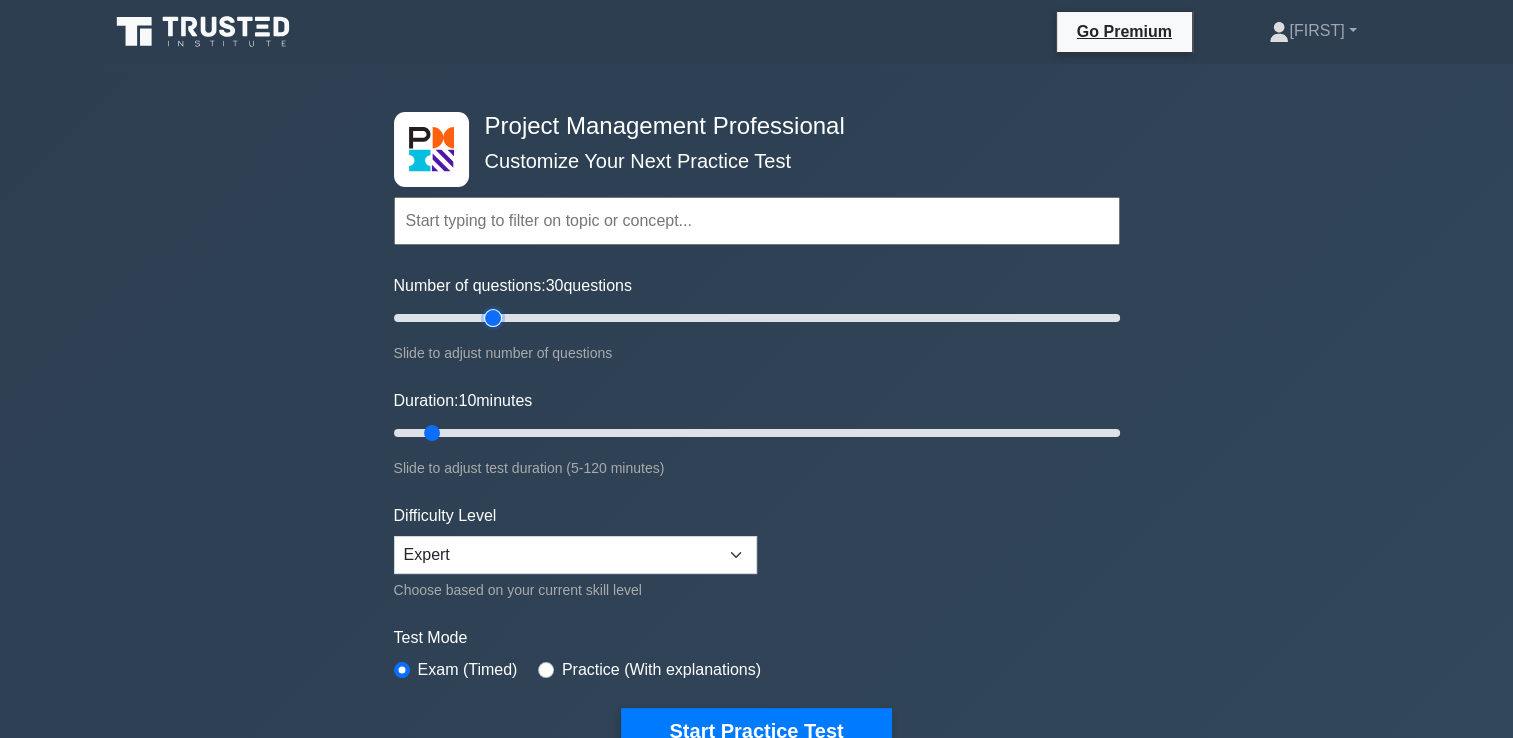 type on "30" 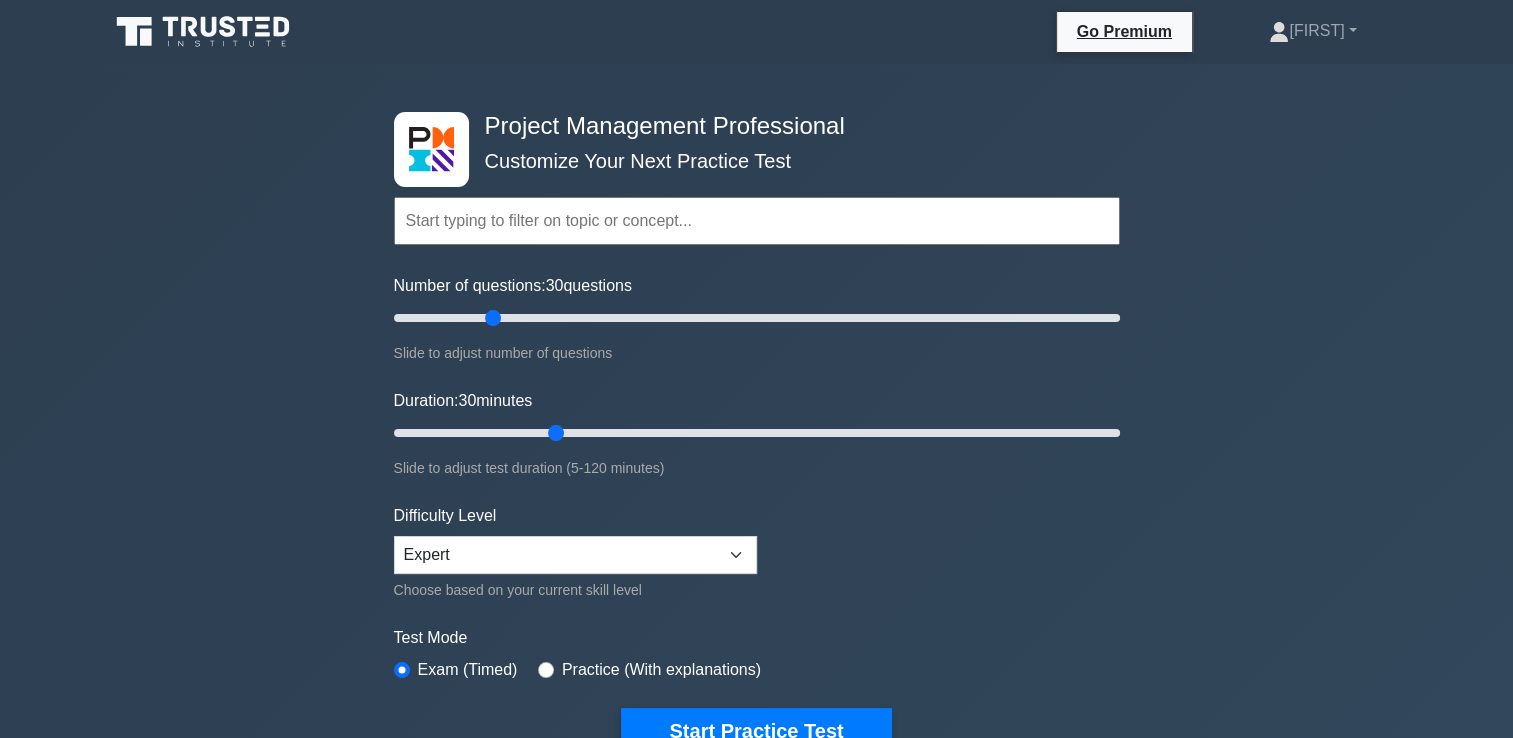 drag, startPoint x: 433, startPoint y: 428, endPoint x: 553, endPoint y: 434, distance: 120.14991 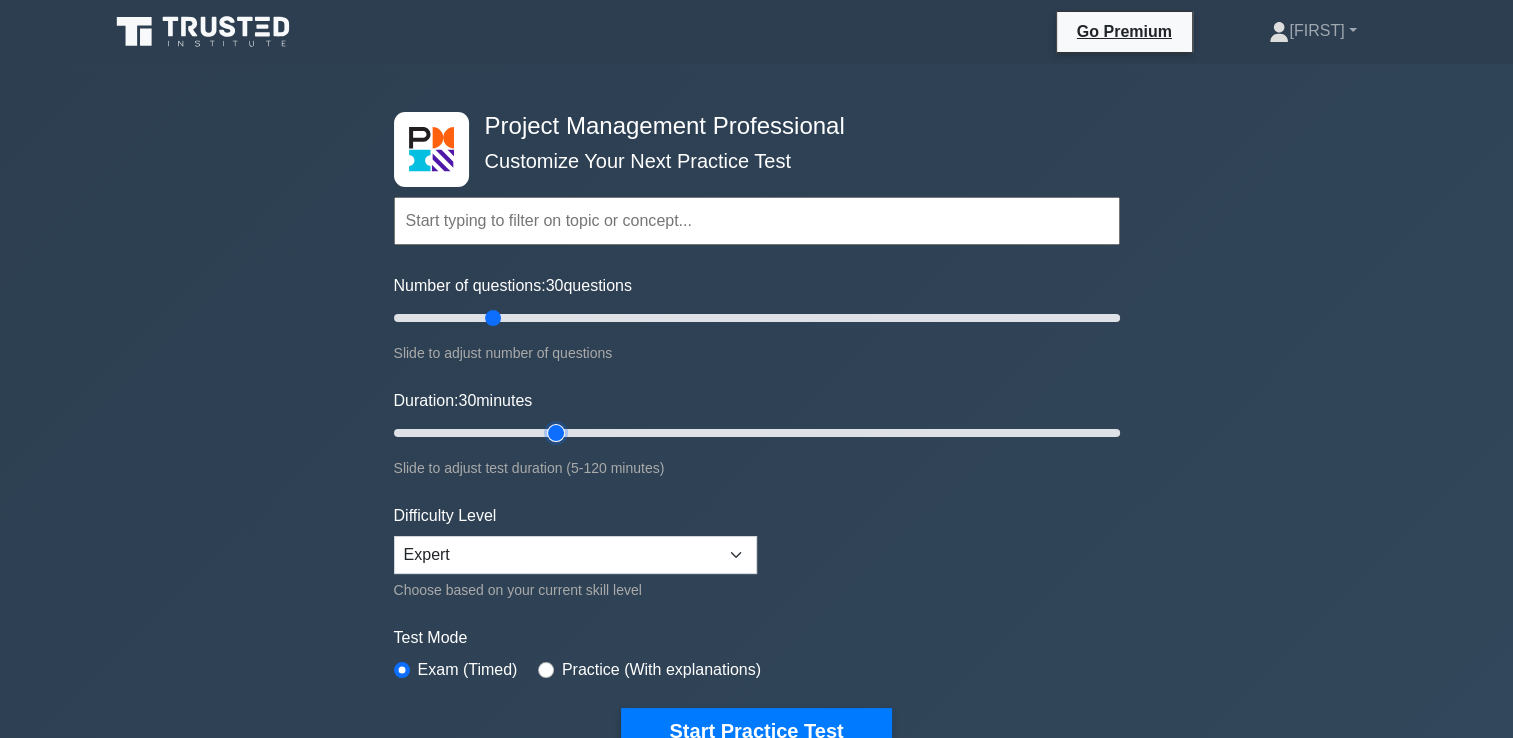 type on "30" 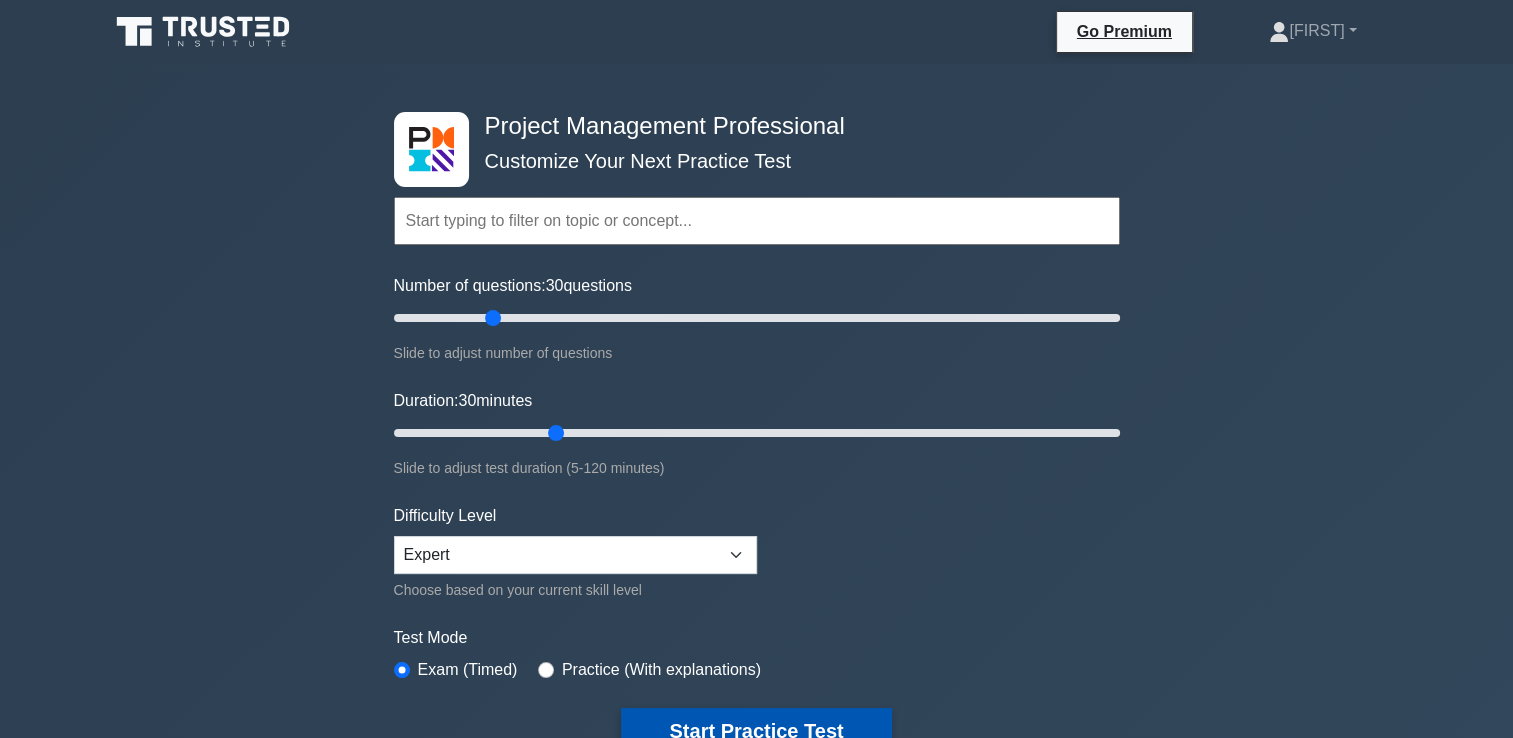 click on "Start Practice Test" at bounding box center [756, 731] 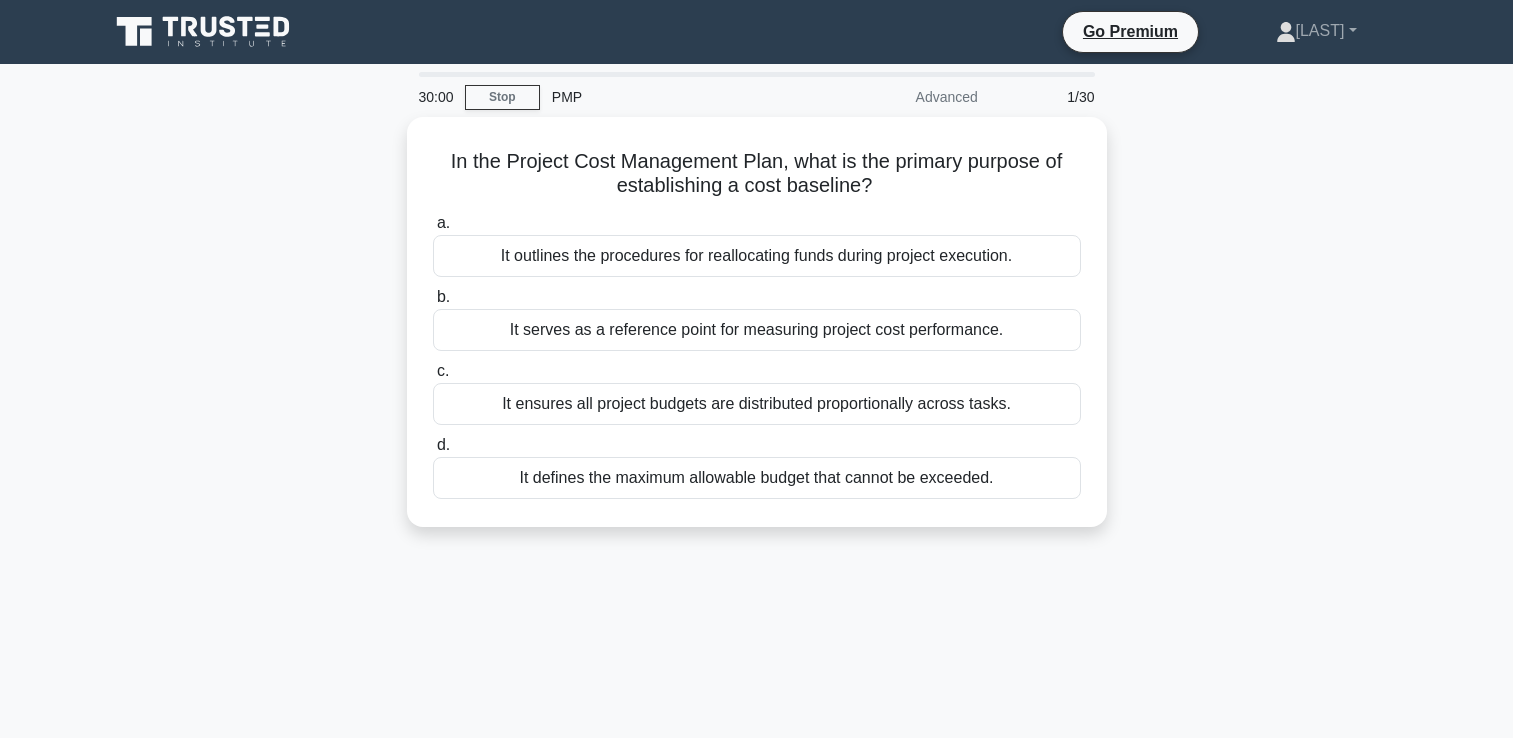scroll, scrollTop: 0, scrollLeft: 0, axis: both 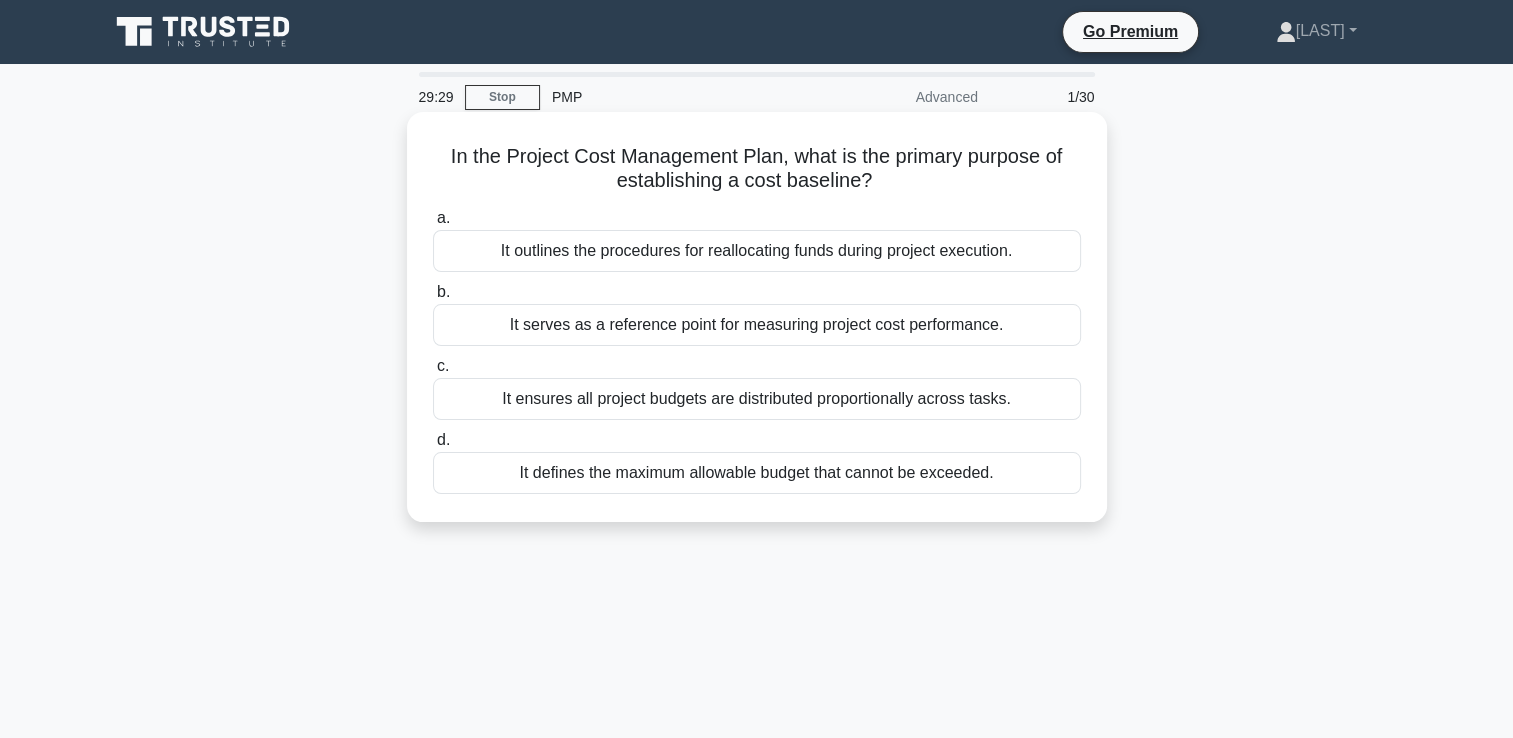 click on "It ensures all project budgets are distributed proportionally across tasks." at bounding box center (757, 399) 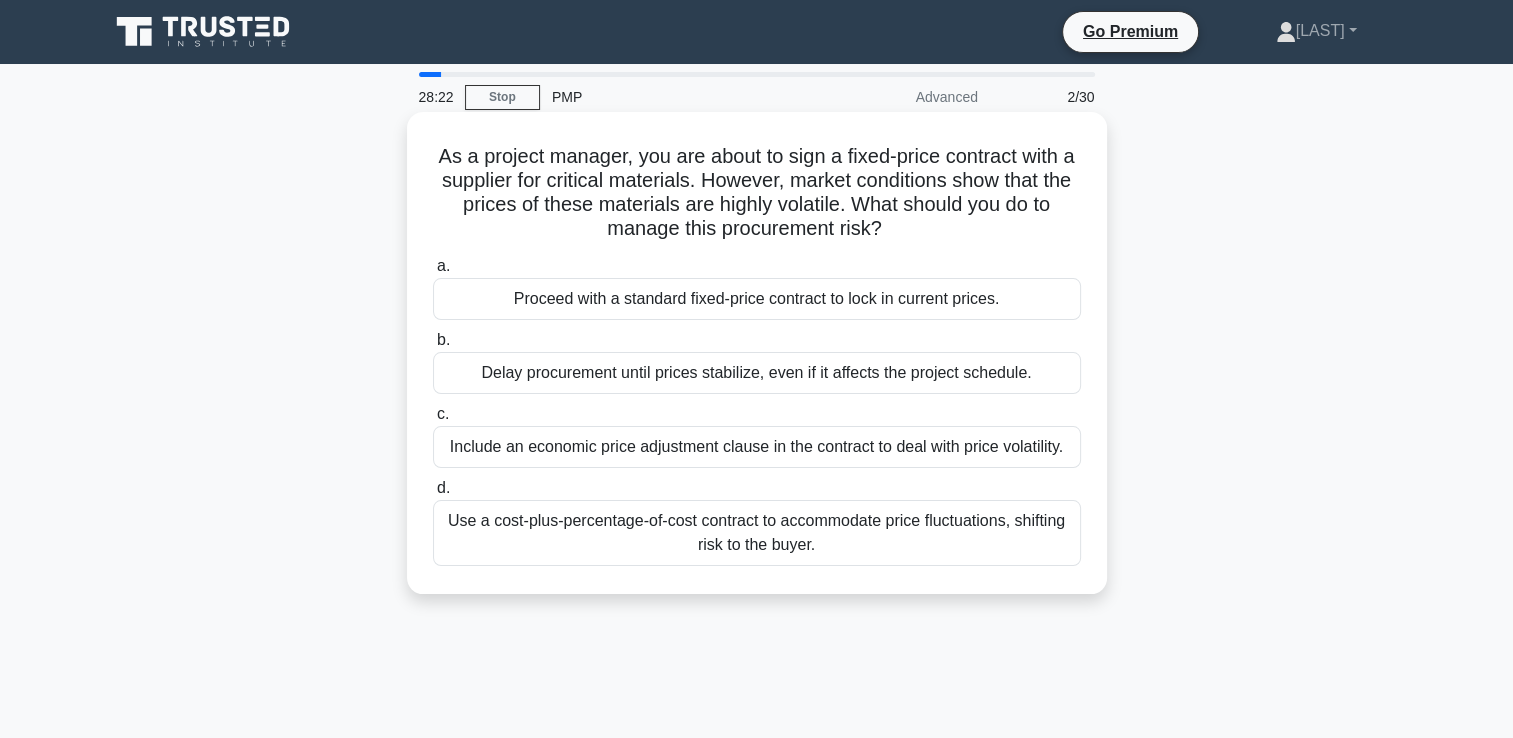 click on "Use a cost-plus-percentage-of-cost contract to accommodate price fluctuations, shifting risk to the buyer." at bounding box center [757, 533] 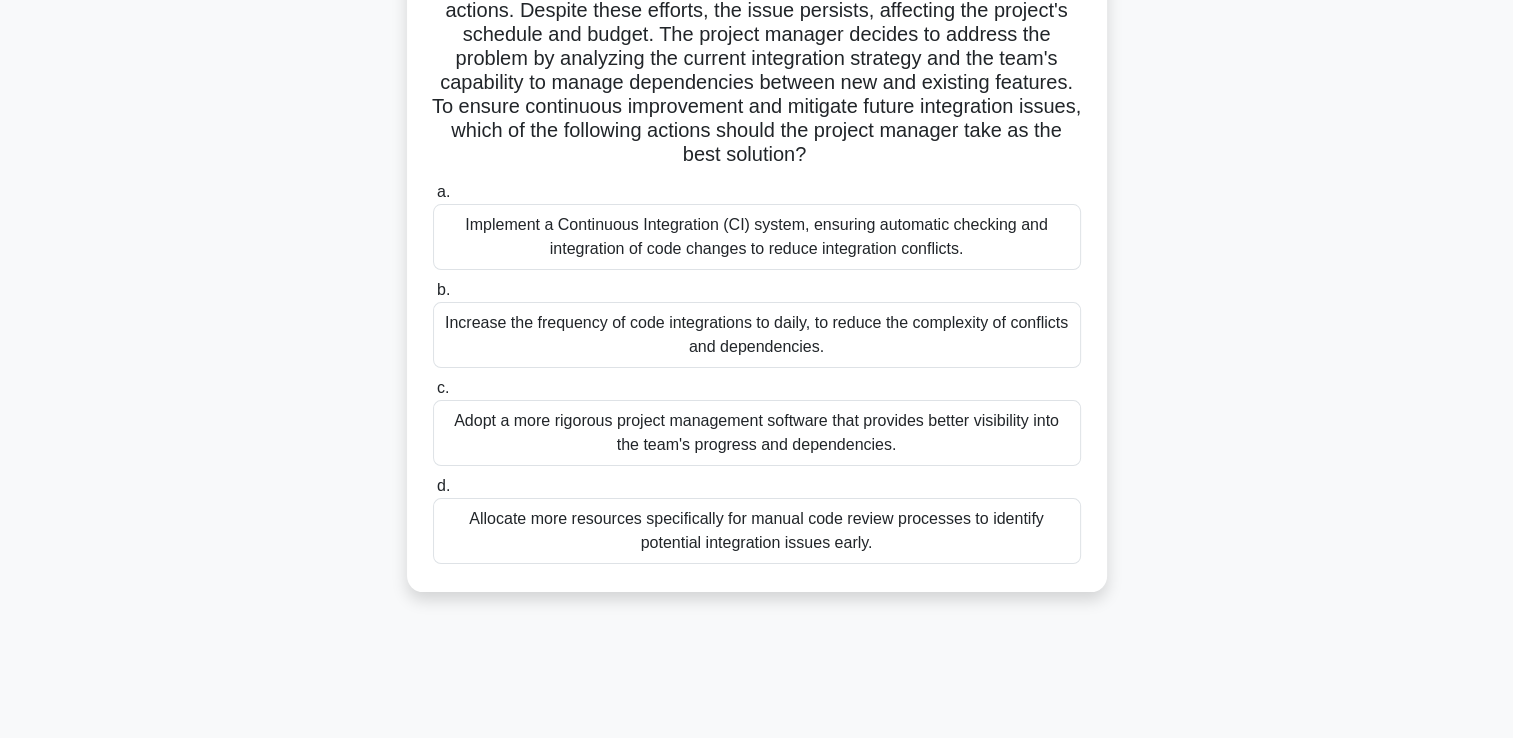 scroll, scrollTop: 300, scrollLeft: 0, axis: vertical 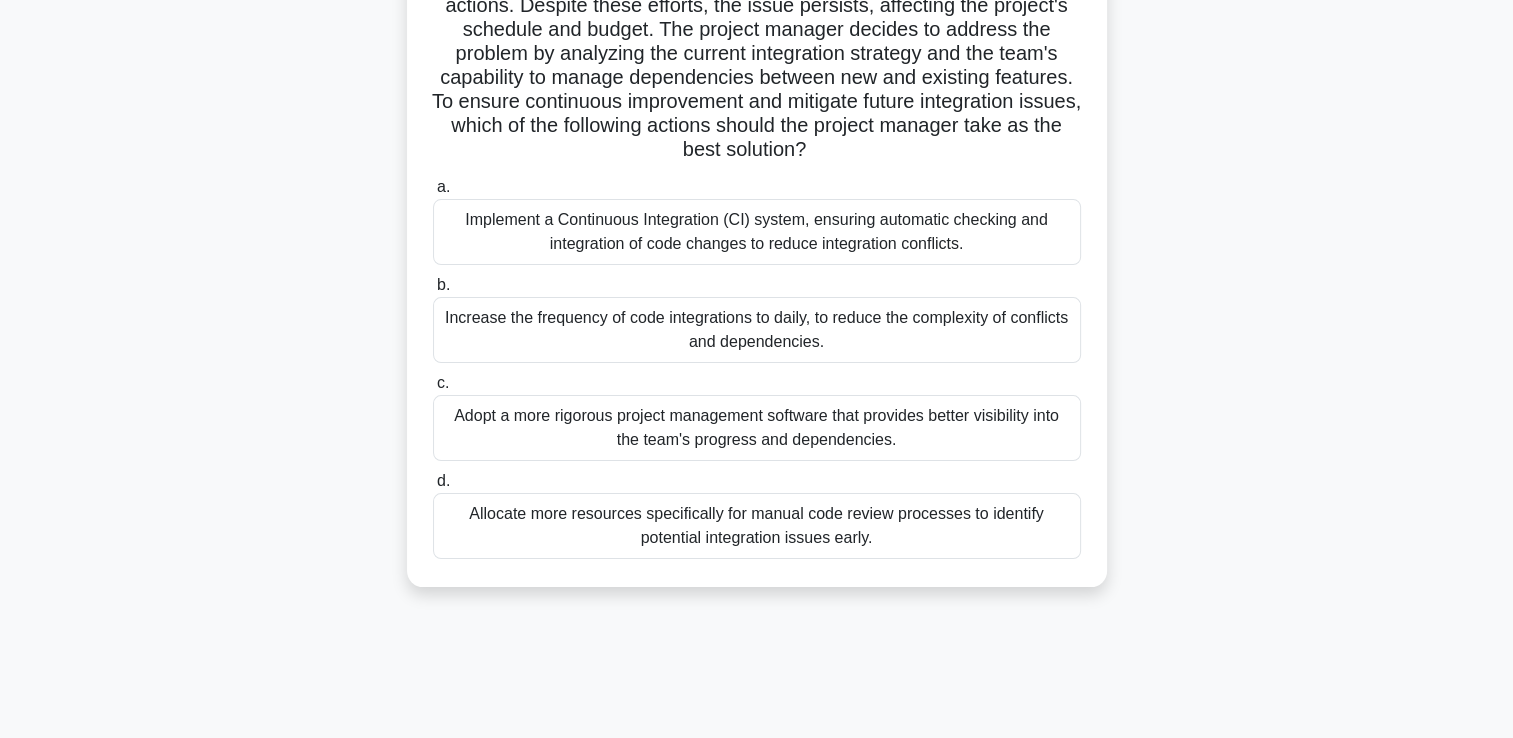 click on "Increase the frequency of code integrations to daily, to reduce the complexity of conflicts and dependencies." at bounding box center (757, 330) 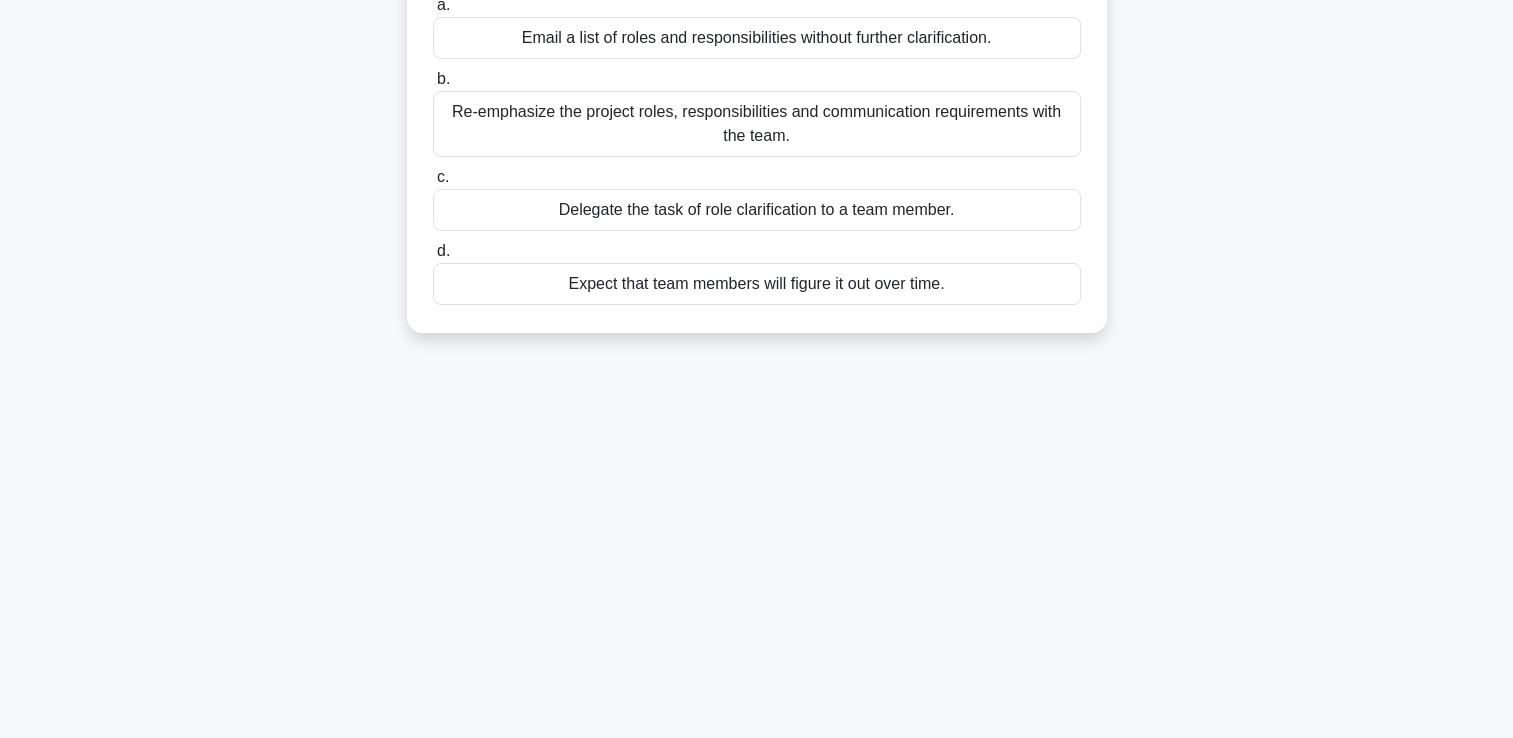 scroll, scrollTop: 0, scrollLeft: 0, axis: both 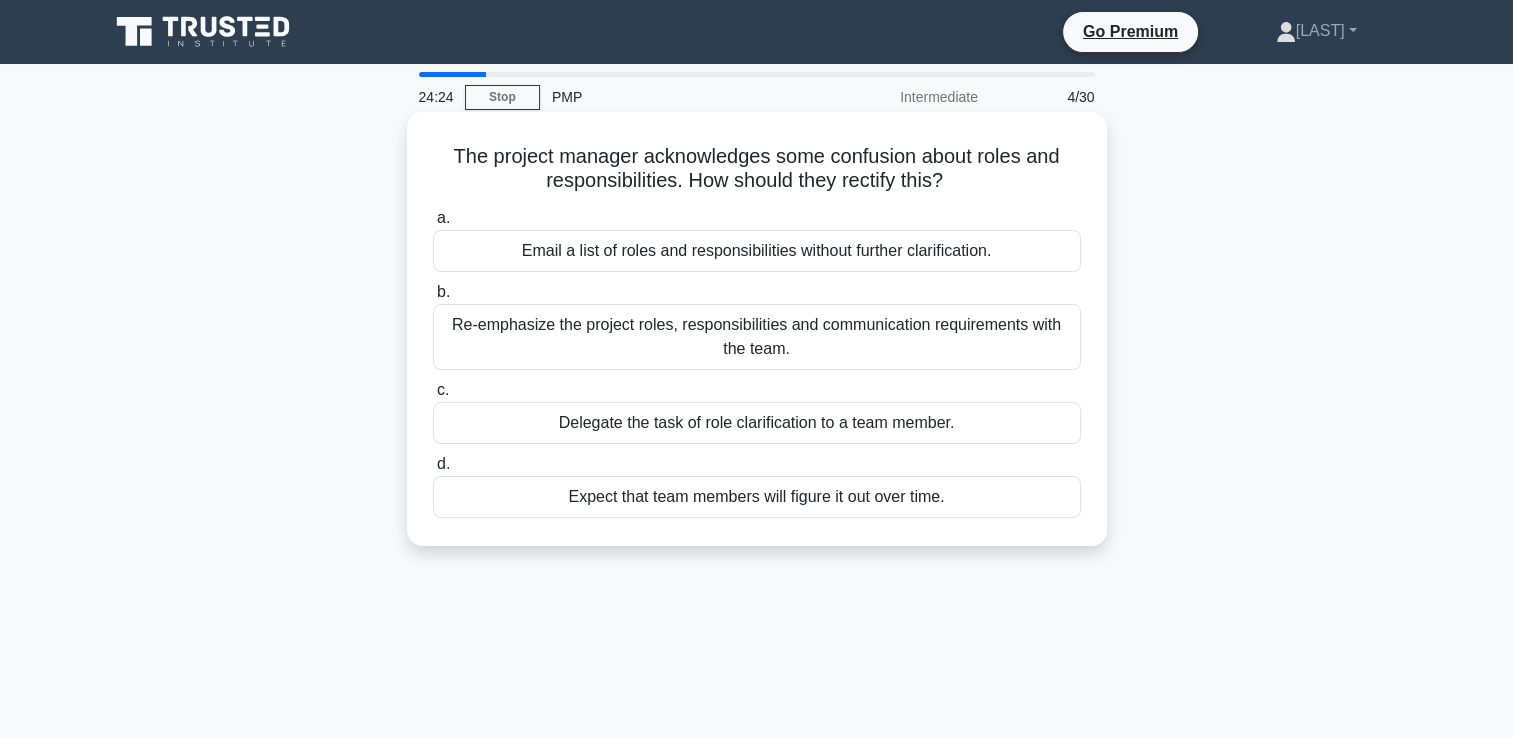 click on "Re-emphasize the project roles, responsibilities and communication requirements with the team." at bounding box center [757, 337] 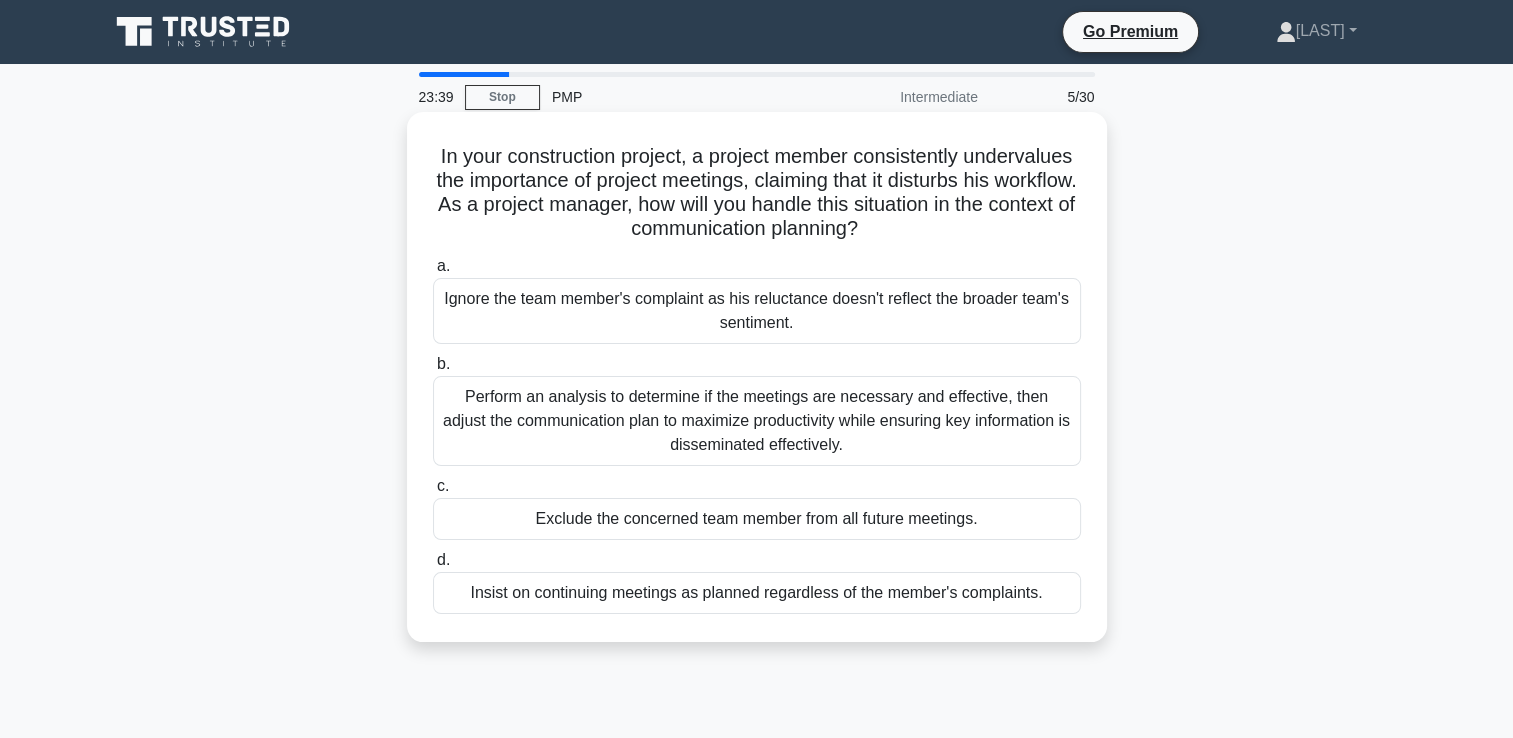click on "Perform an analysis to determine if the meetings are necessary and effective, then adjust the communication plan to maximize productivity while ensuring key information is disseminated effectively." at bounding box center [757, 421] 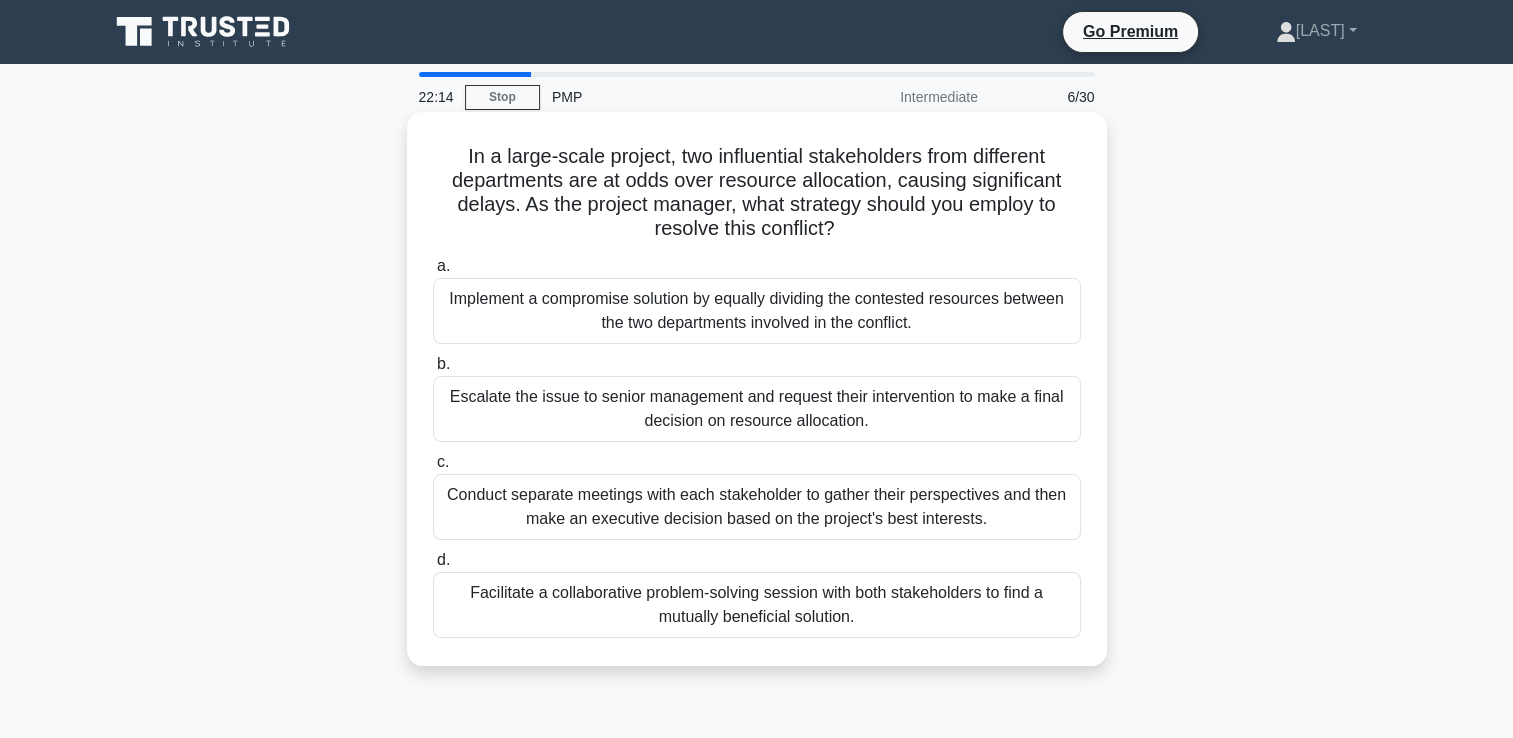 click on "Conduct separate meetings with each stakeholder to gather their perspectives and then make an executive decision based on the project's best interests." at bounding box center (757, 507) 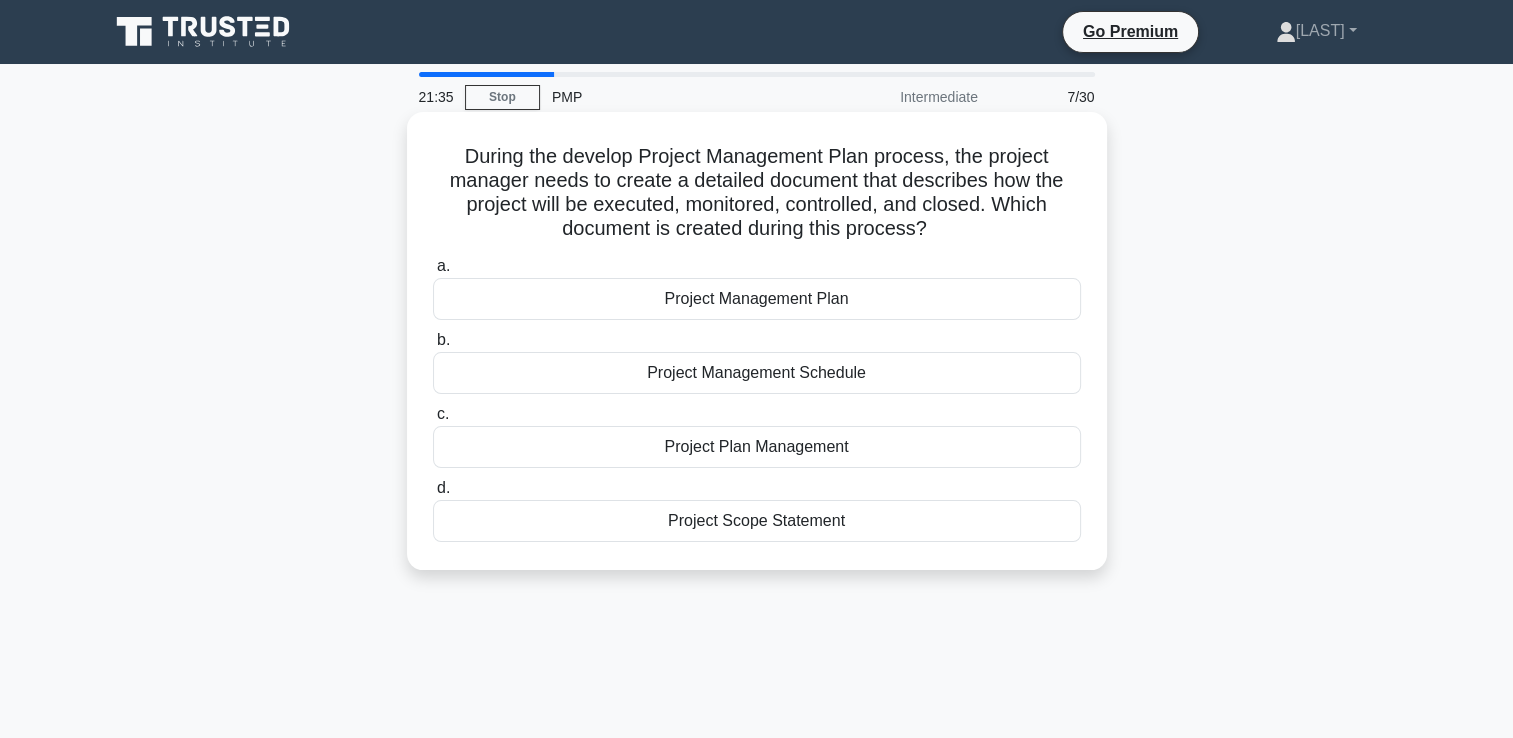 click on "Project Management Schedule" at bounding box center (757, 373) 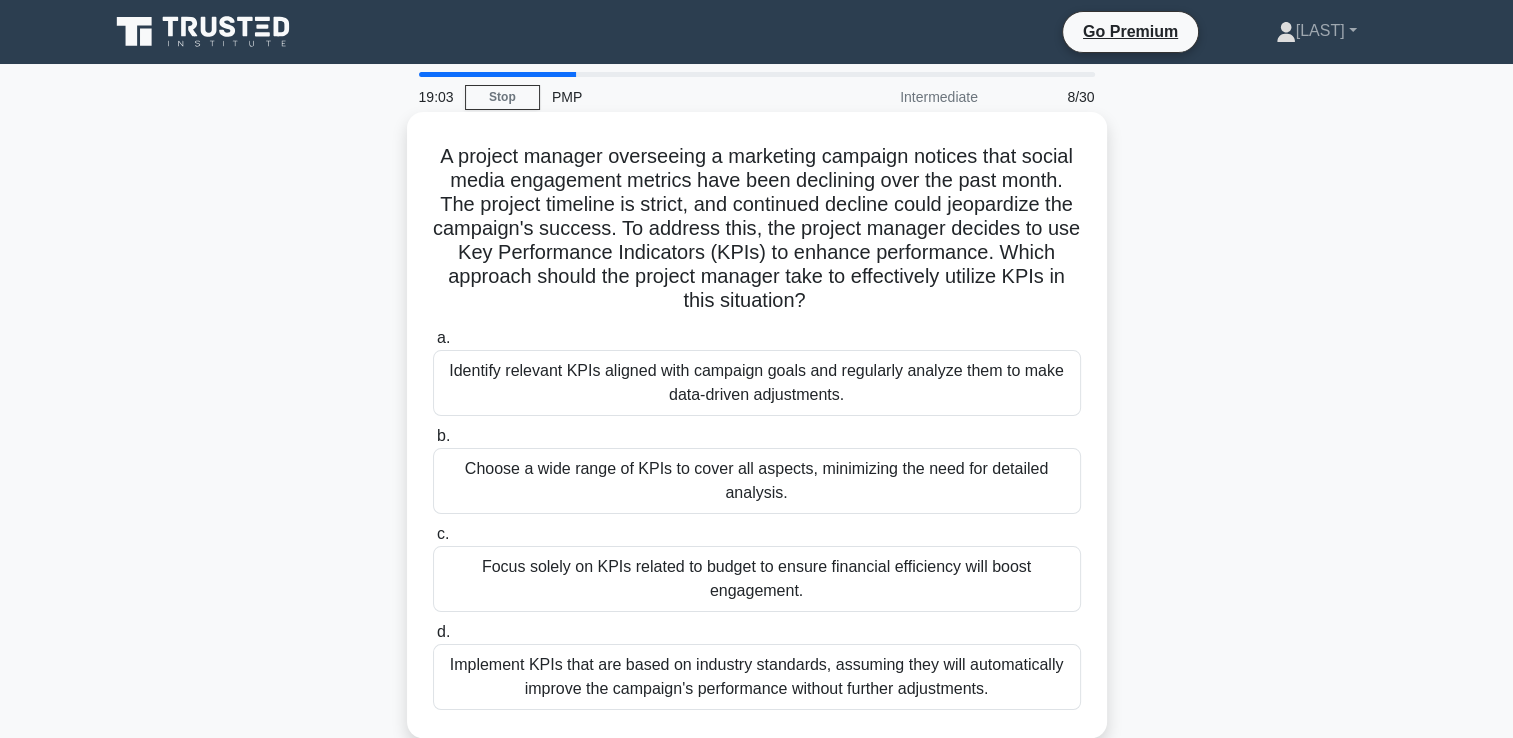click on "Identify relevant KPIs aligned with campaign goals and regularly analyze them to make data-driven adjustments." at bounding box center (757, 383) 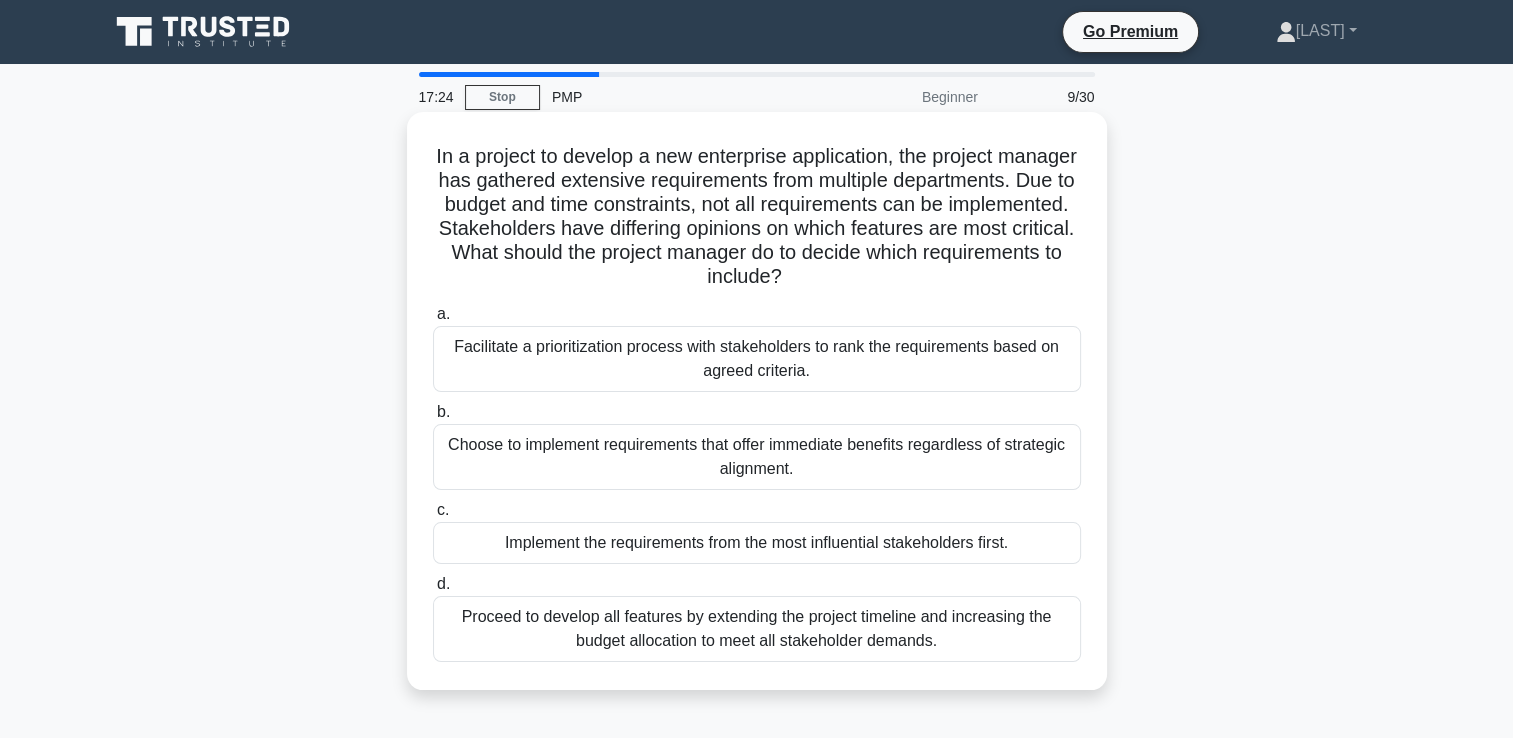 click on "Facilitate a prioritization process with stakeholders to rank the requirements based on agreed criteria." at bounding box center (757, 359) 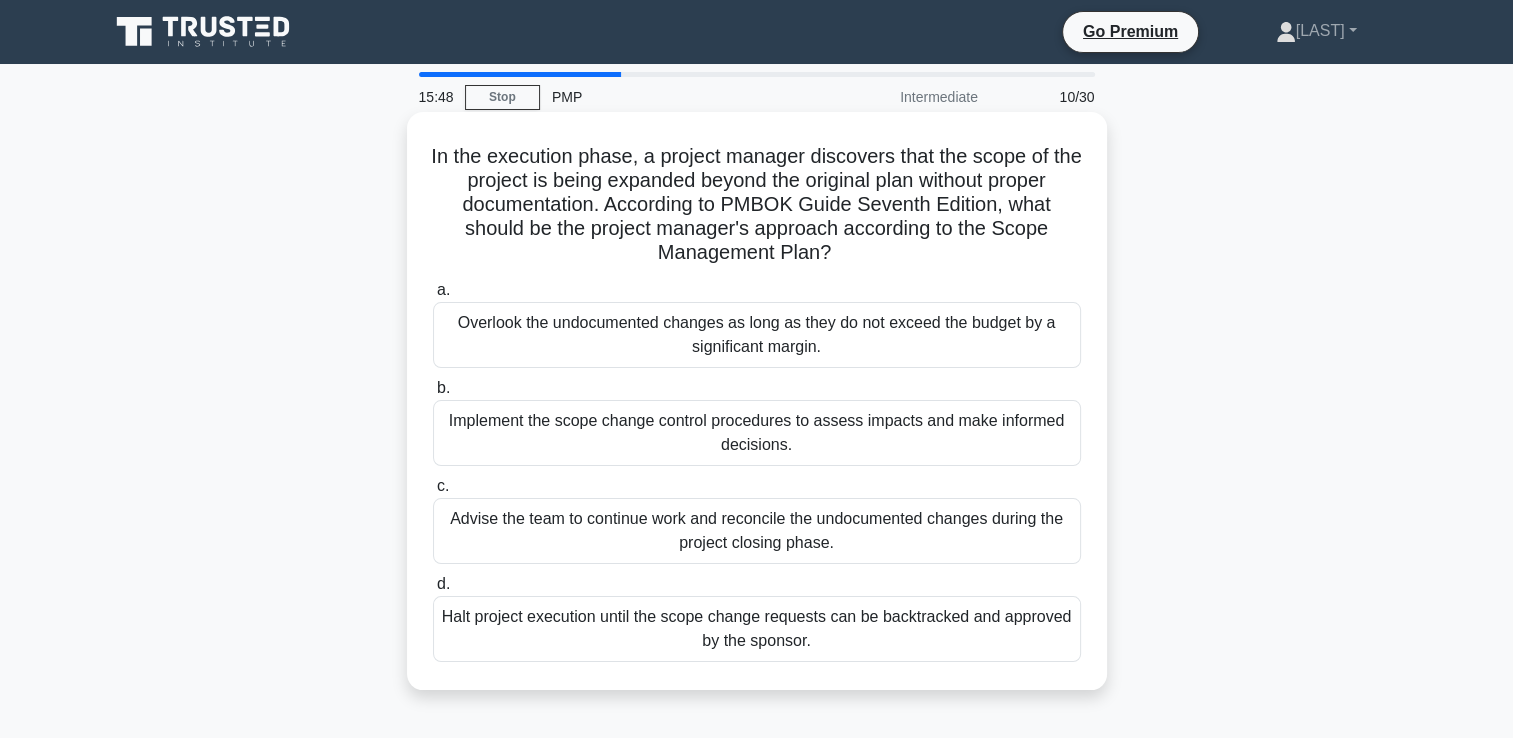 click on "Overlook the undocumented changes as long as they do not exceed the budget by a significant margin." at bounding box center [757, 335] 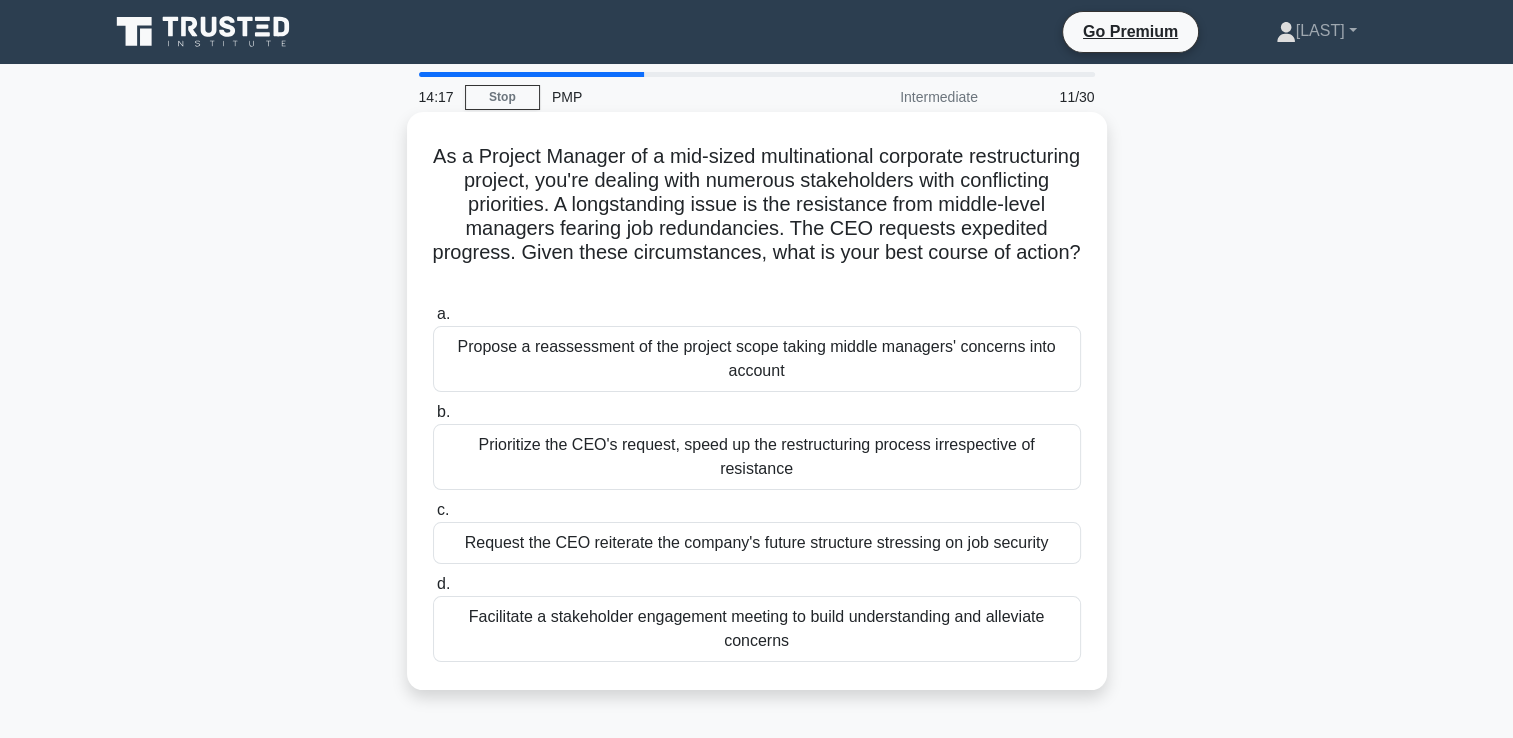click on "Facilitate a stakeholder engagement meeting to build understanding and alleviate concerns" at bounding box center [757, 629] 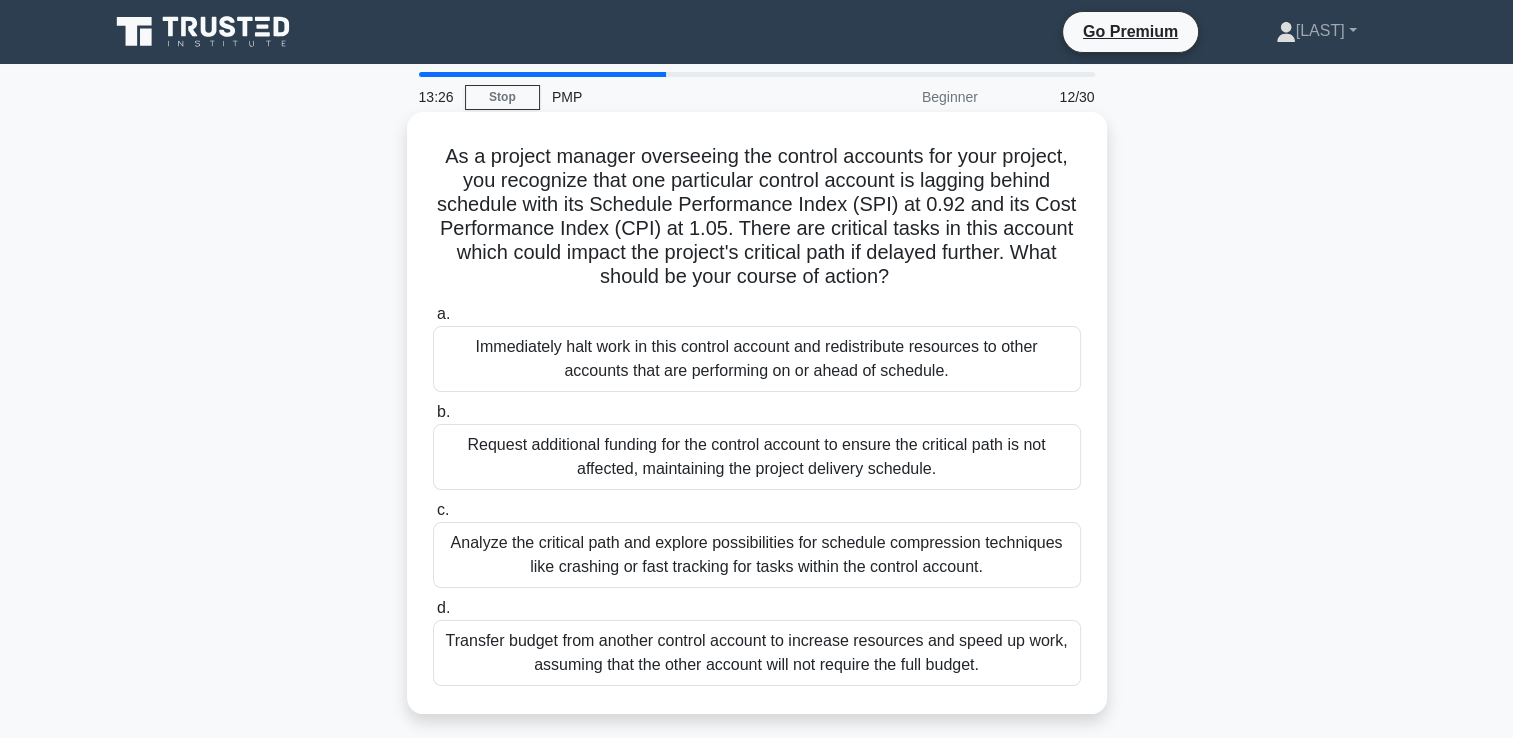 click on "Analyze the critical path and explore possibilities for schedule compression techniques like crashing or fast tracking for tasks within the control account." at bounding box center (757, 555) 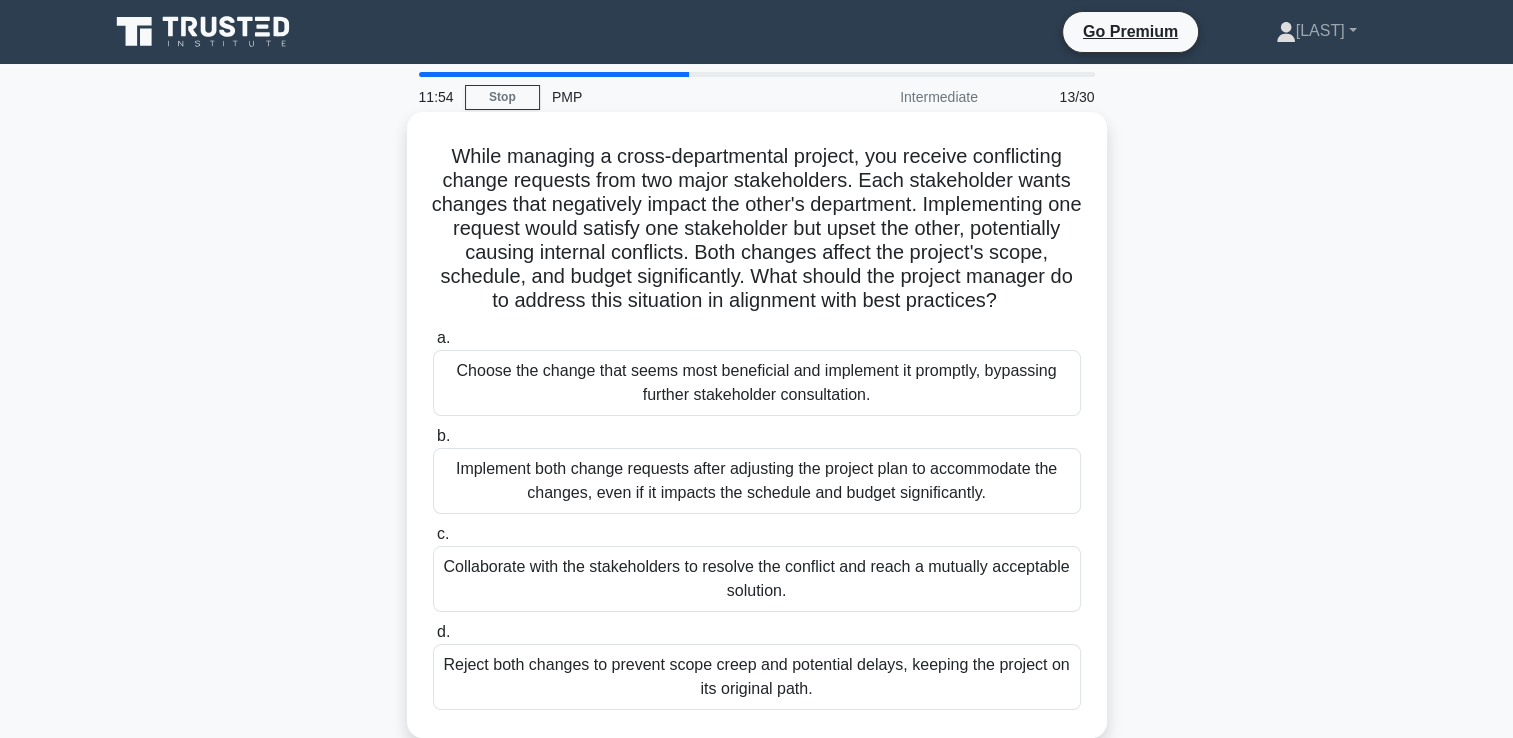 click on "Collaborate with the stakeholders to resolve the conflict and reach a mutually acceptable solution." at bounding box center [757, 579] 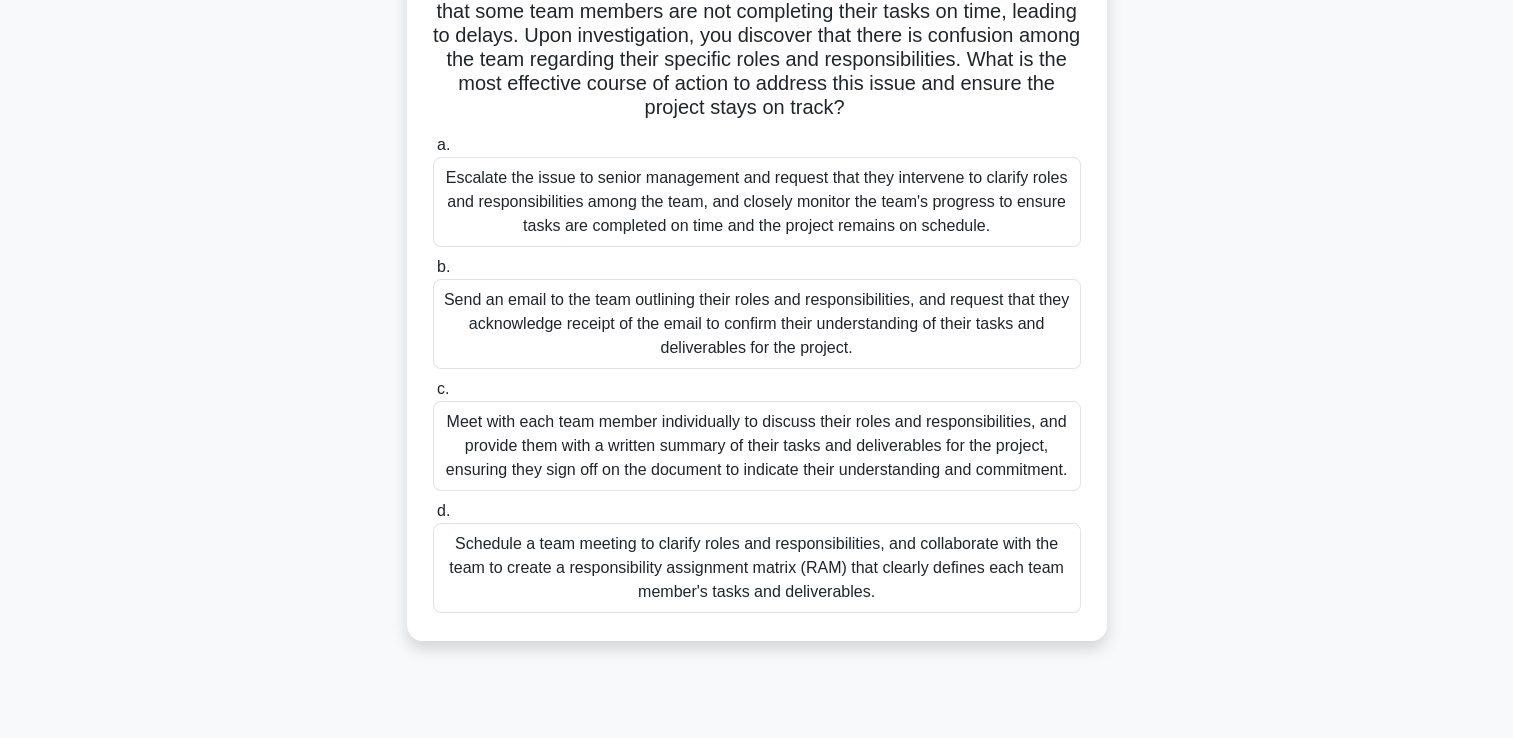 scroll, scrollTop: 200, scrollLeft: 0, axis: vertical 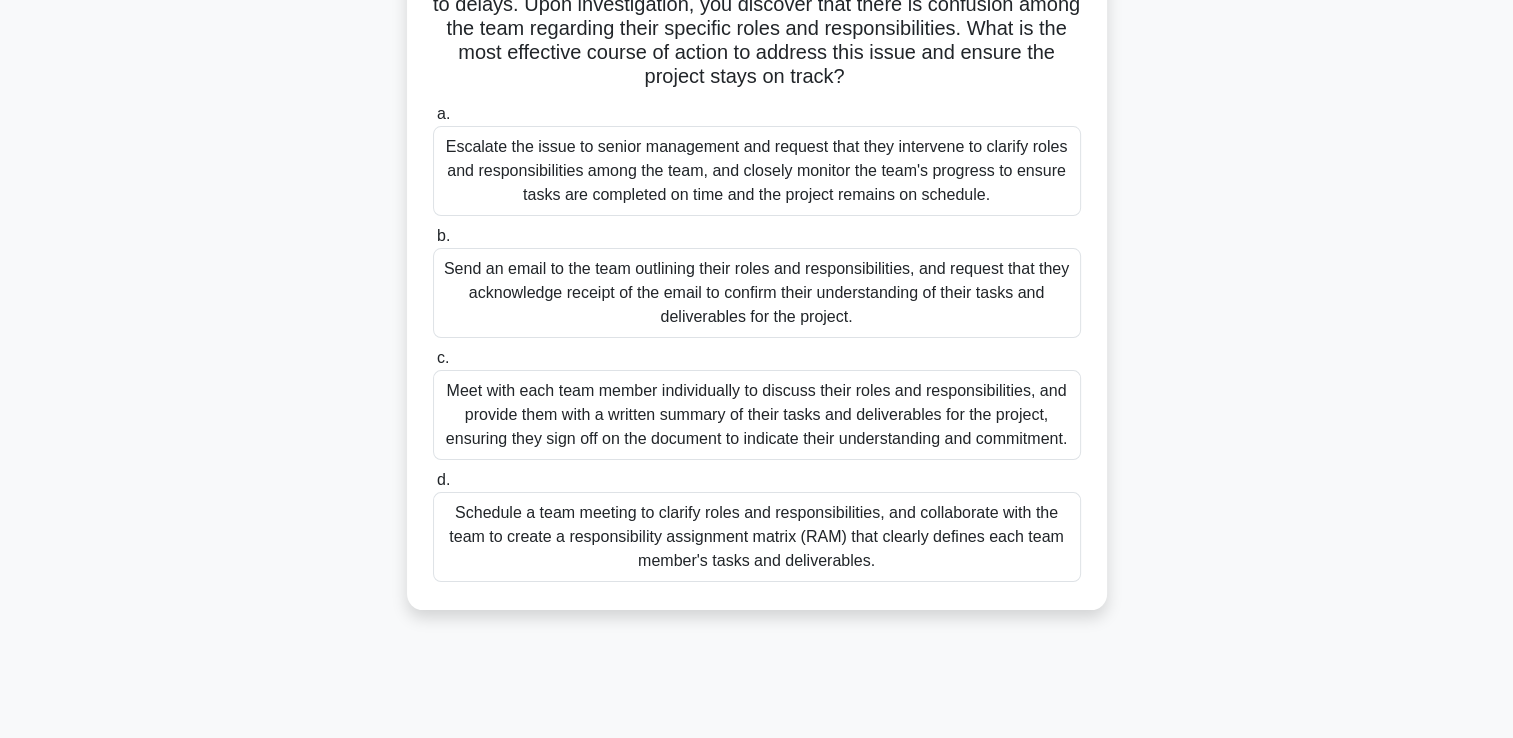 click on "Schedule a team meeting to clarify roles and responsibilities, and collaborate with the team to create a responsibility assignment matrix (RAM) that clearly defines each team member's tasks and deliverables." at bounding box center (757, 537) 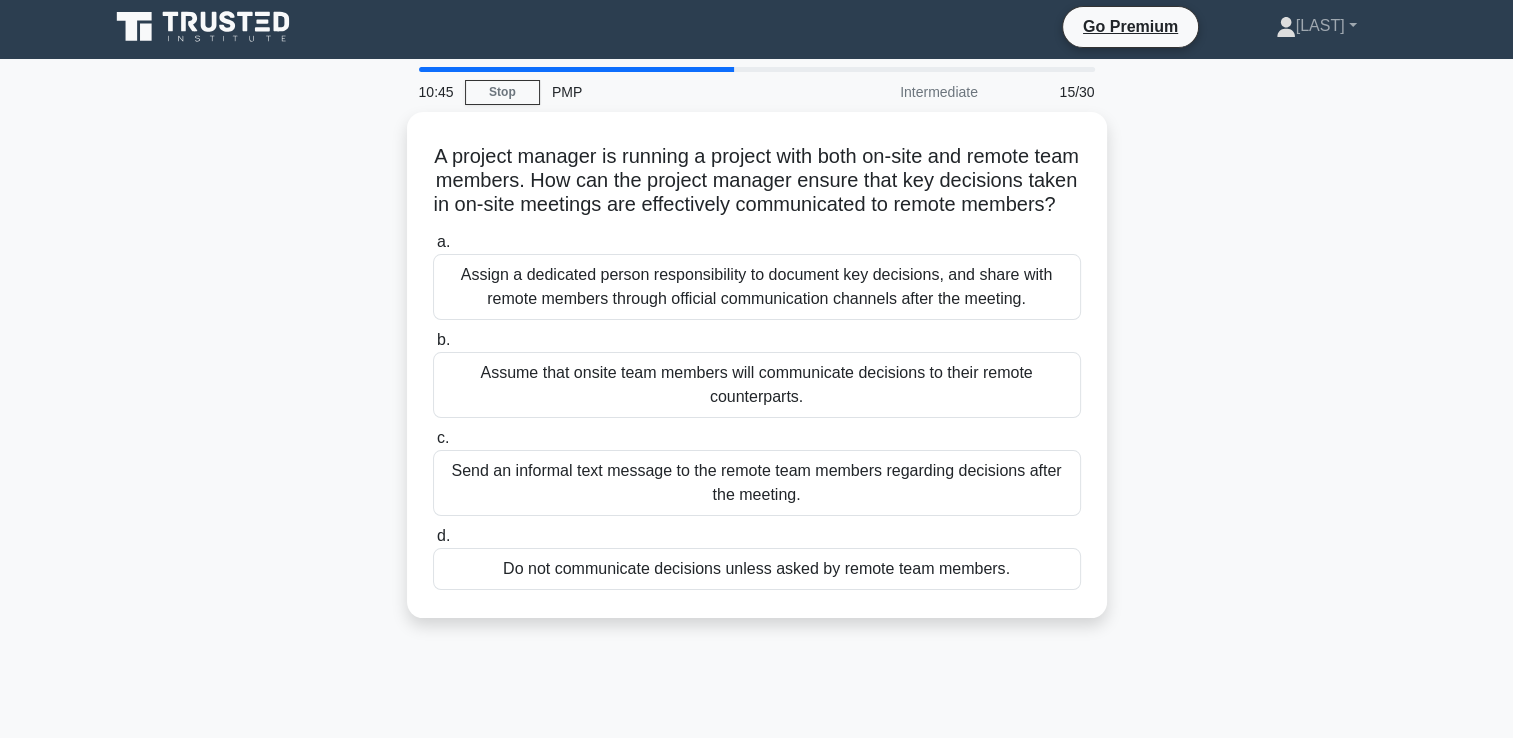 scroll, scrollTop: 0, scrollLeft: 0, axis: both 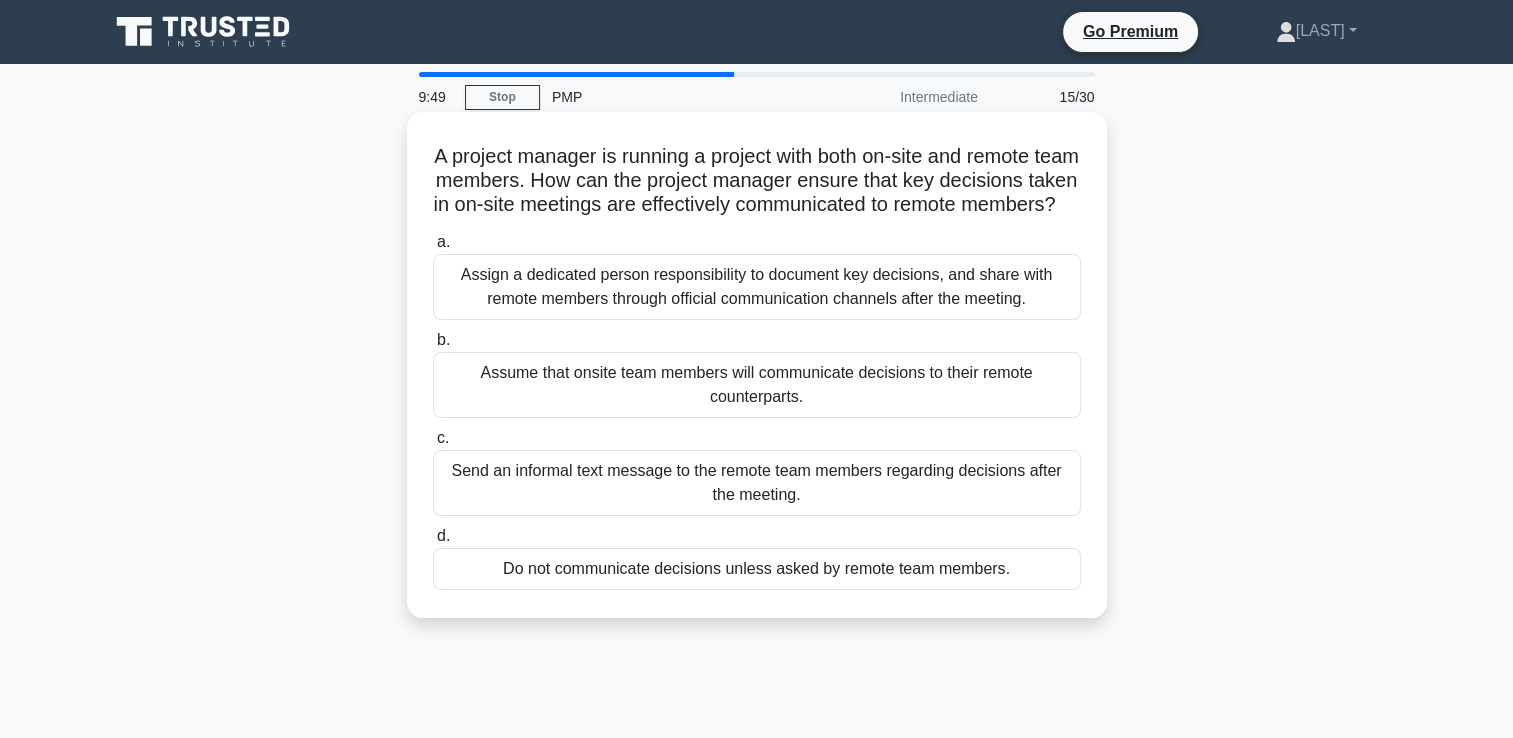 click on "Assign a dedicated person responsibility to document key decisions, and share with remote members through official communication channels after the meeting." at bounding box center [757, 287] 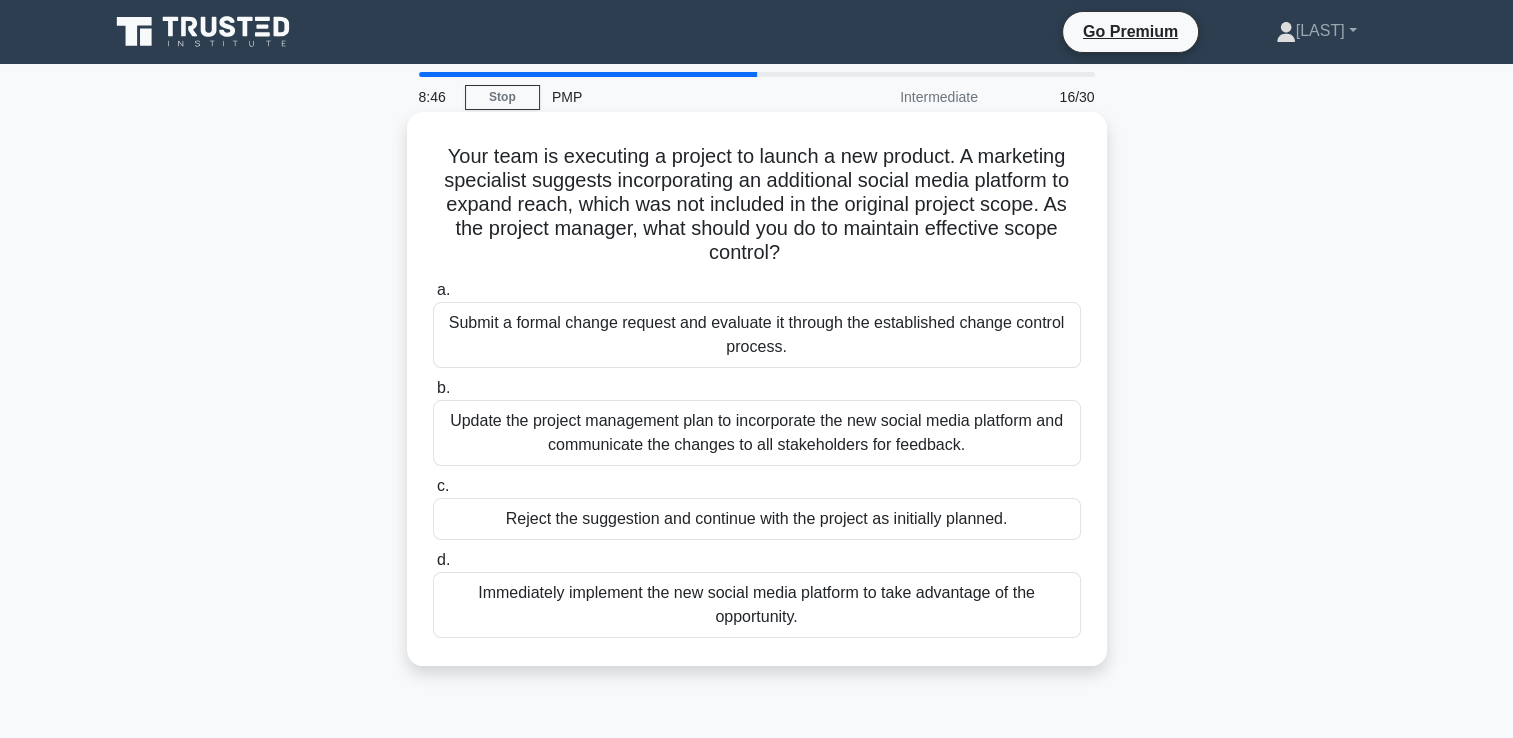 click on "Submit a formal change request and evaluate it through the established change control process." at bounding box center [757, 335] 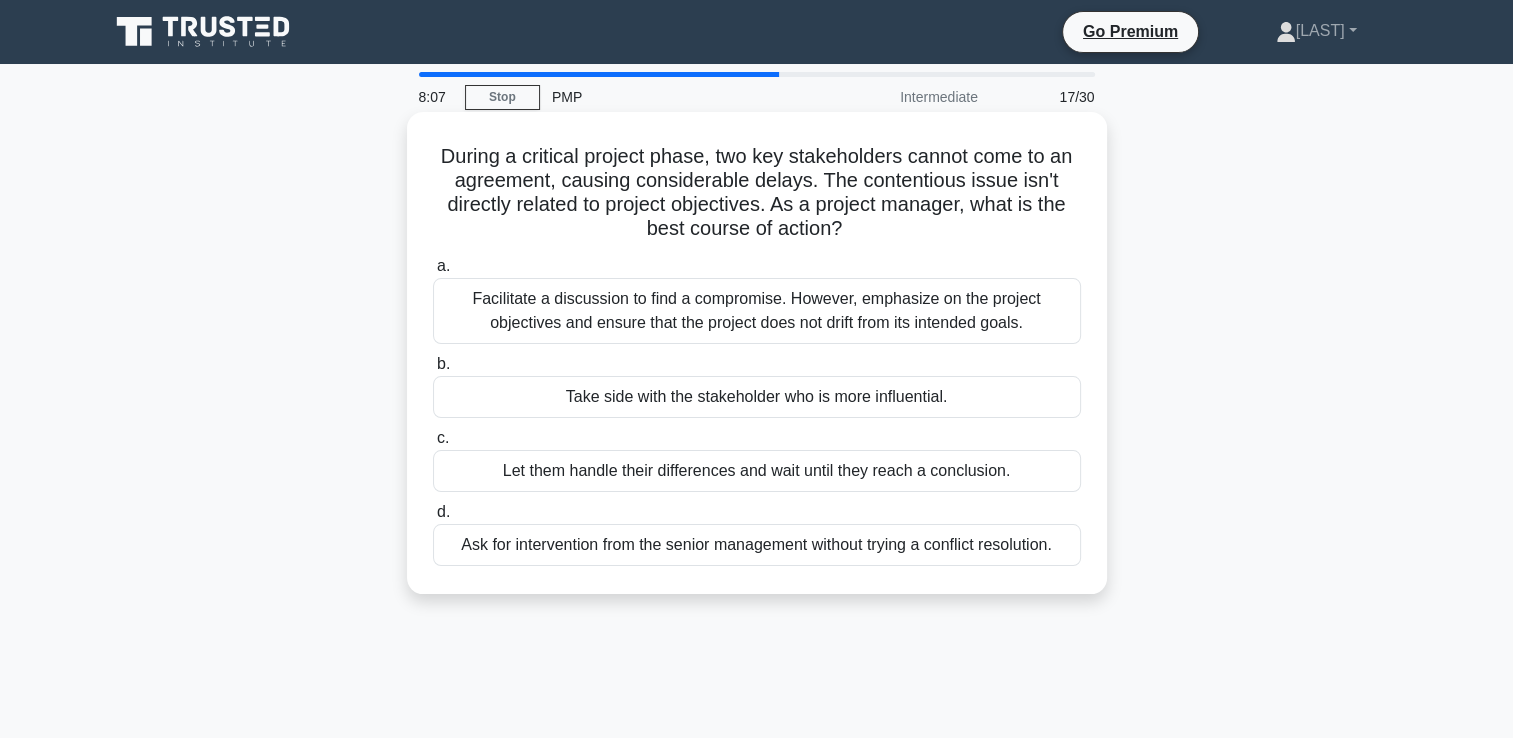 click on "Facilitate a discussion to find a compromise. However, emphasize on the project objectives and ensure that the project does not drift from its intended goals." at bounding box center (757, 311) 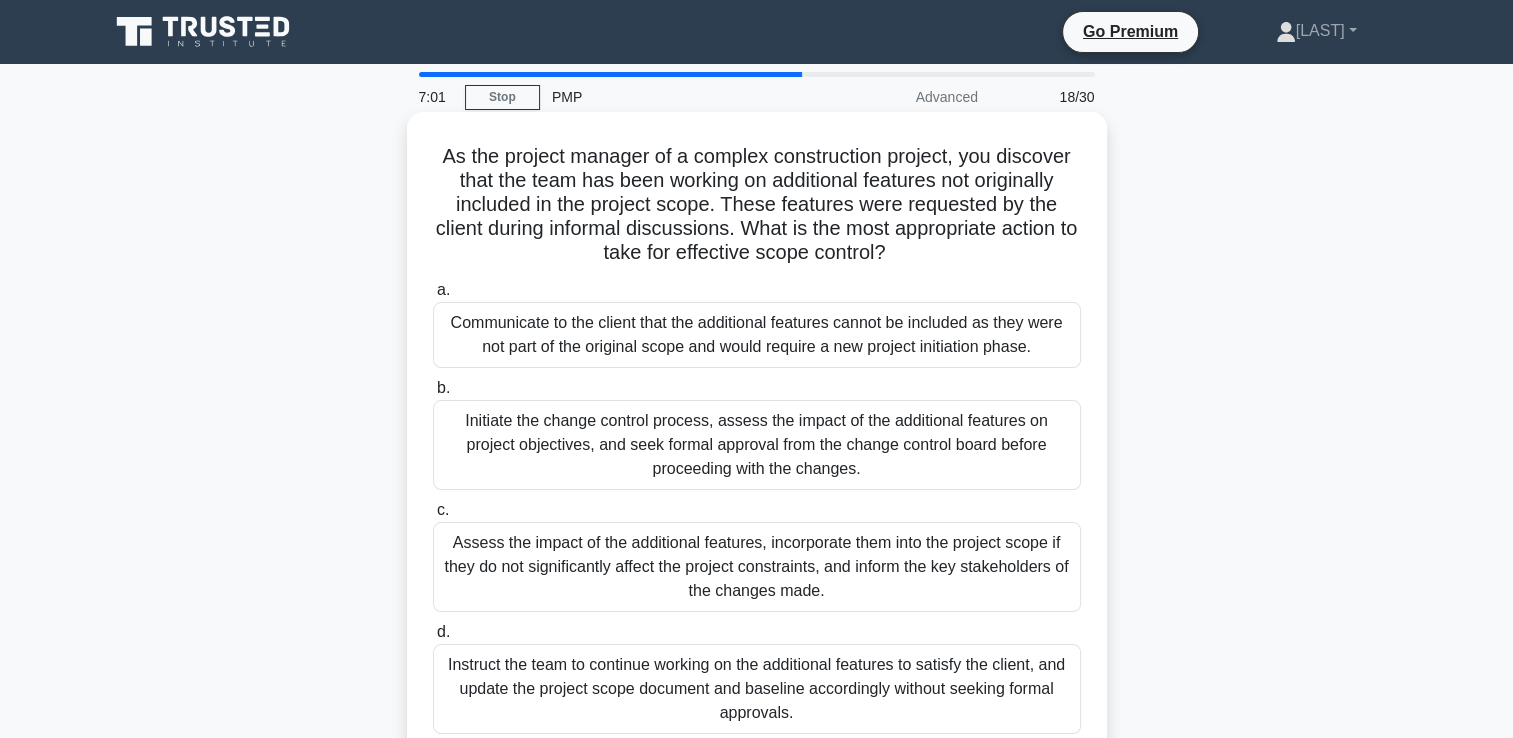 click on "Assess the impact of the additional features, incorporate them into the project scope if they do not significantly affect the project constraints, and inform the key stakeholders of the changes made." at bounding box center [757, 567] 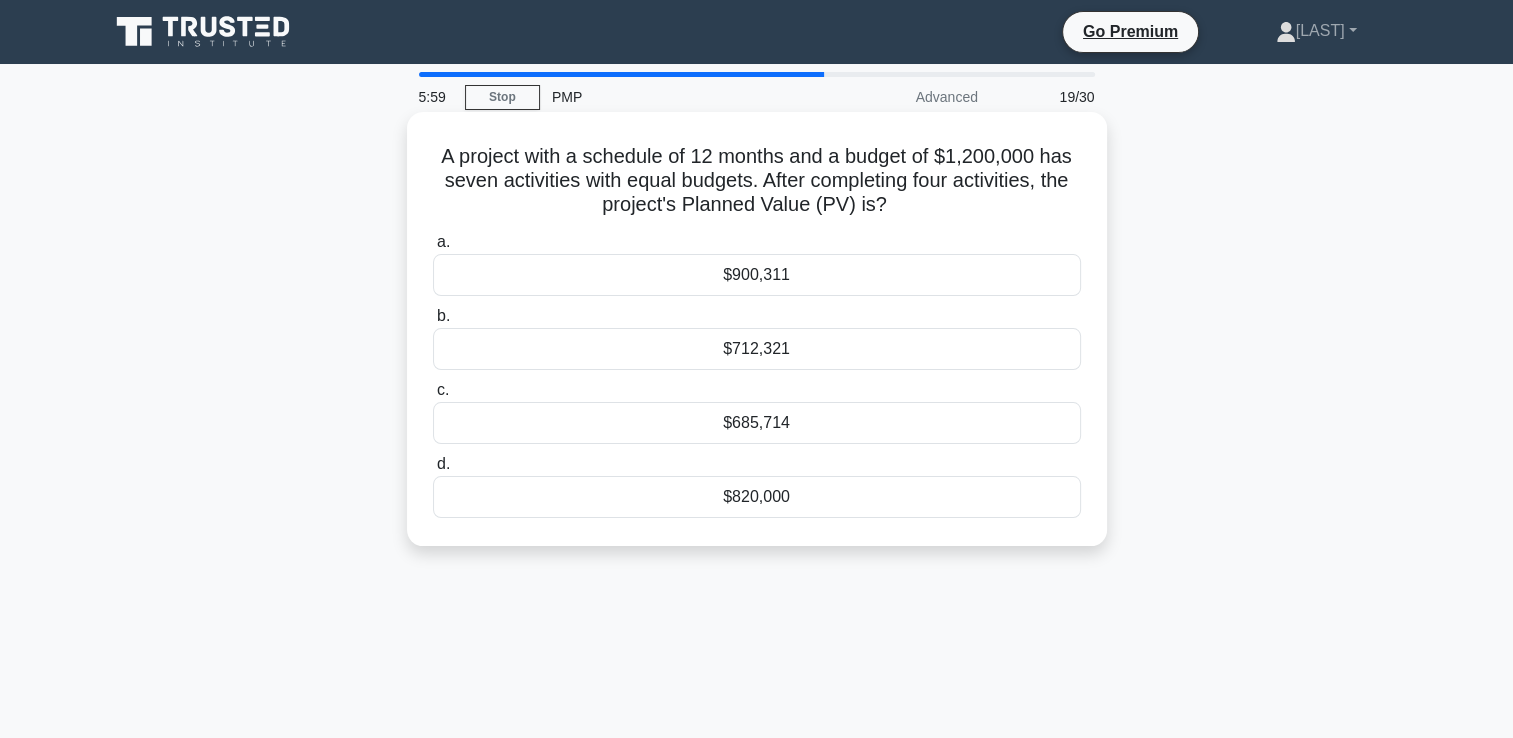 click on "$685,714" at bounding box center (757, 423) 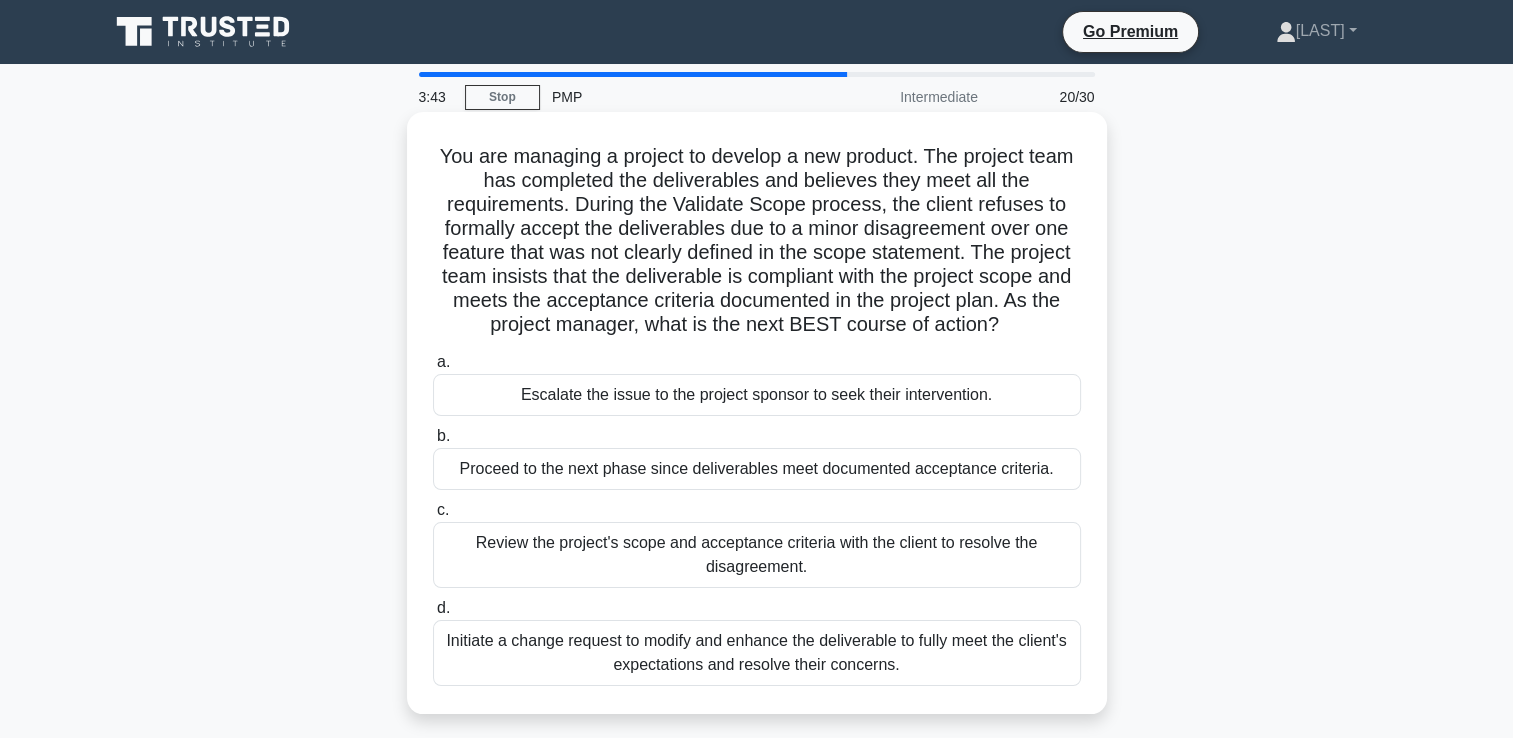 click on "Escalate the issue to the project sponsor to seek their intervention." at bounding box center [757, 395] 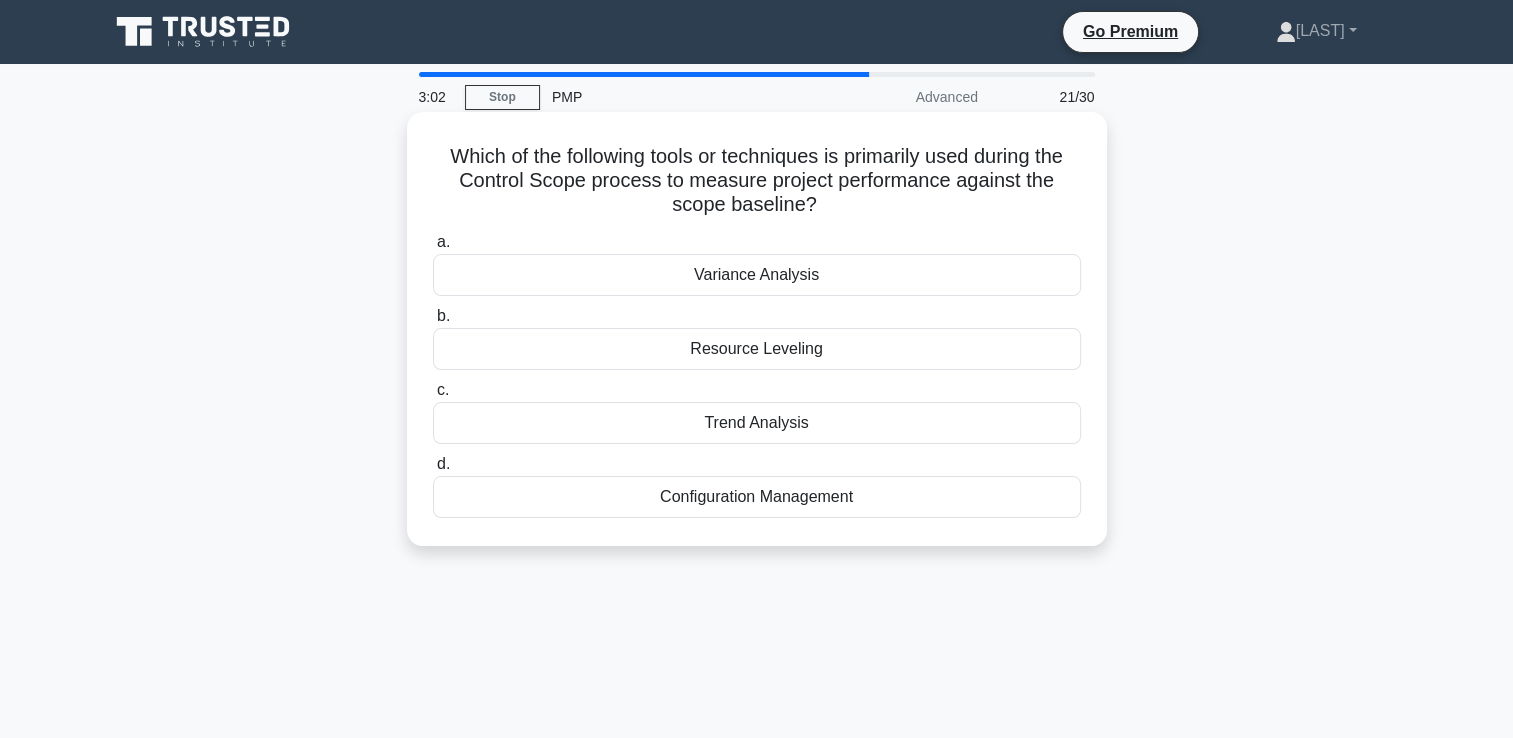 click on "Variance Analysis" at bounding box center (757, 275) 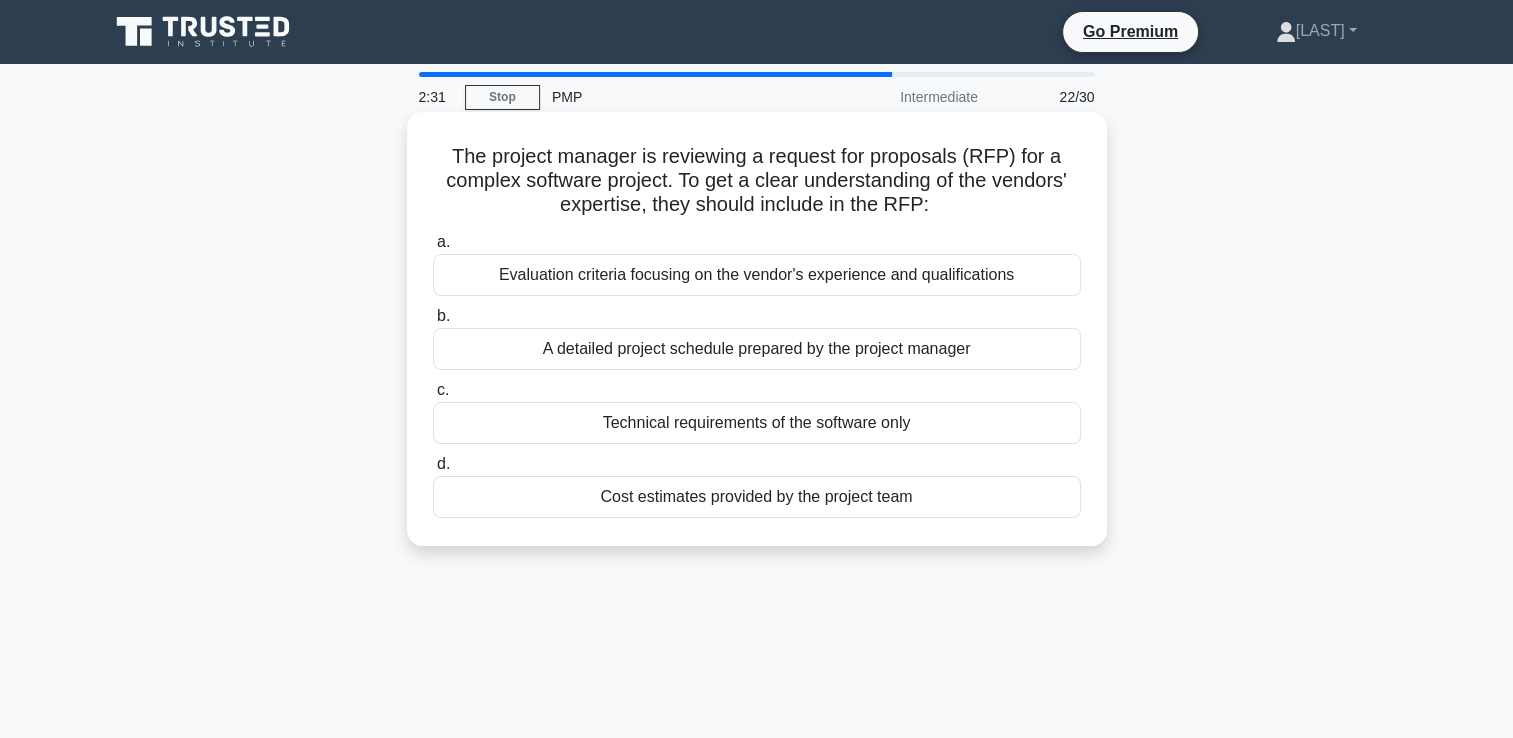 click on "A detailed project schedule prepared by the project manager" at bounding box center (757, 349) 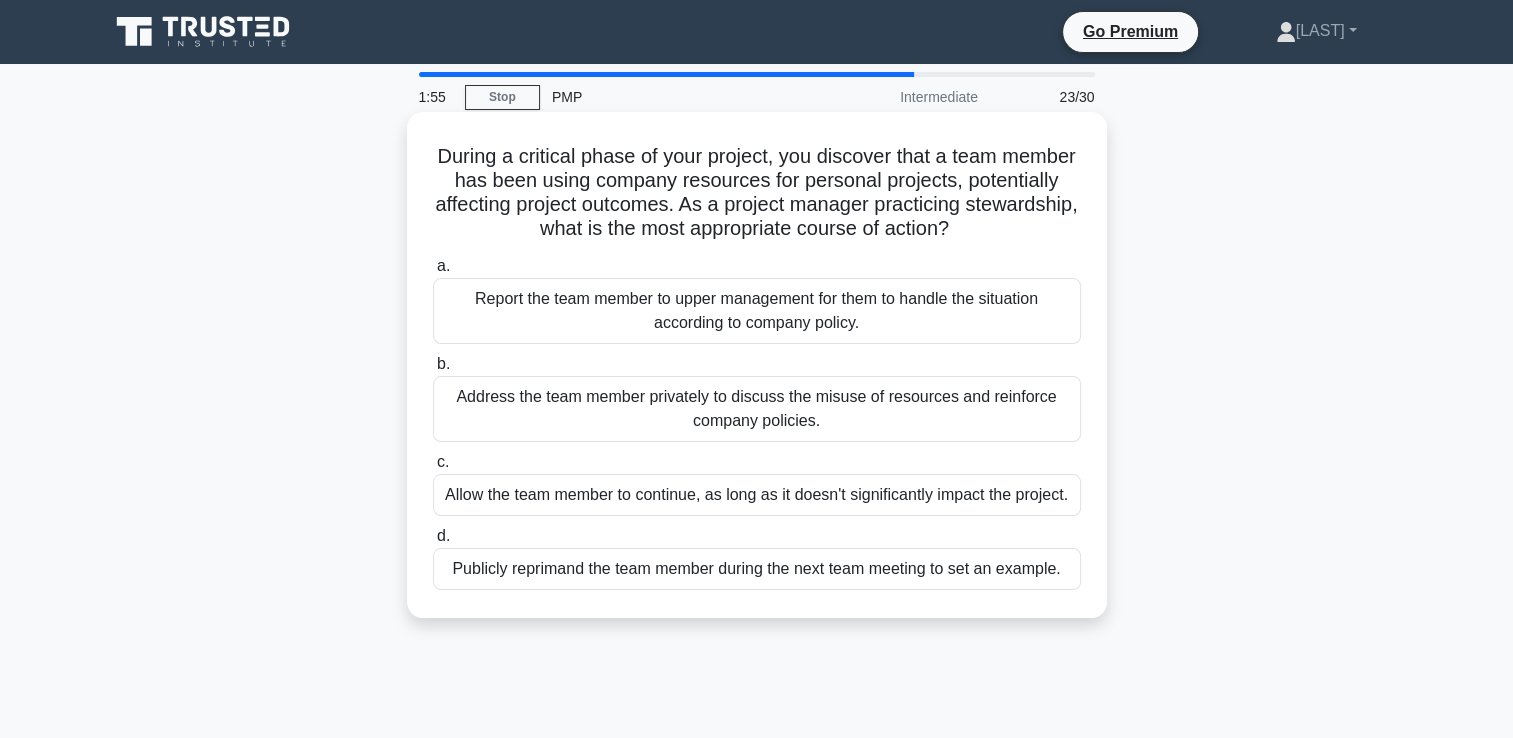 click on "Address the team member privately to discuss the misuse of resources and reinforce company policies." at bounding box center [757, 409] 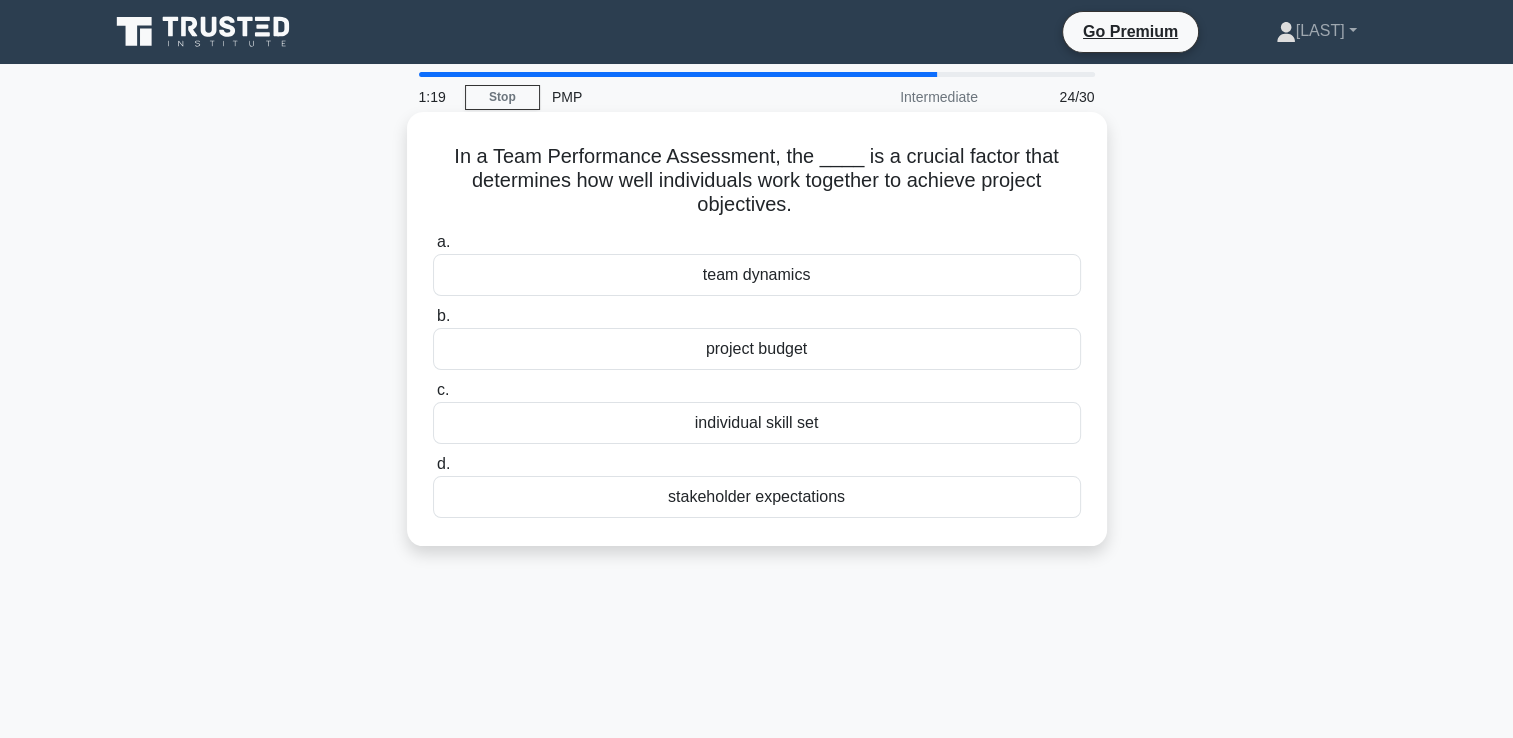 click on "team dynamics" at bounding box center [757, 275] 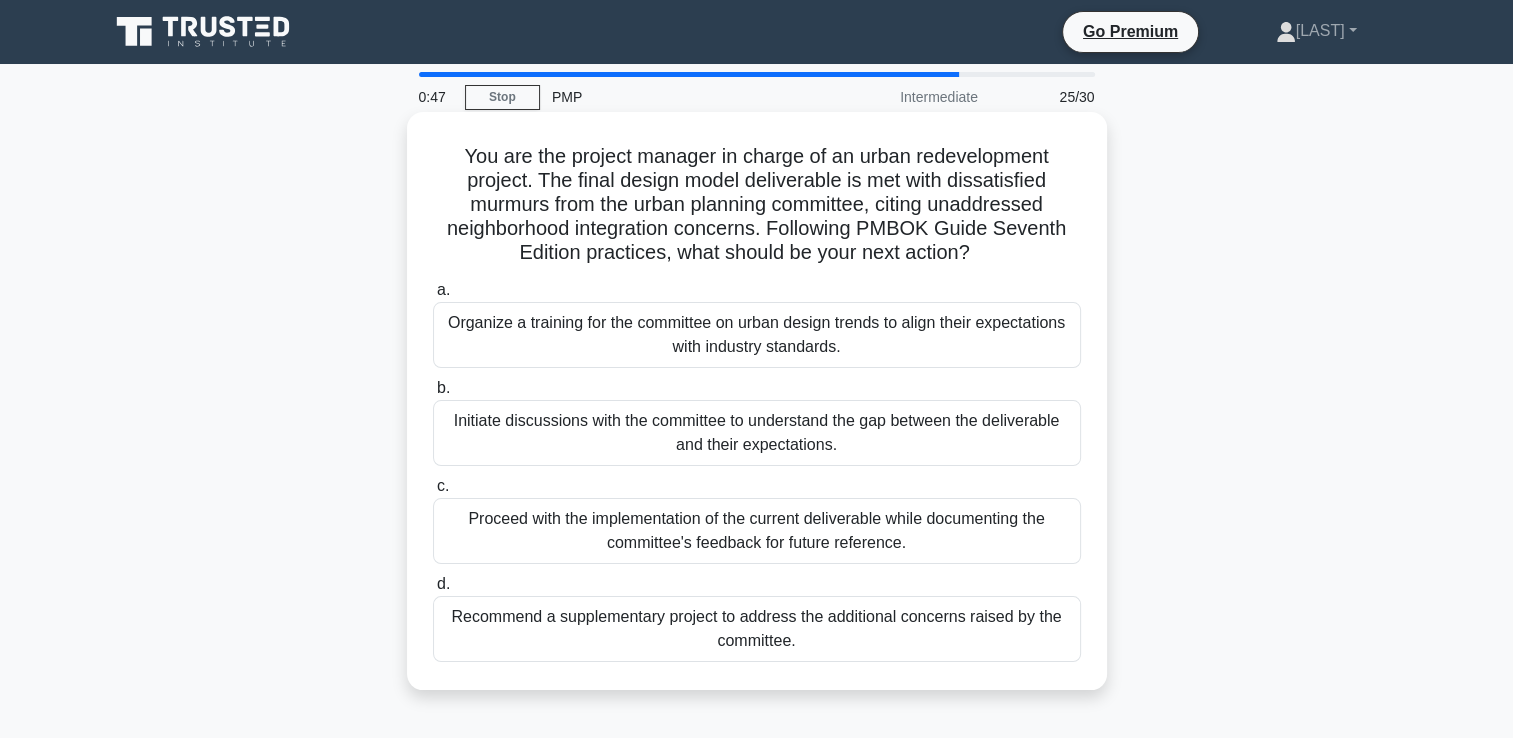 click on "Initiate discussions with the committee to understand the gap between the deliverable and their expectations." at bounding box center (757, 433) 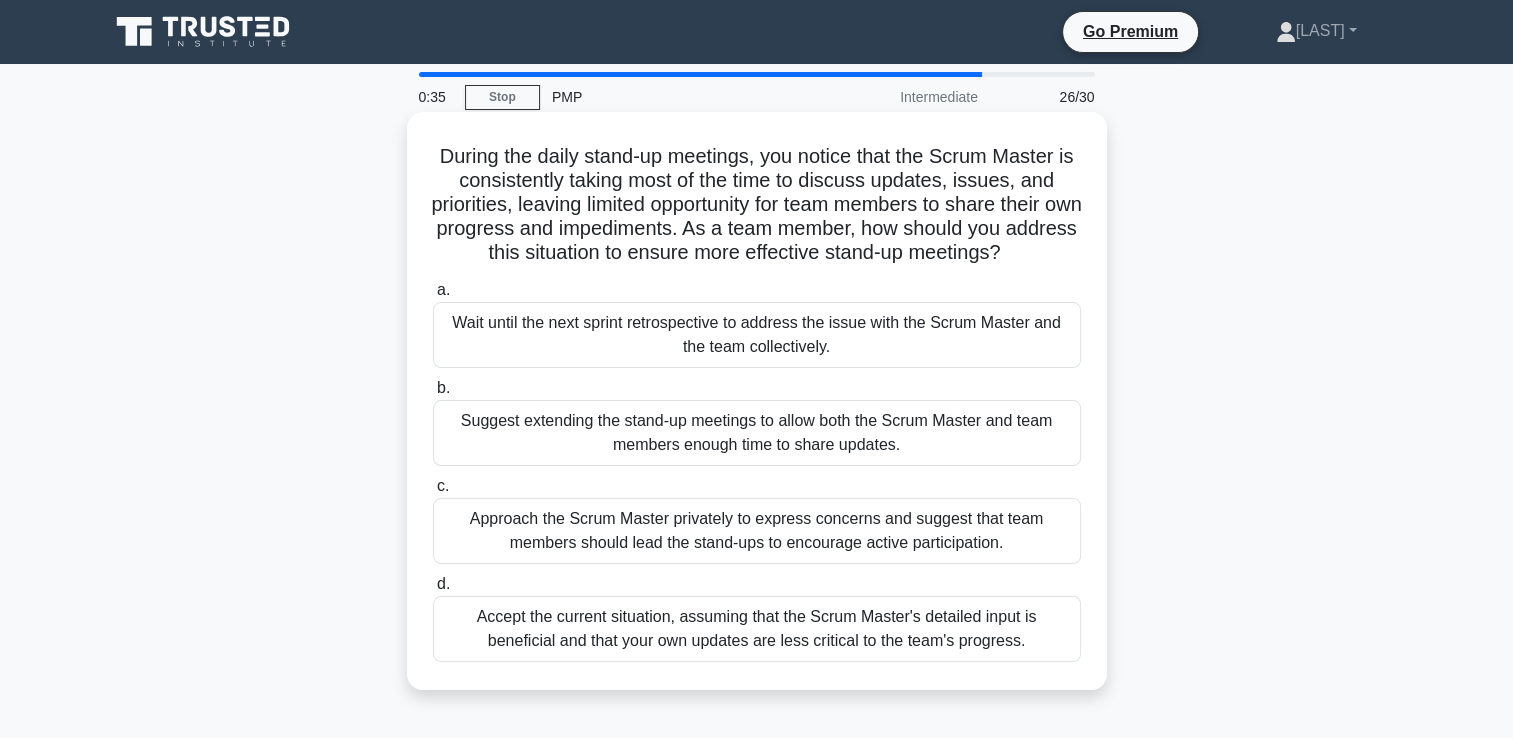 click on "Accept the current situation, assuming that the Scrum Master's detailed input is beneficial and that your own updates are less critical to the team's progress." at bounding box center (757, 629) 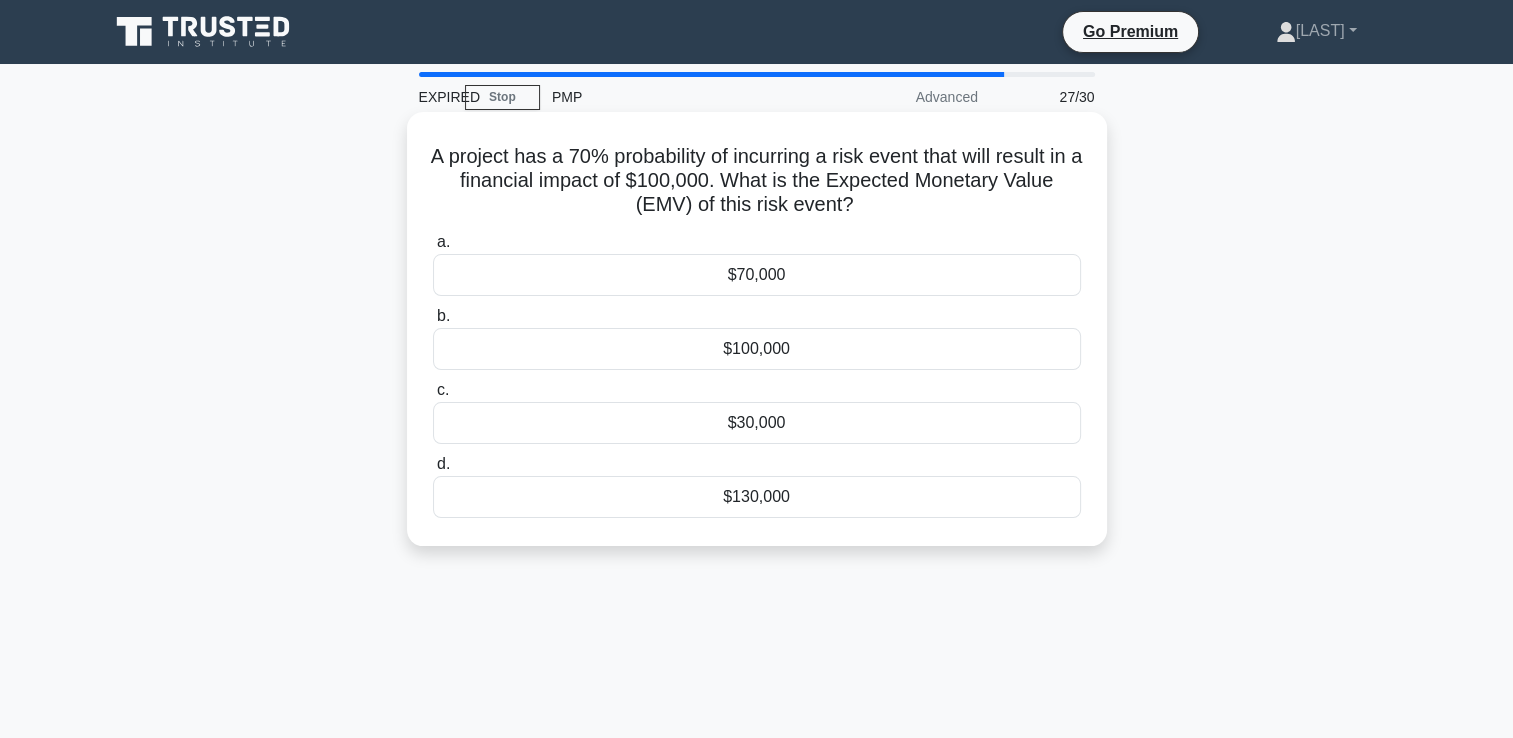click on "$70,000" at bounding box center [757, 275] 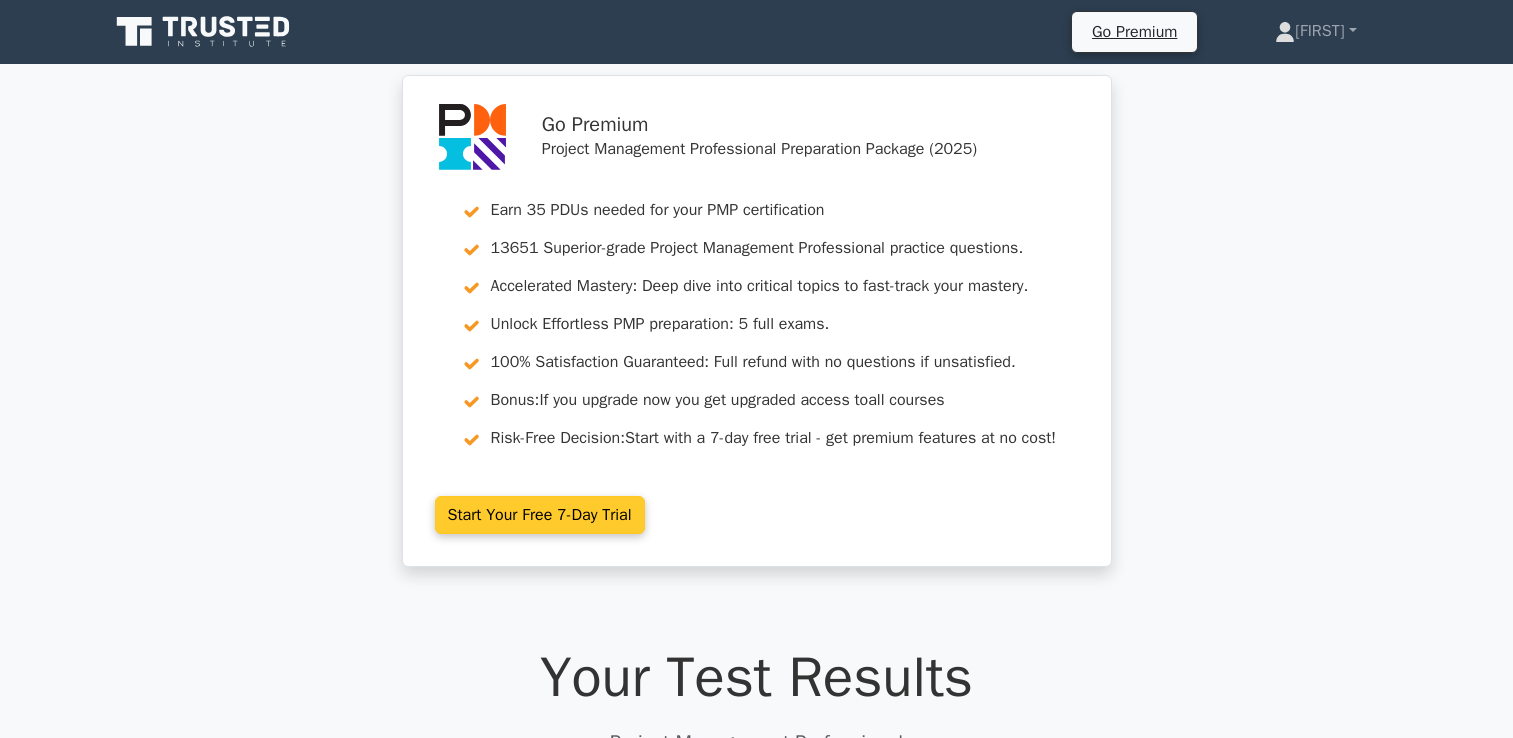 scroll, scrollTop: 0, scrollLeft: 0, axis: both 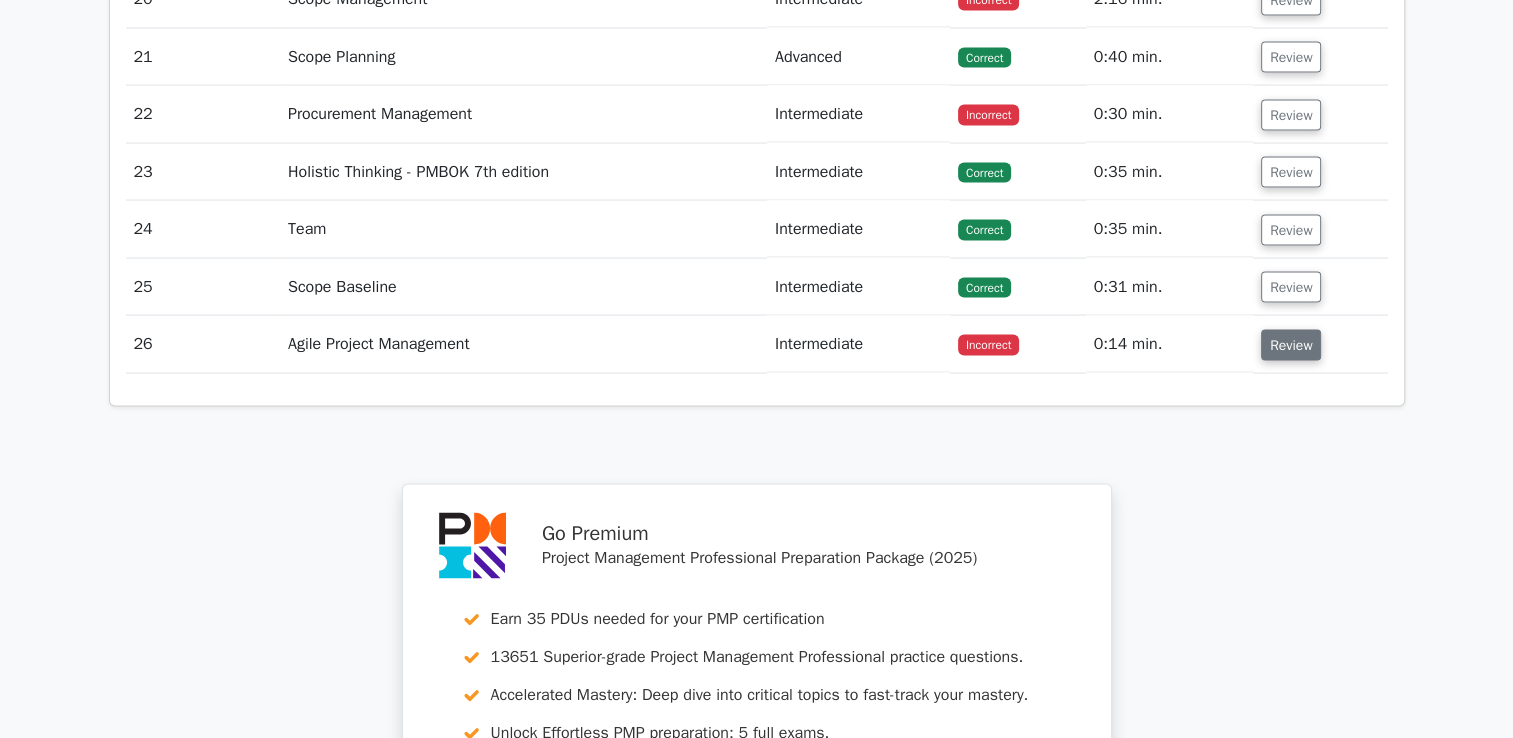 click on "Review" at bounding box center (1291, 345) 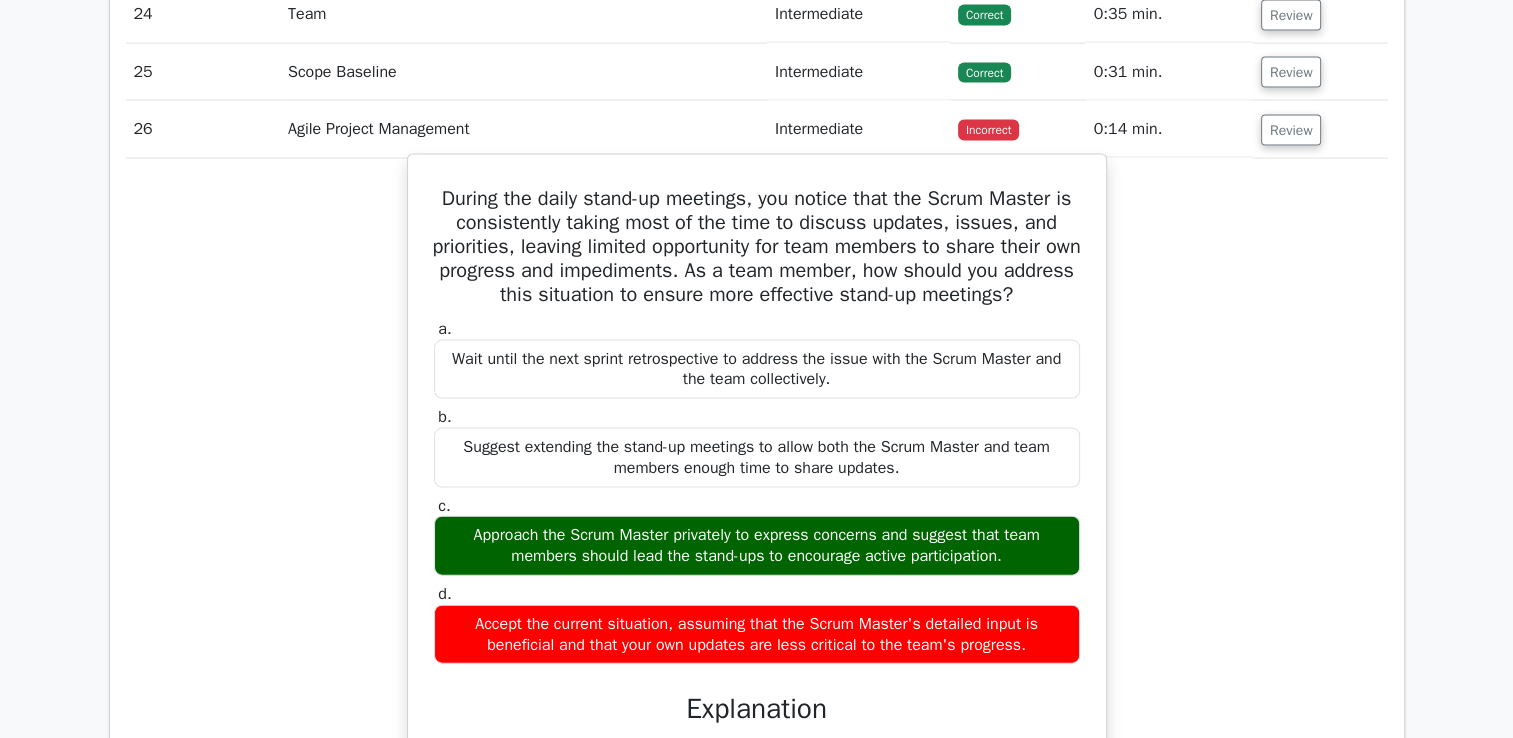 scroll, scrollTop: 4300, scrollLeft: 0, axis: vertical 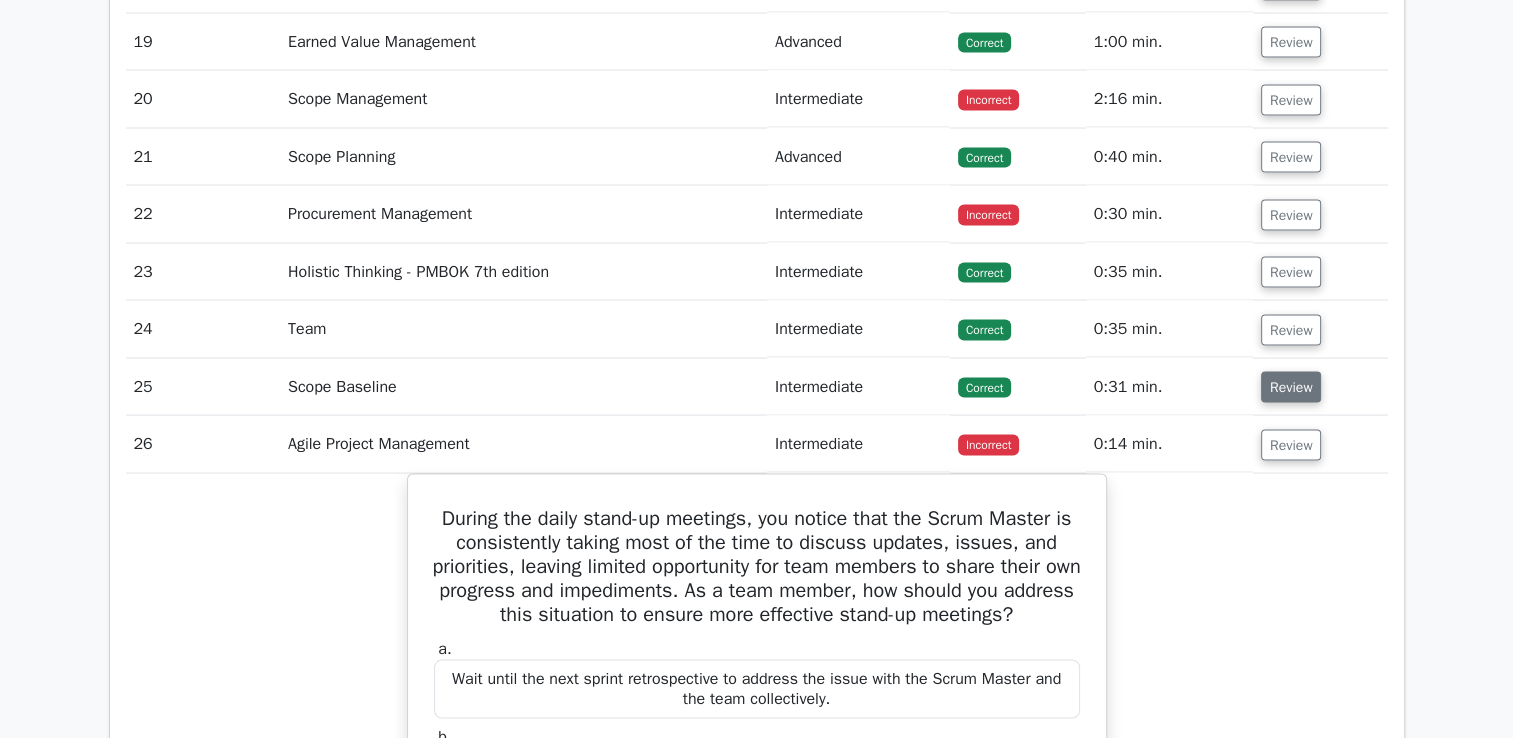 click on "Review" at bounding box center (1291, 387) 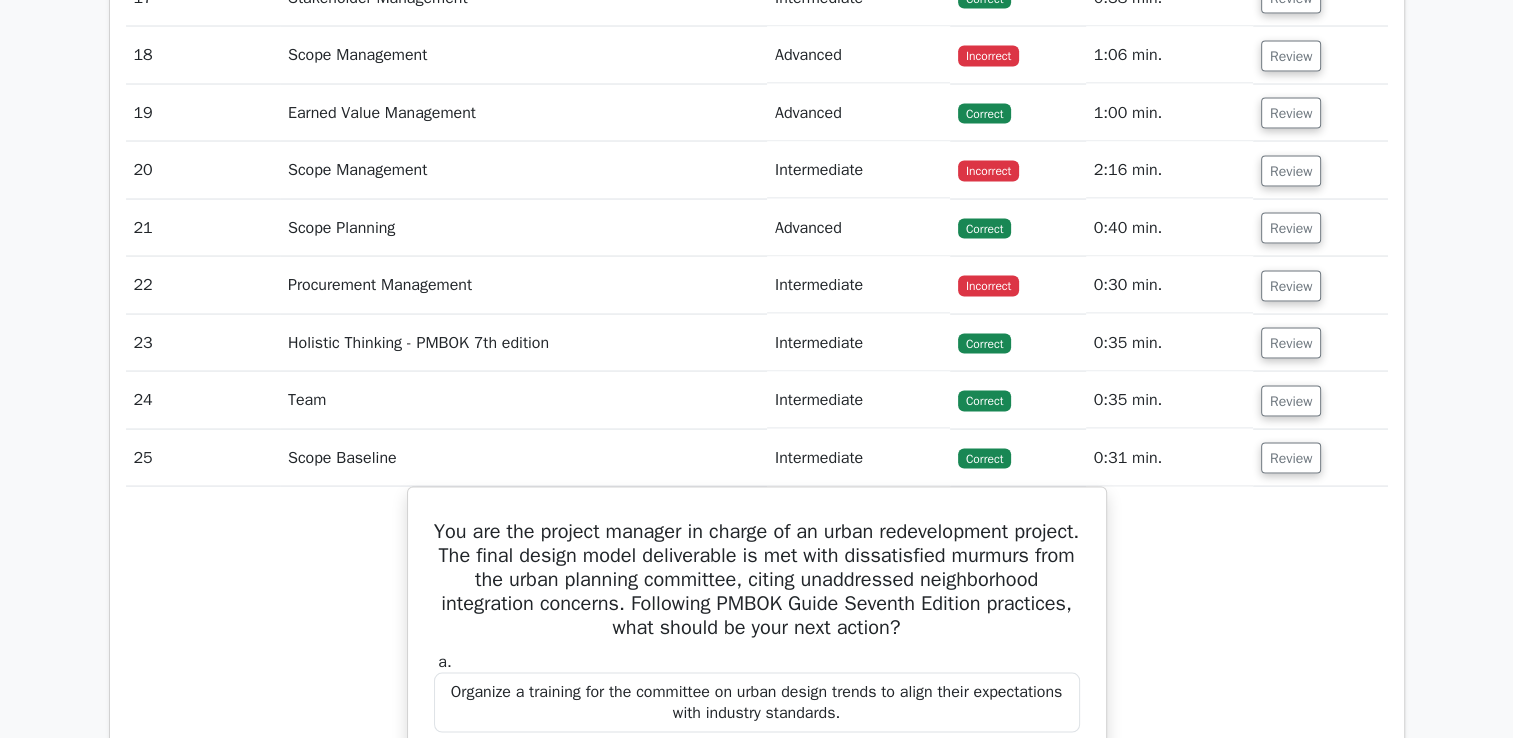 scroll, scrollTop: 3800, scrollLeft: 0, axis: vertical 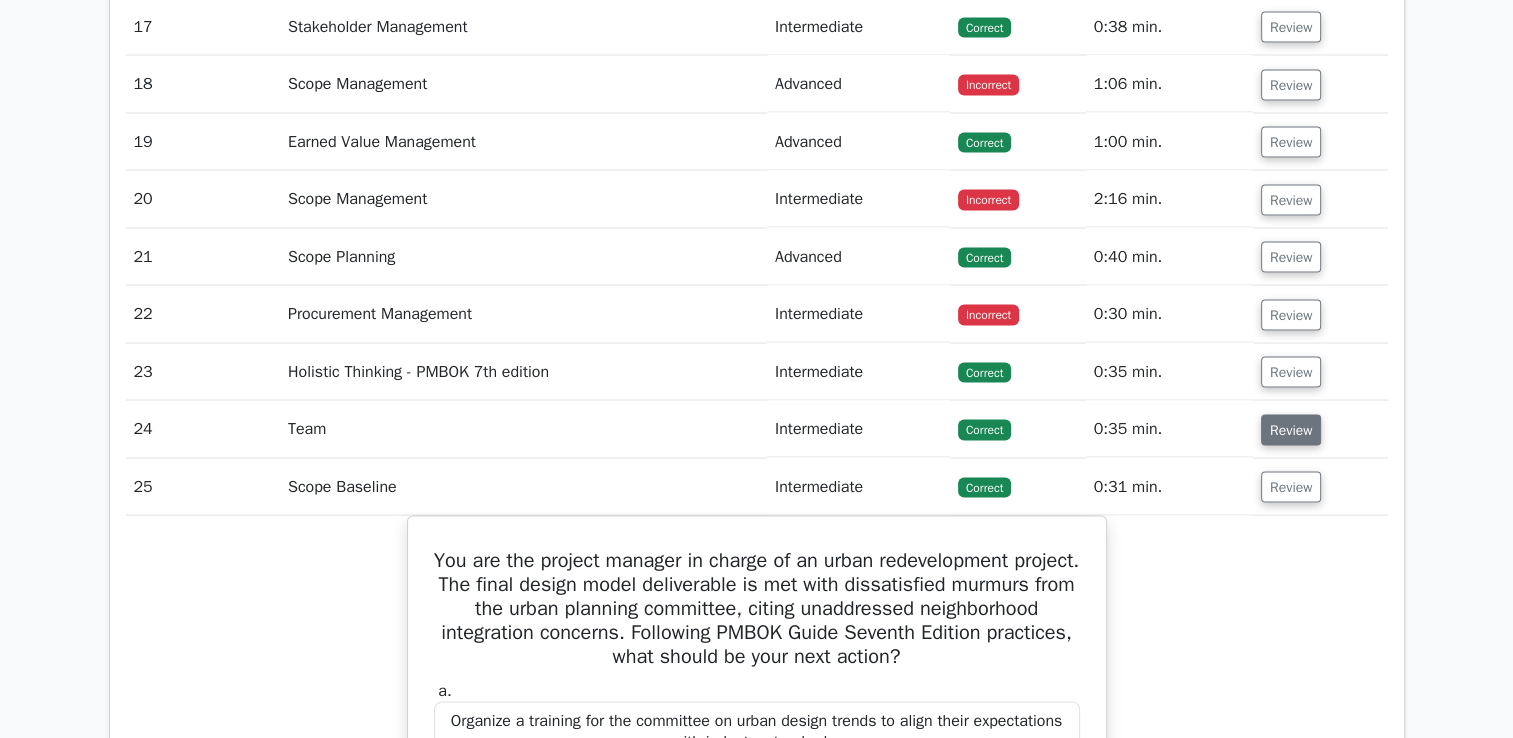 click on "Review" at bounding box center (1291, 430) 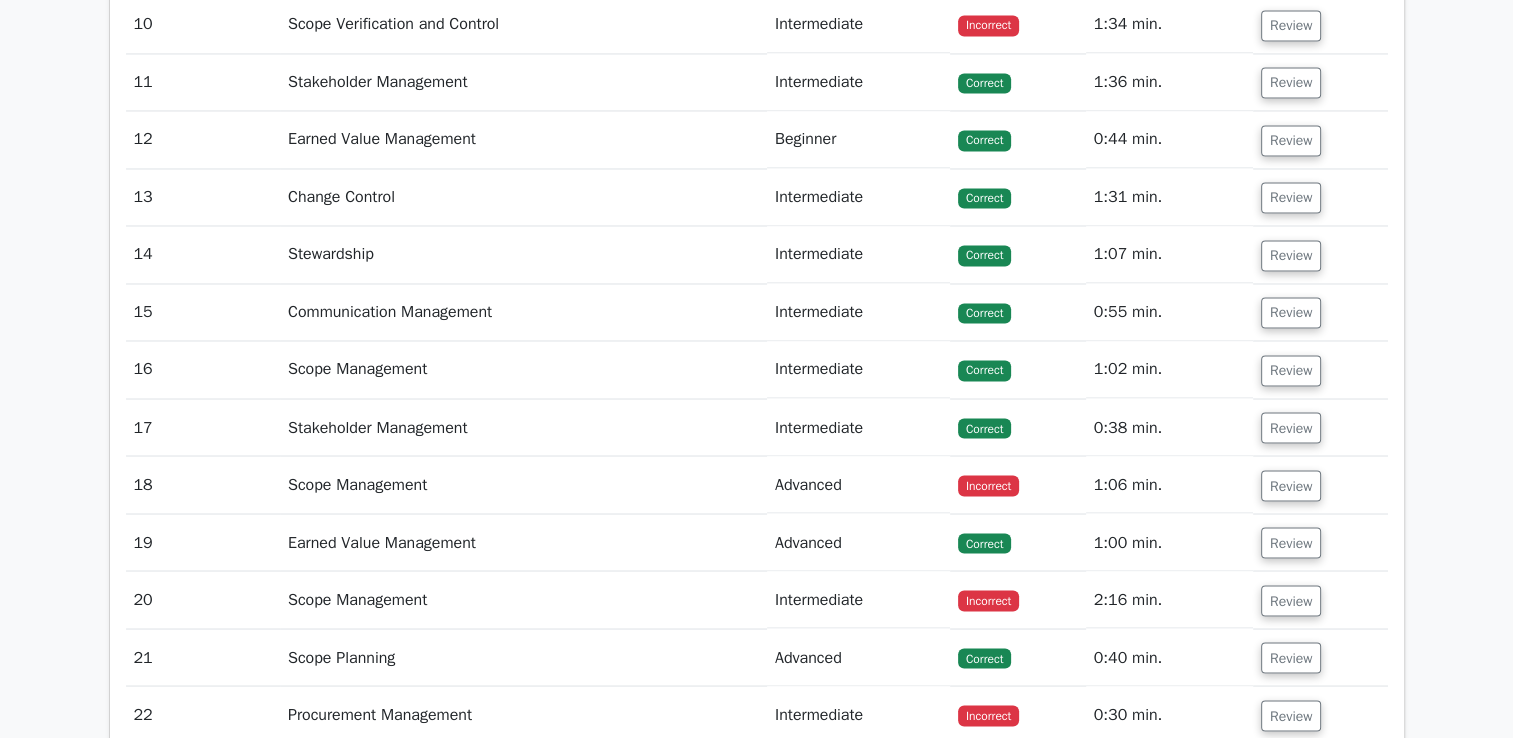 scroll, scrollTop: 3000, scrollLeft: 0, axis: vertical 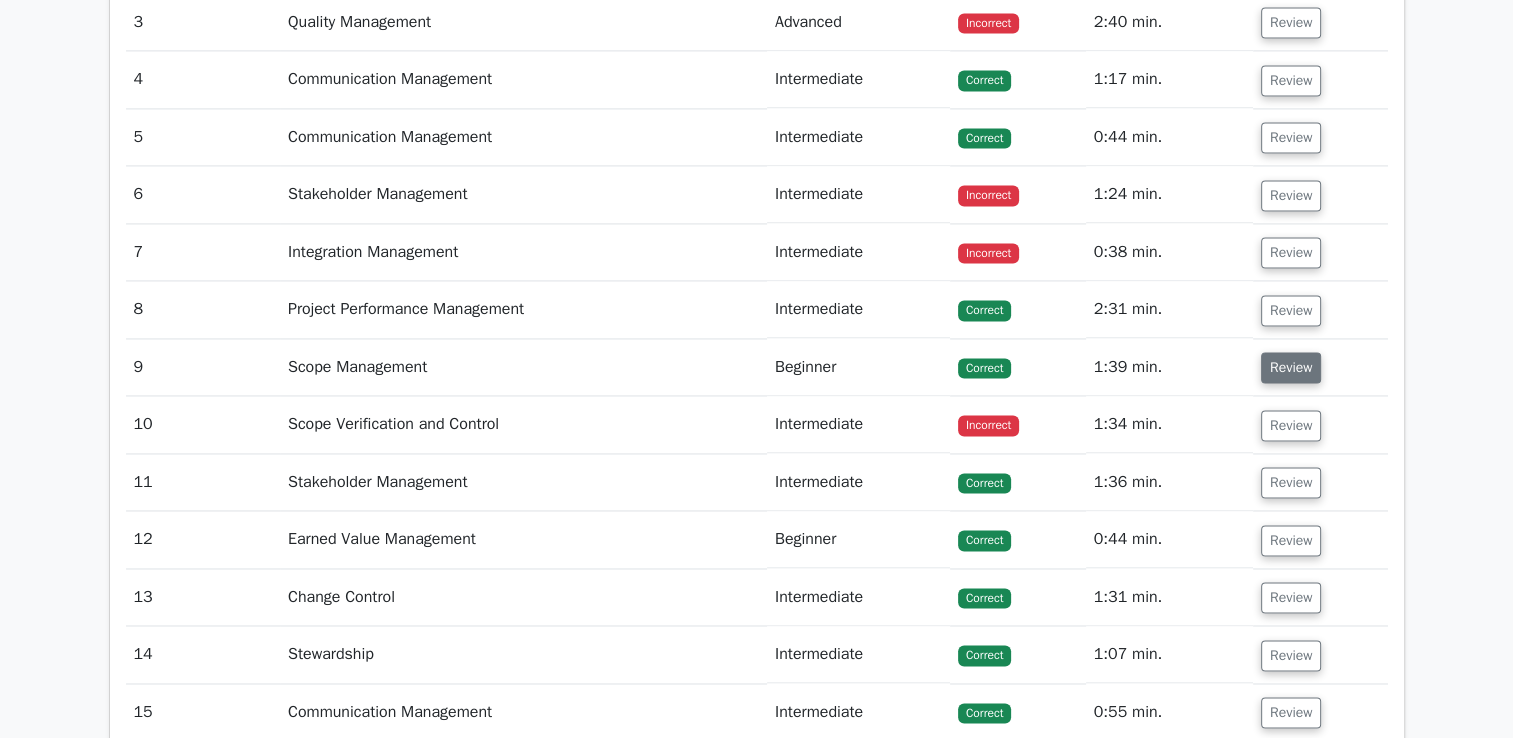 click on "Review" at bounding box center [1291, 367] 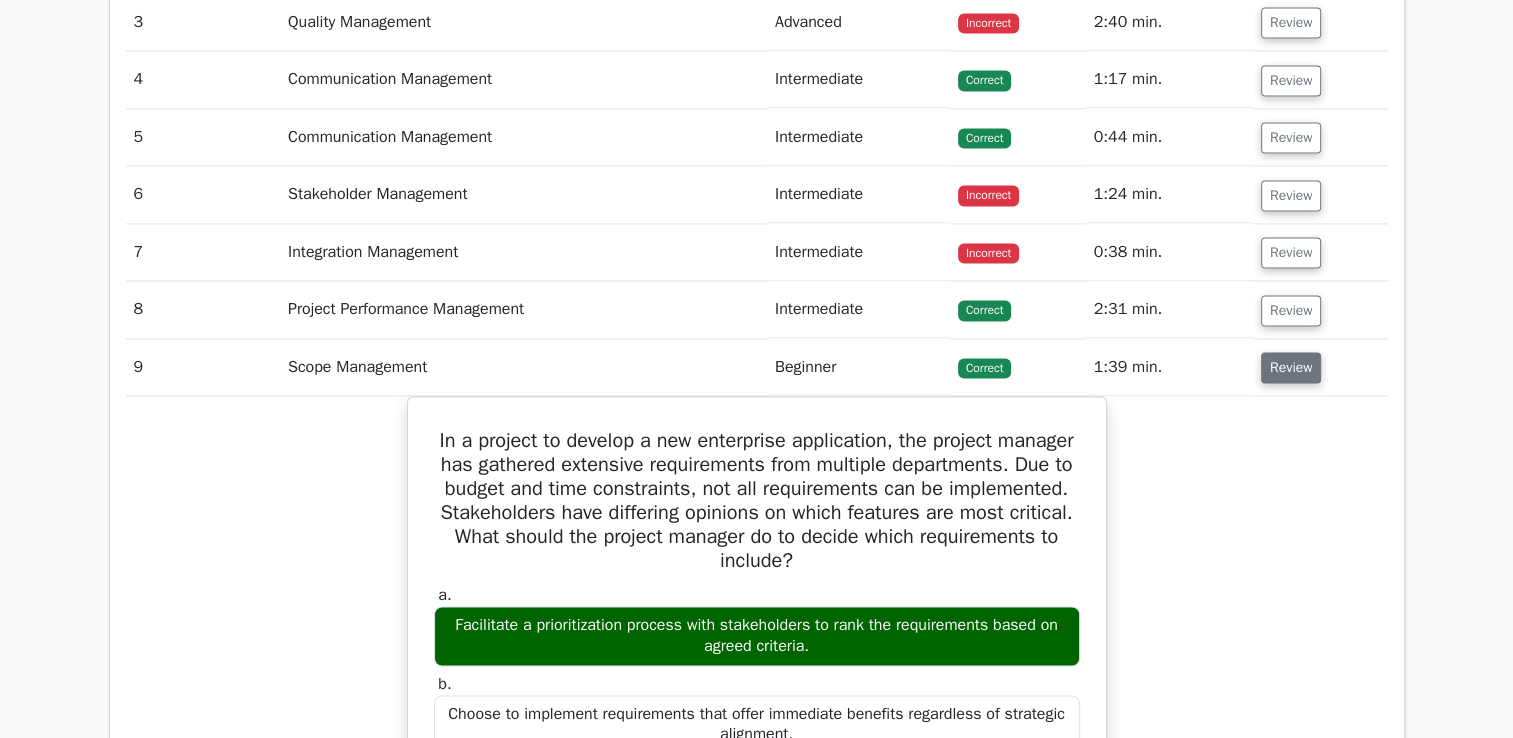 click on "Review" at bounding box center [1291, 367] 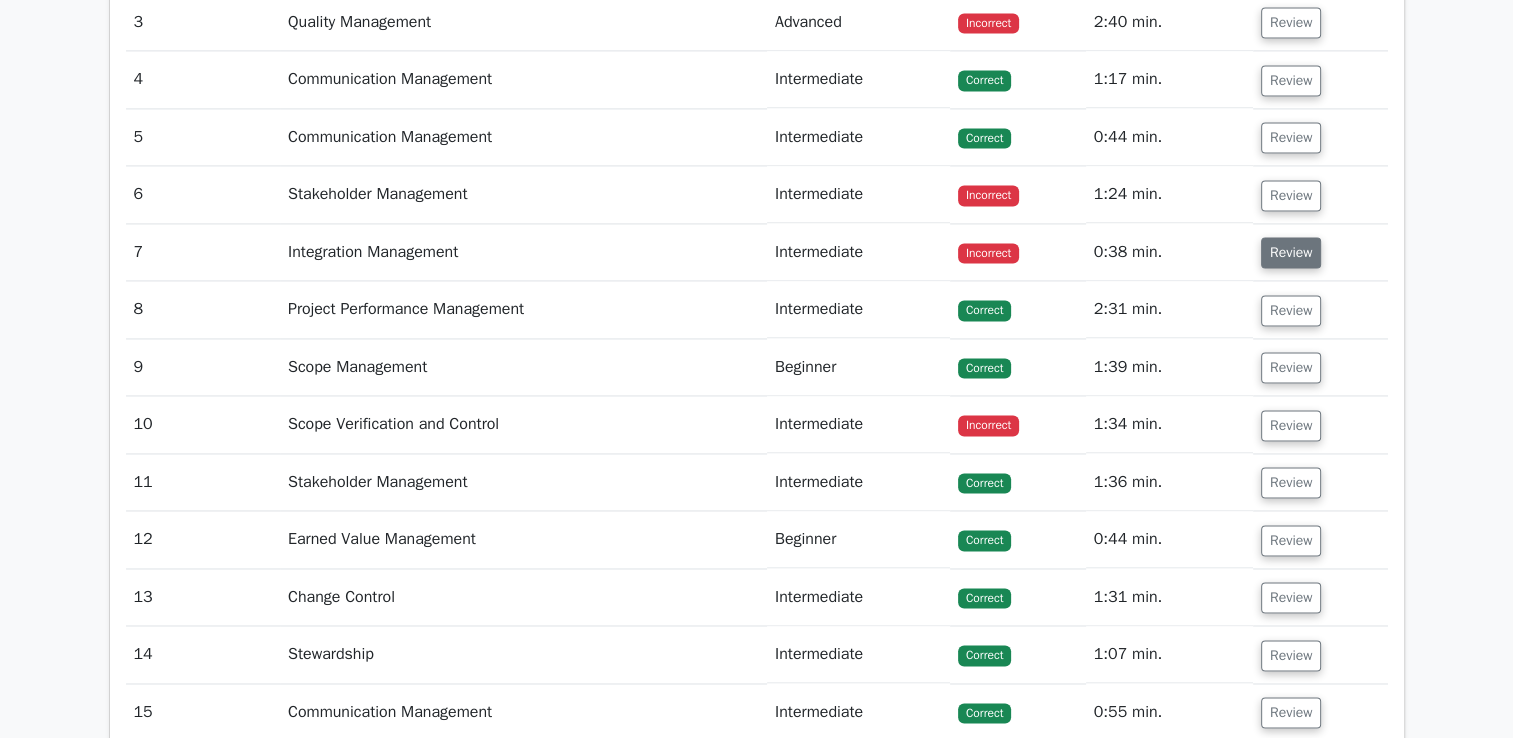 click on "Review" at bounding box center [1291, 252] 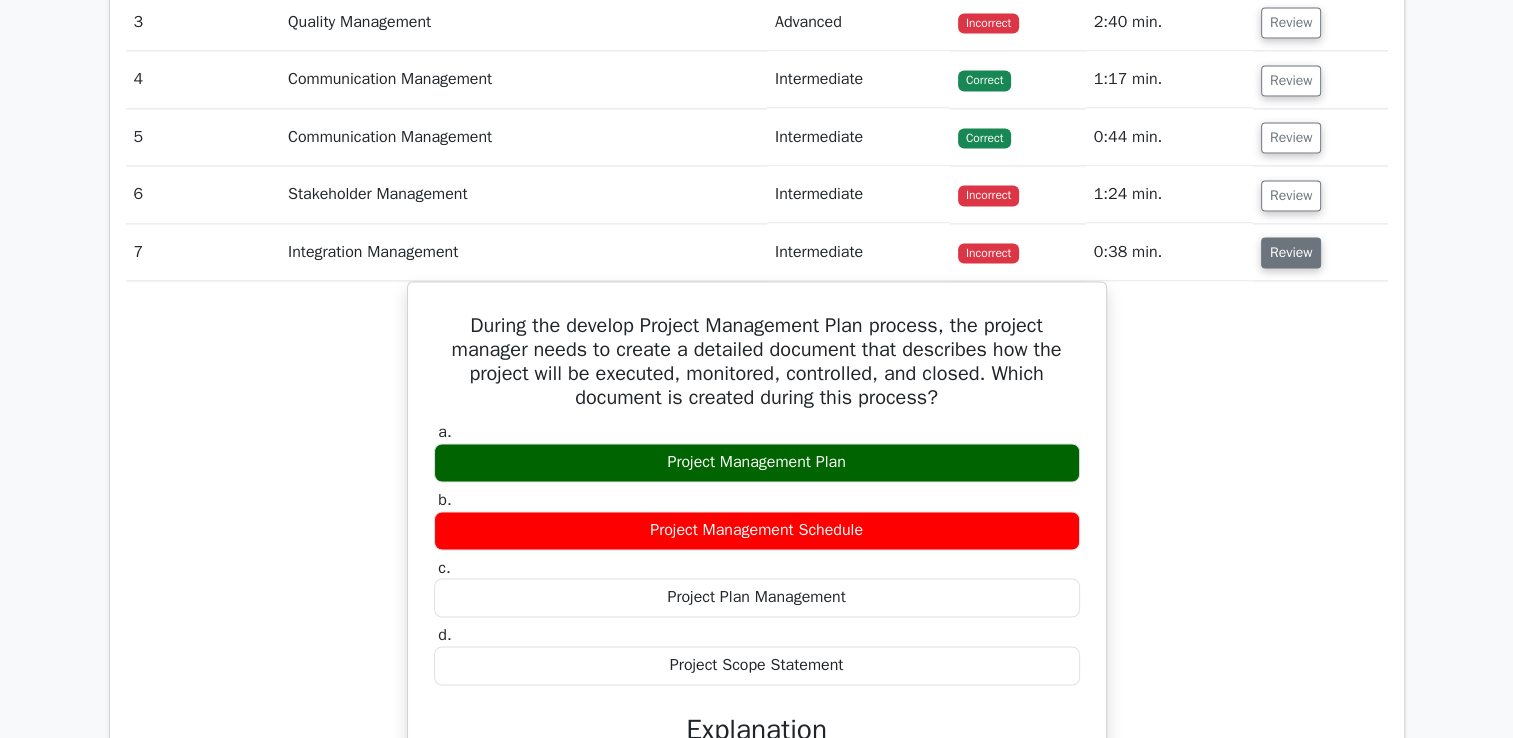 click on "Review" at bounding box center (1291, 252) 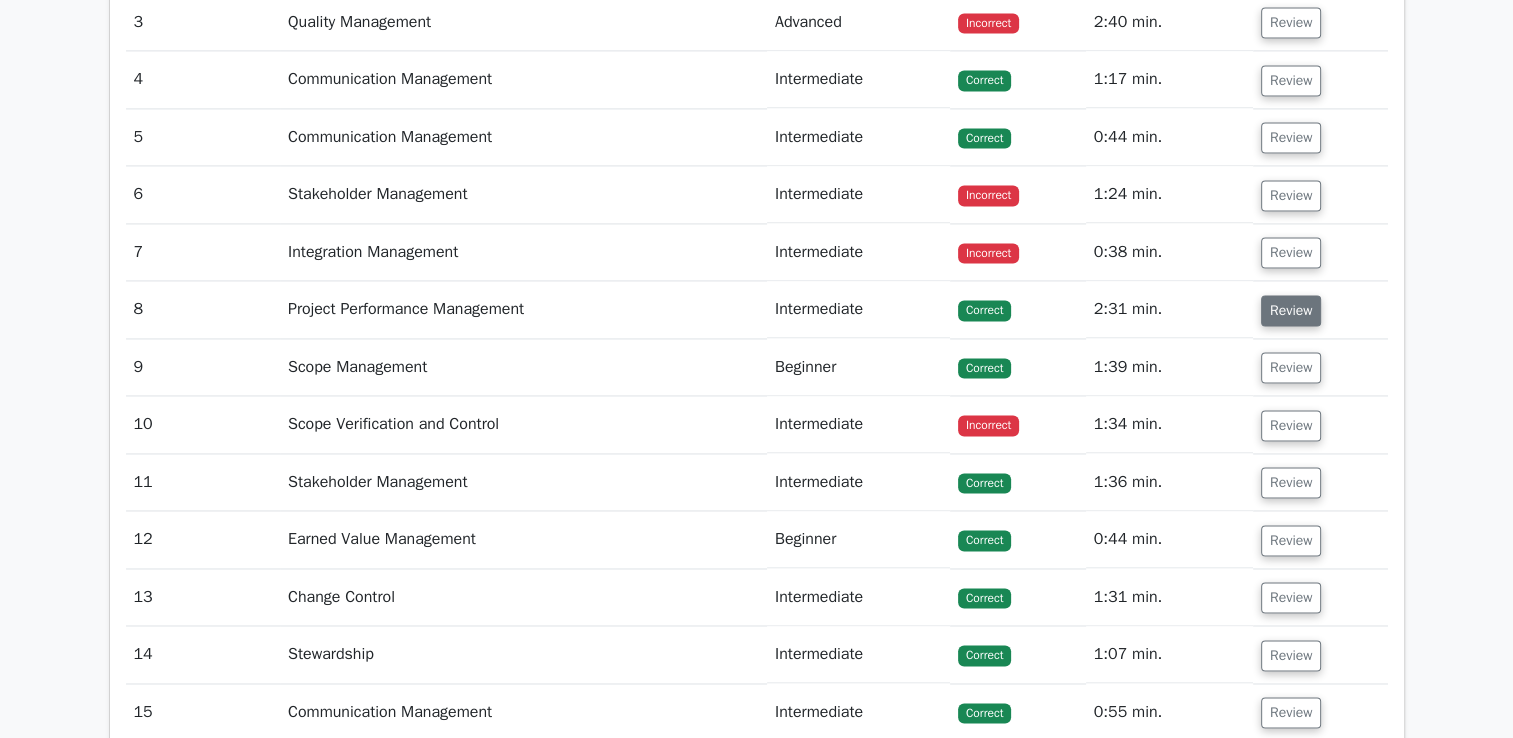 click on "Review" at bounding box center (1291, 310) 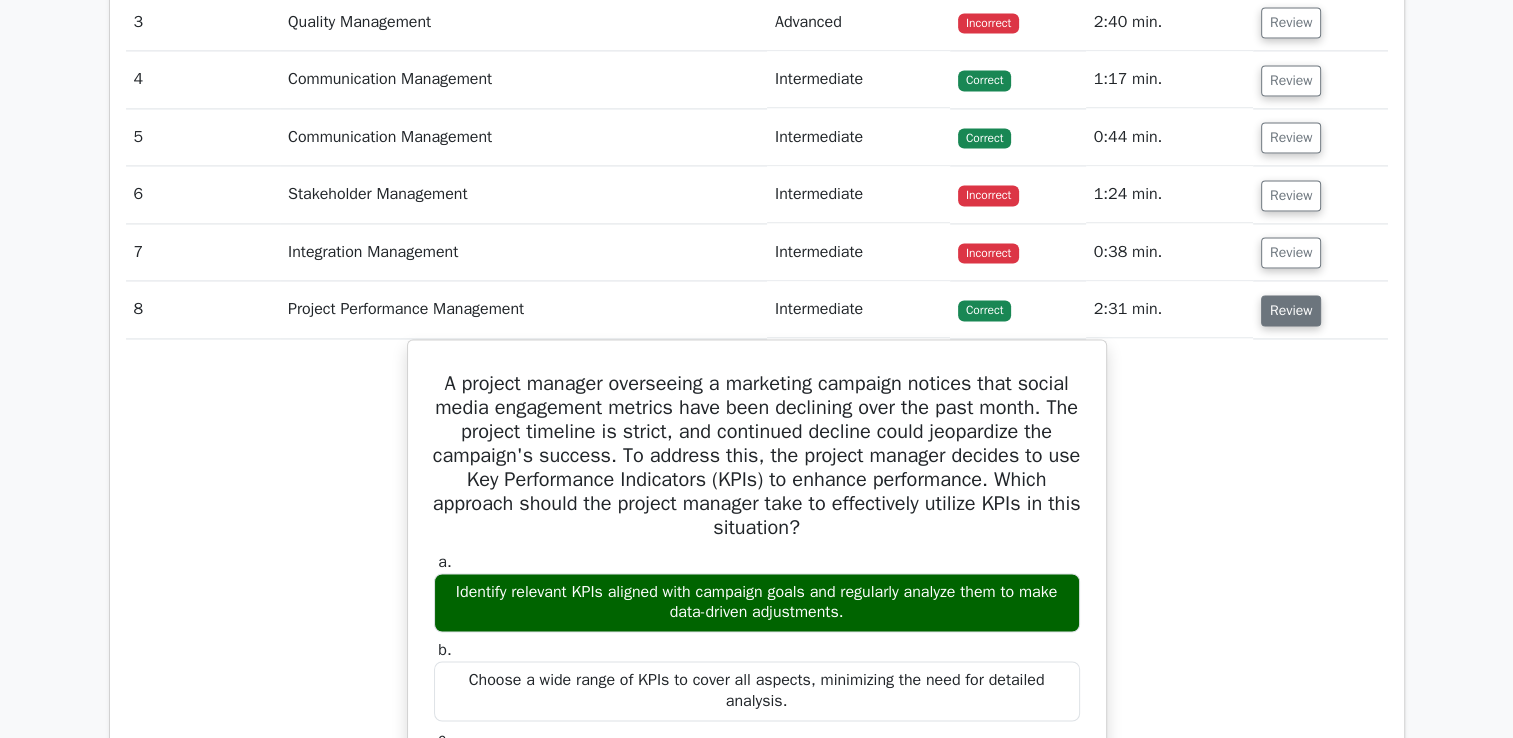 click on "Review" at bounding box center [1291, 310] 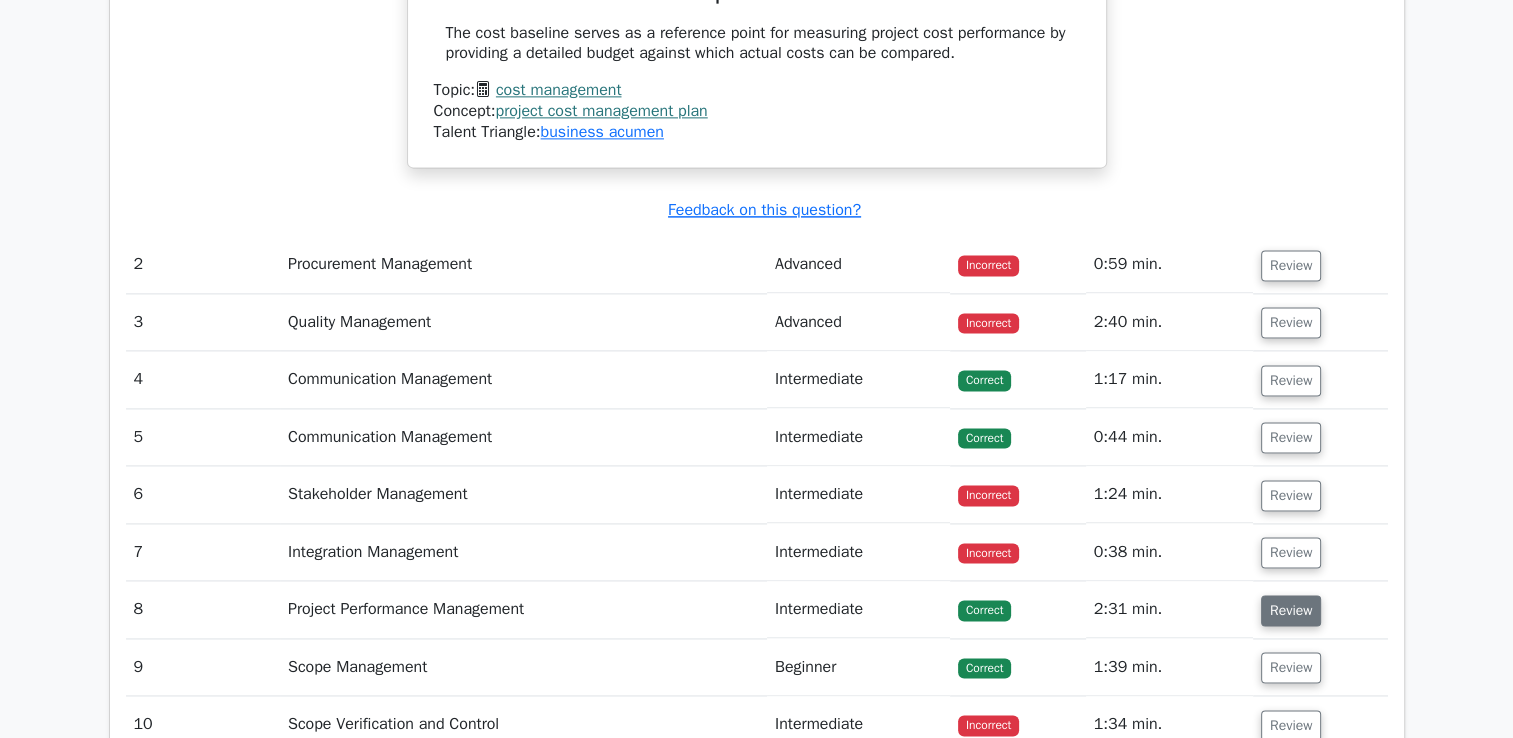 scroll, scrollTop: 2700, scrollLeft: 0, axis: vertical 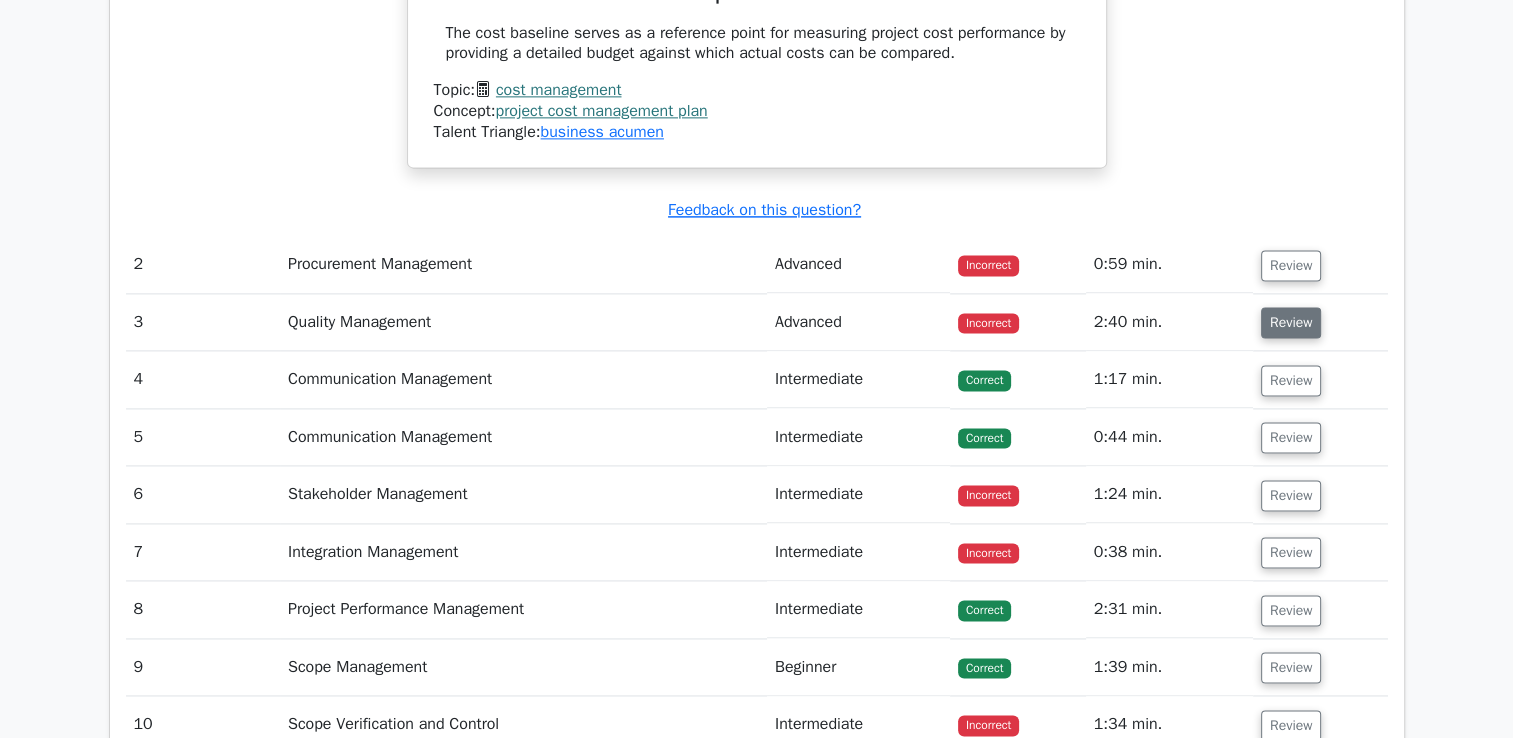 click on "Review" at bounding box center (1291, 322) 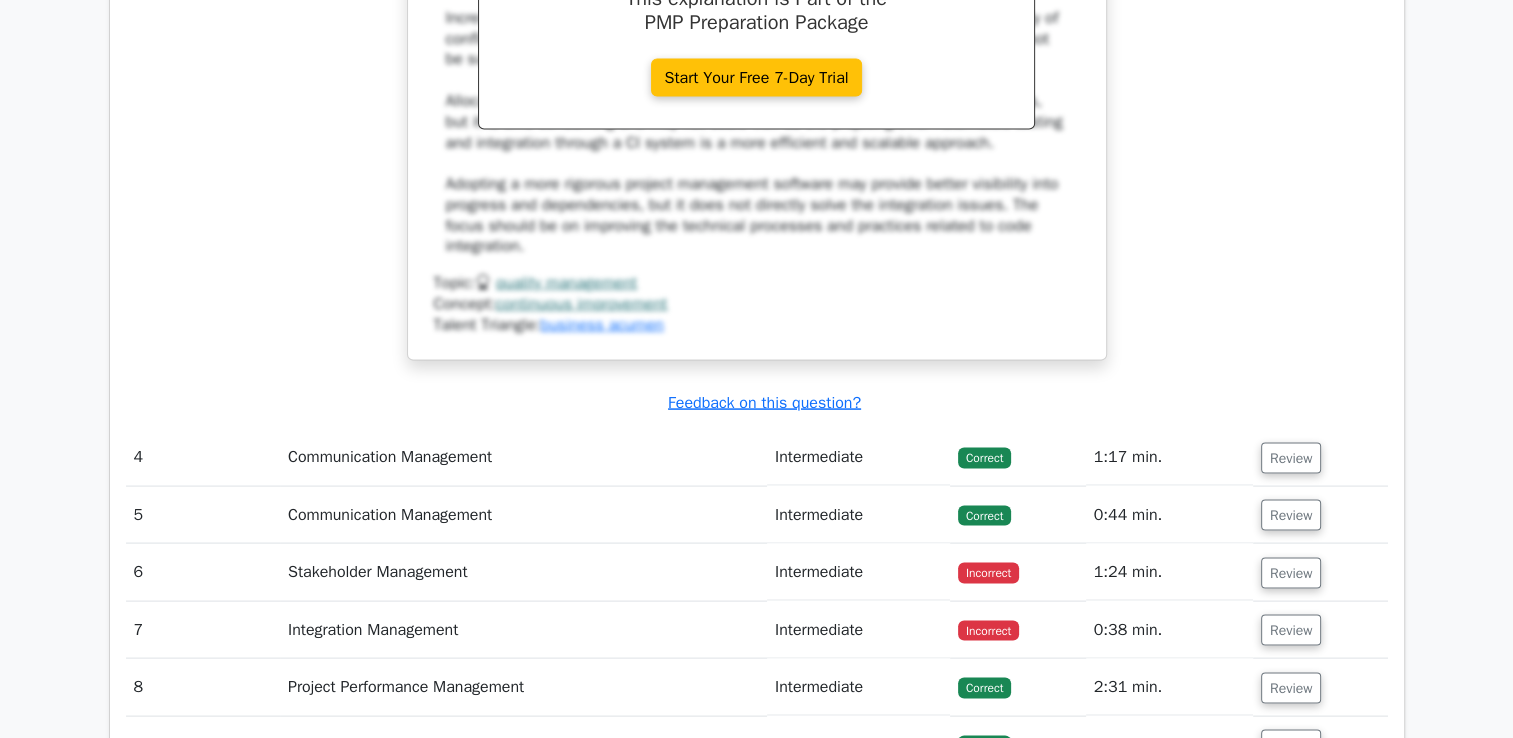 scroll, scrollTop: 3900, scrollLeft: 0, axis: vertical 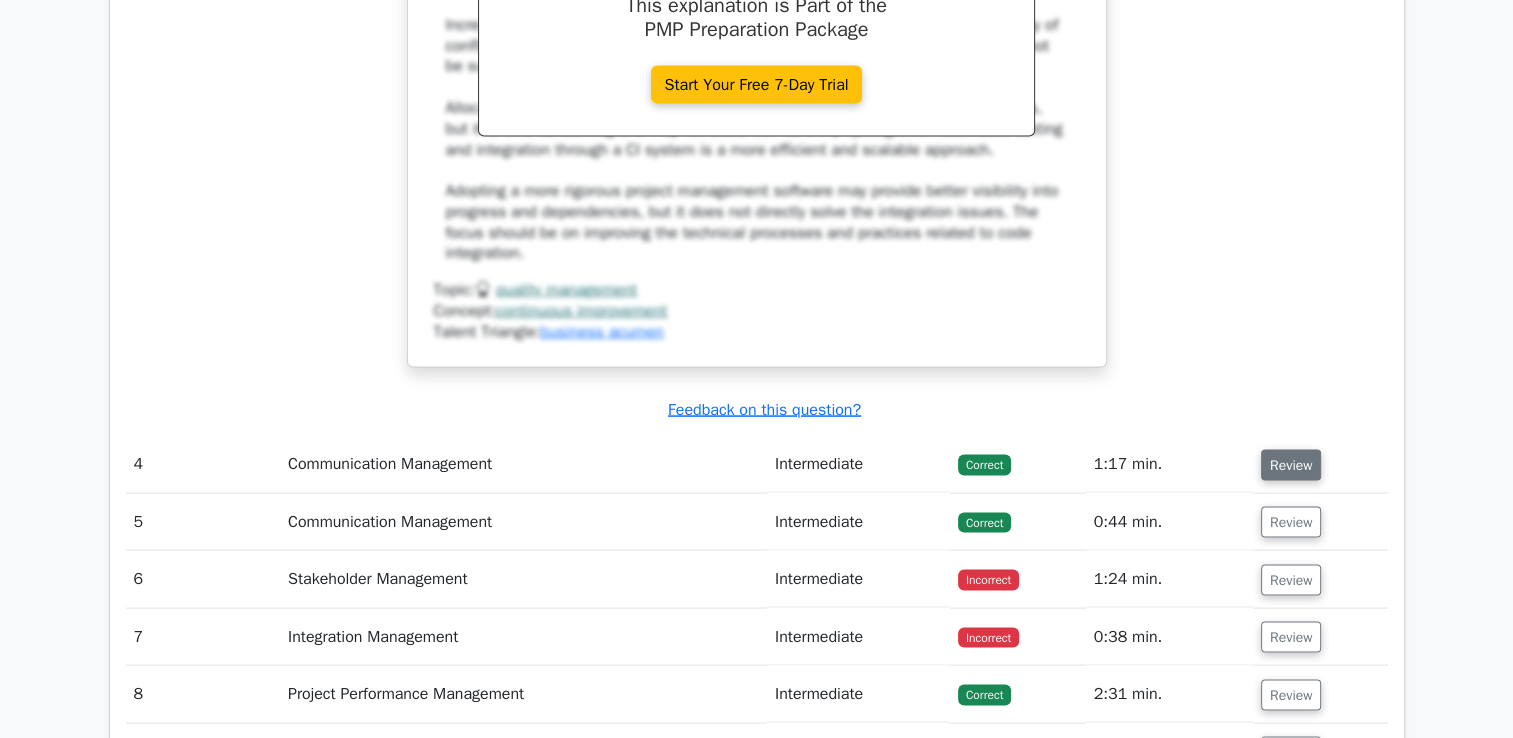 click on "Review" at bounding box center (1291, 465) 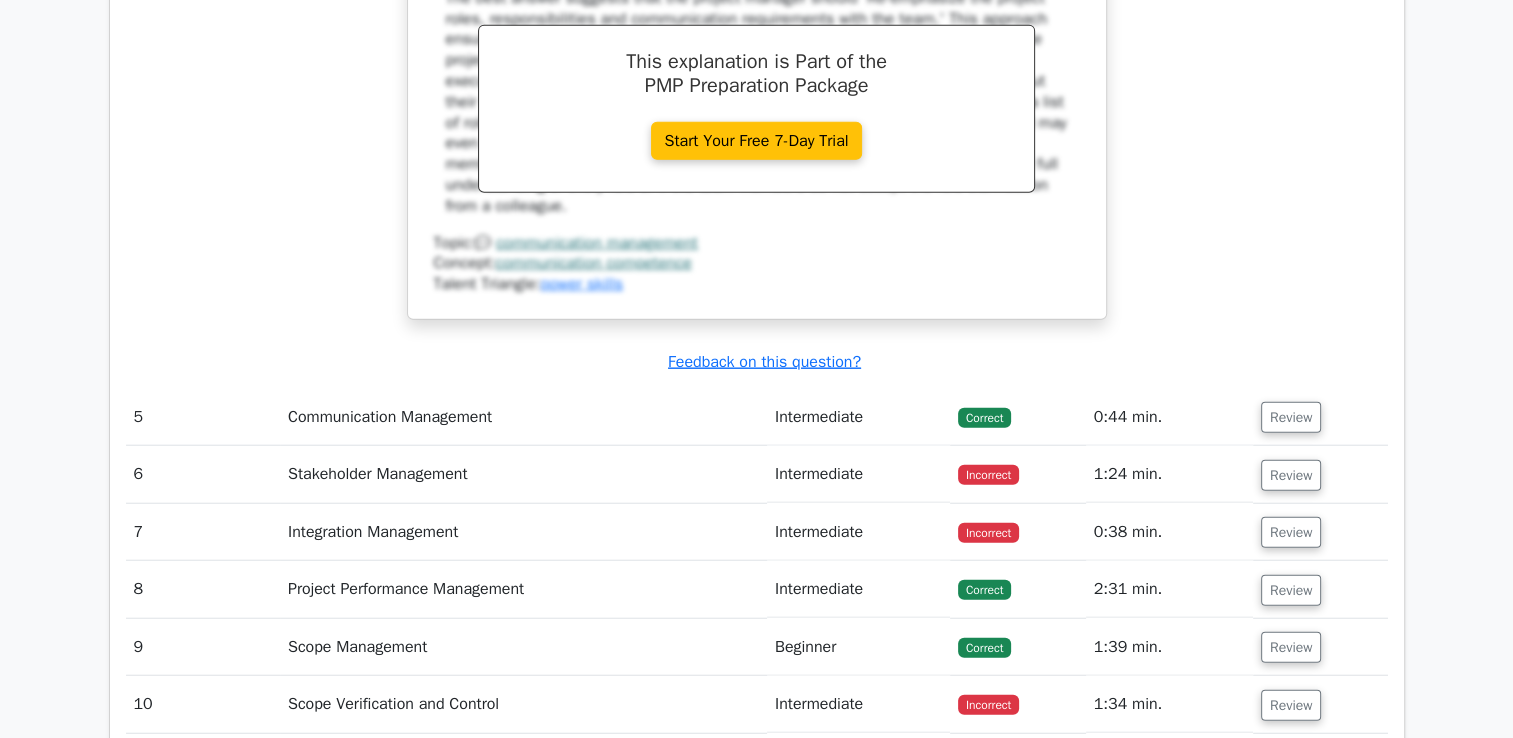 scroll, scrollTop: 4900, scrollLeft: 0, axis: vertical 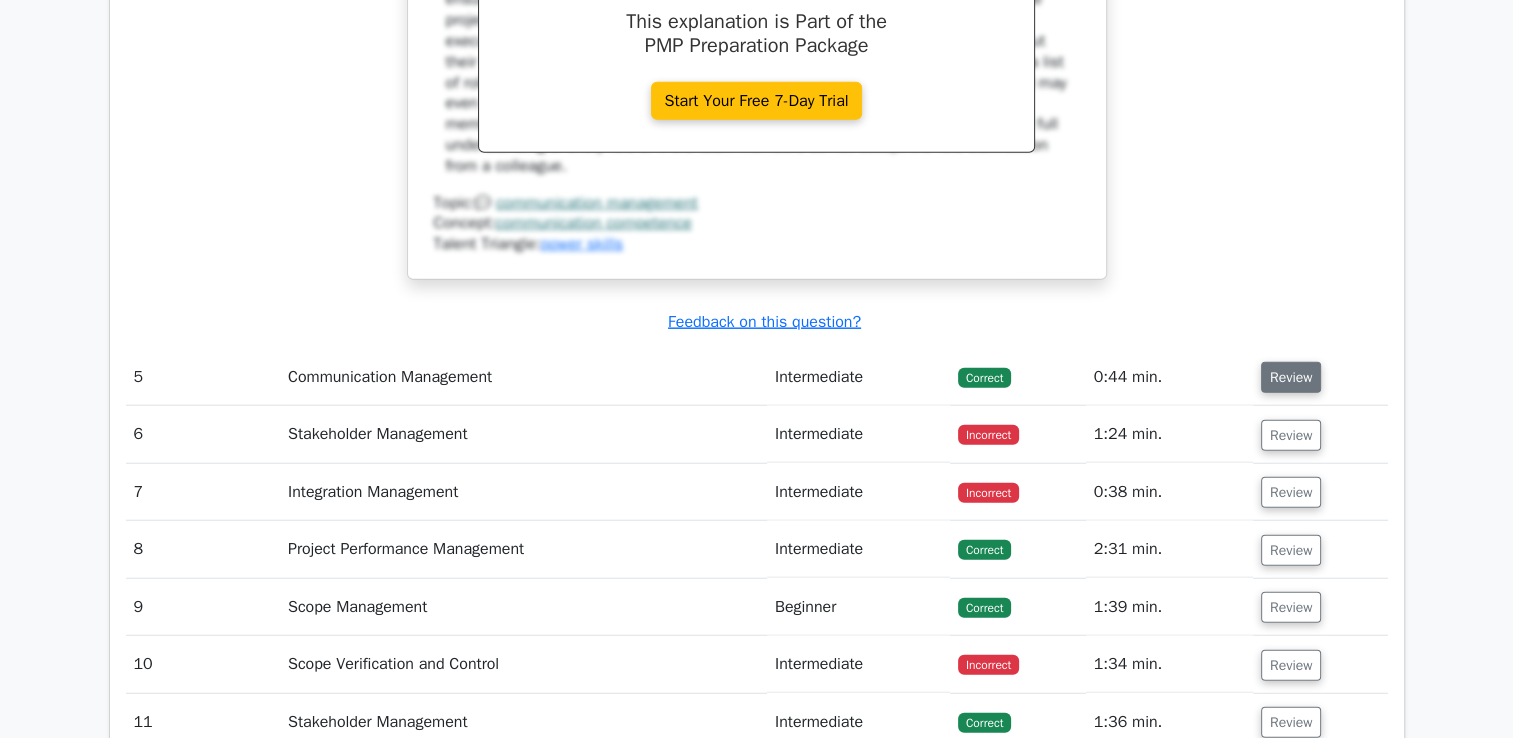 click on "Review" at bounding box center [1291, 377] 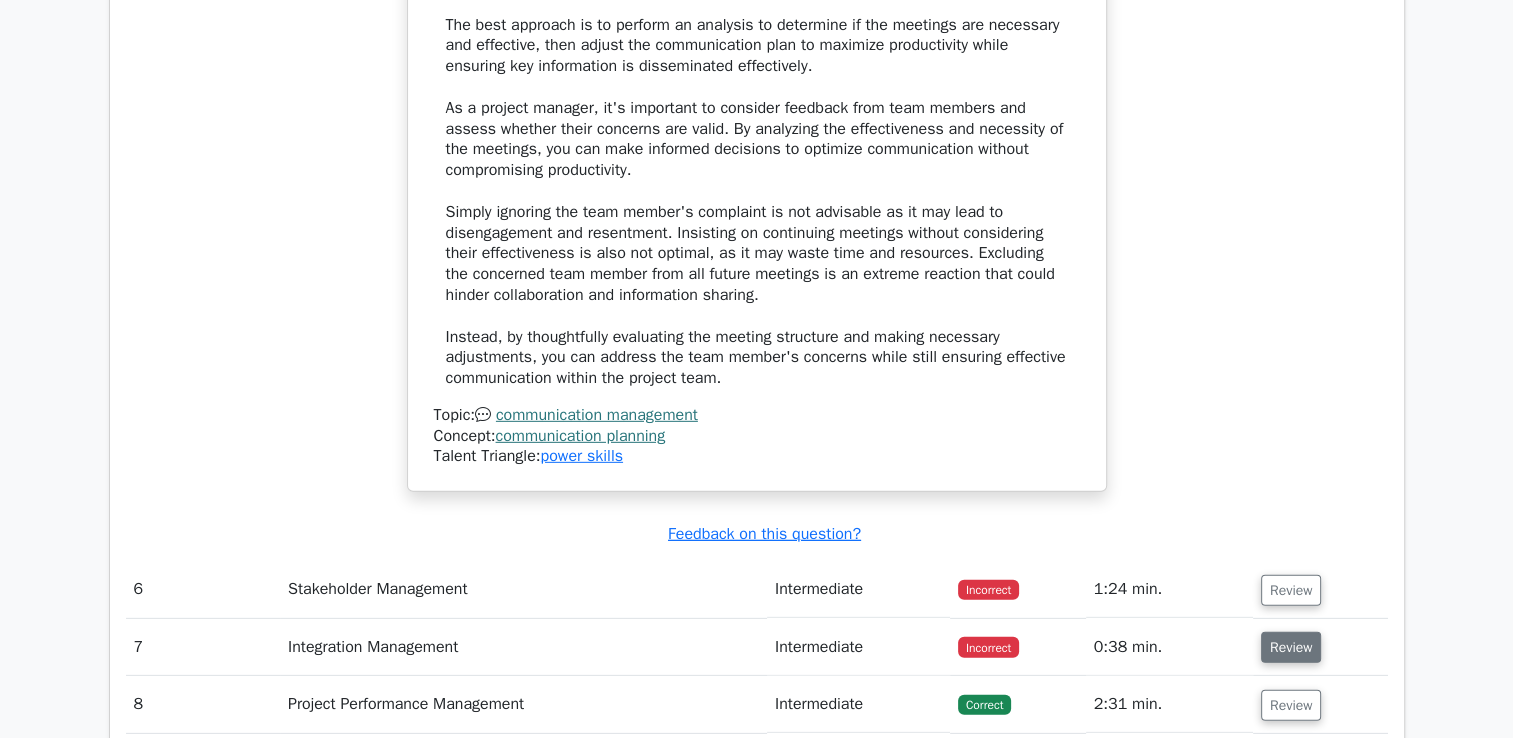 scroll, scrollTop: 6100, scrollLeft: 0, axis: vertical 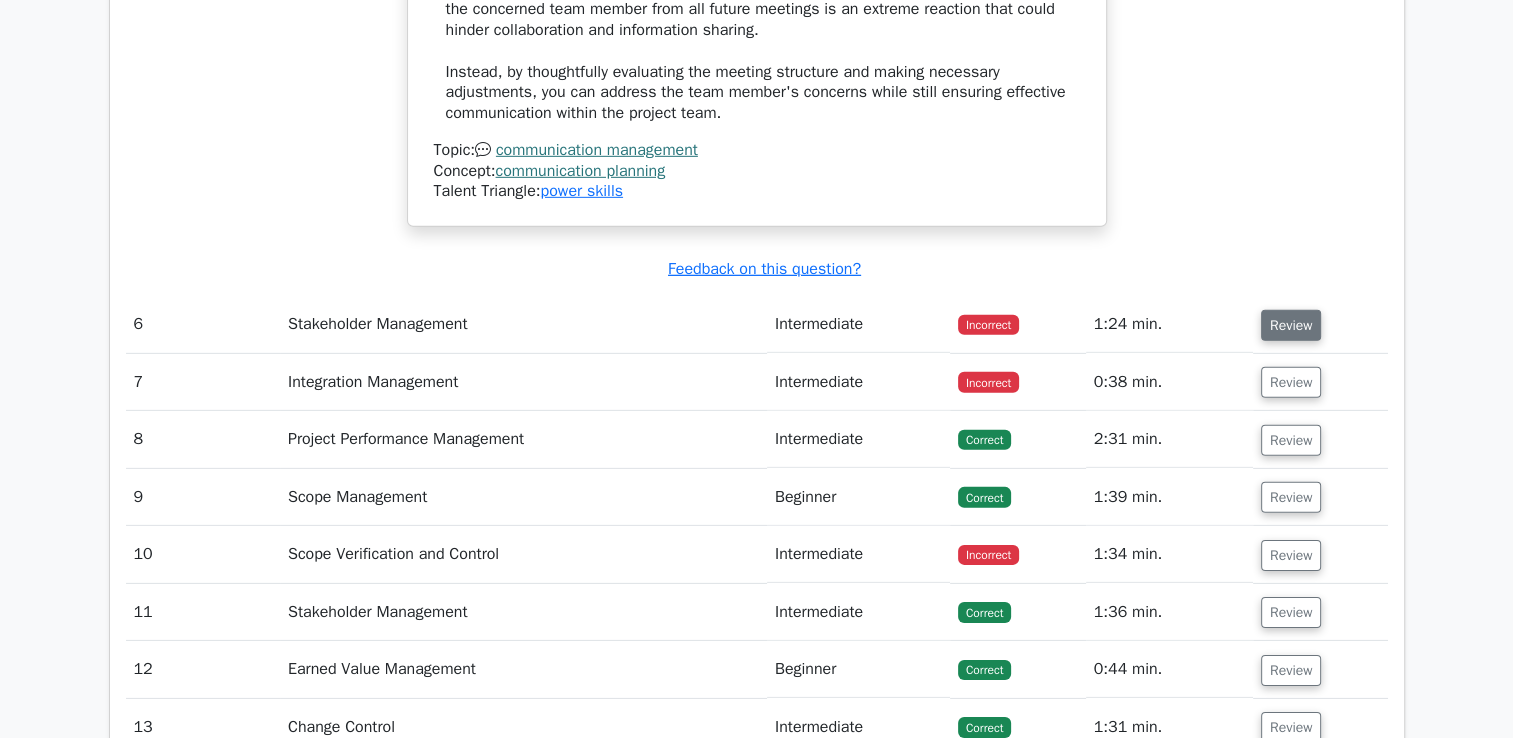 click on "Review" at bounding box center [1291, 325] 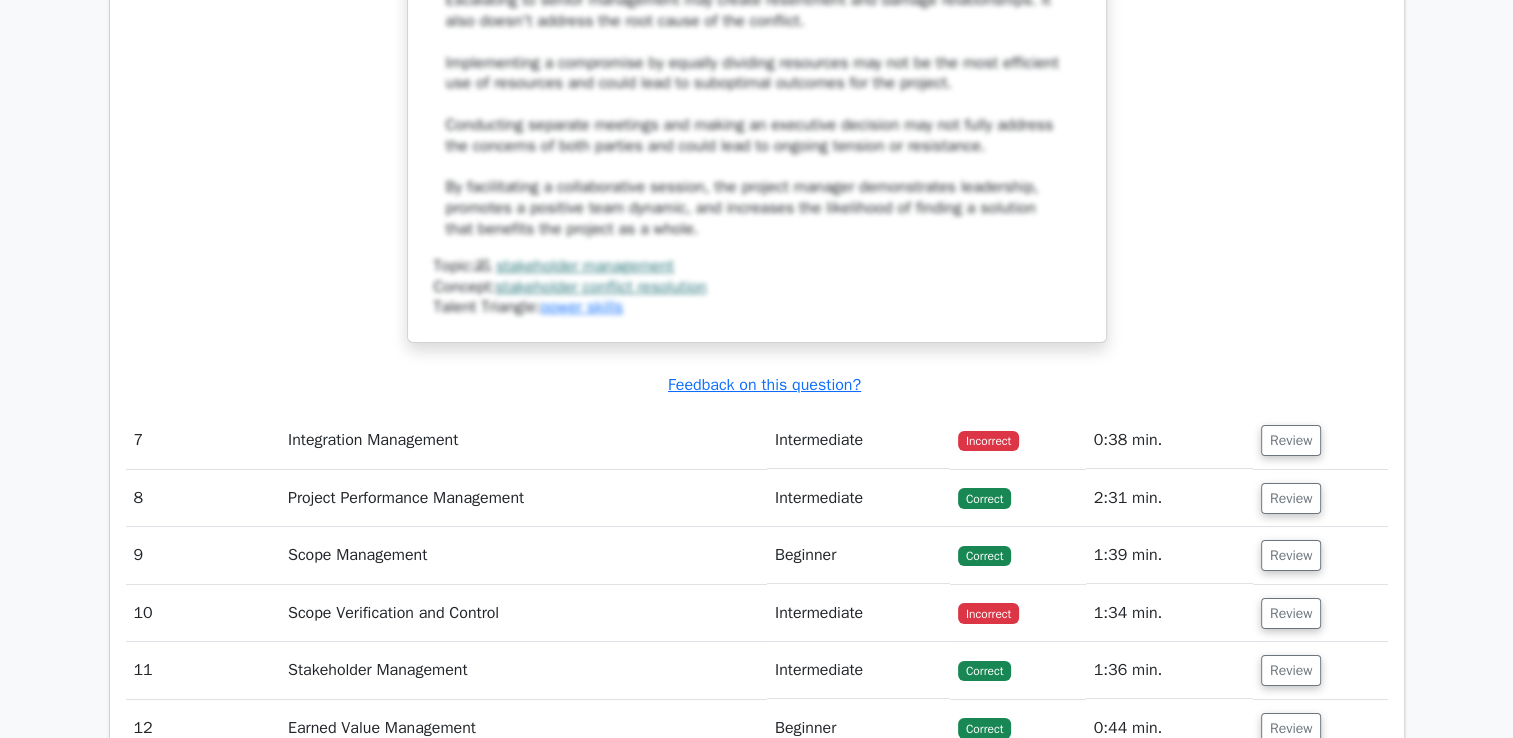 scroll, scrollTop: 7300, scrollLeft: 0, axis: vertical 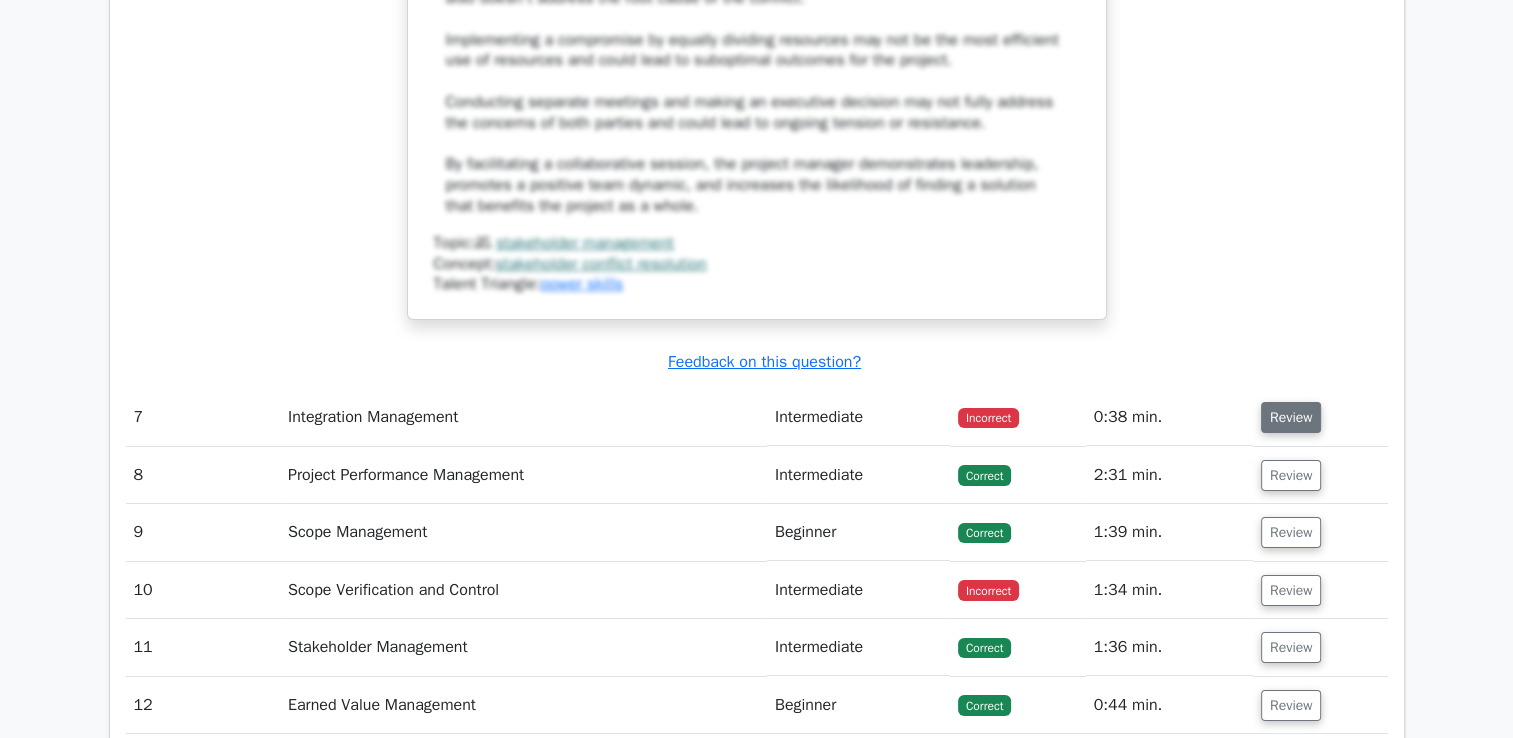 click on "Review" at bounding box center (1291, 417) 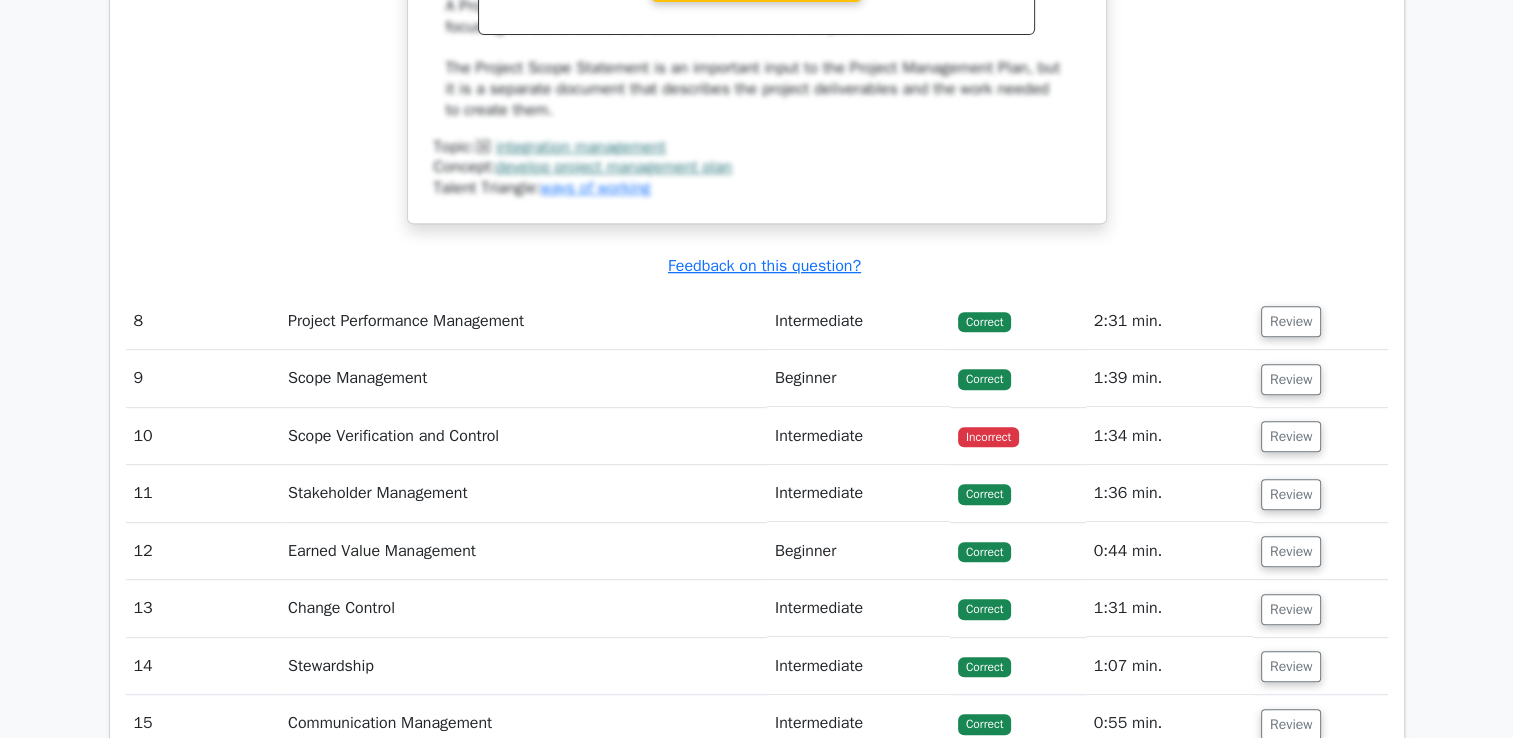 scroll, scrollTop: 8400, scrollLeft: 0, axis: vertical 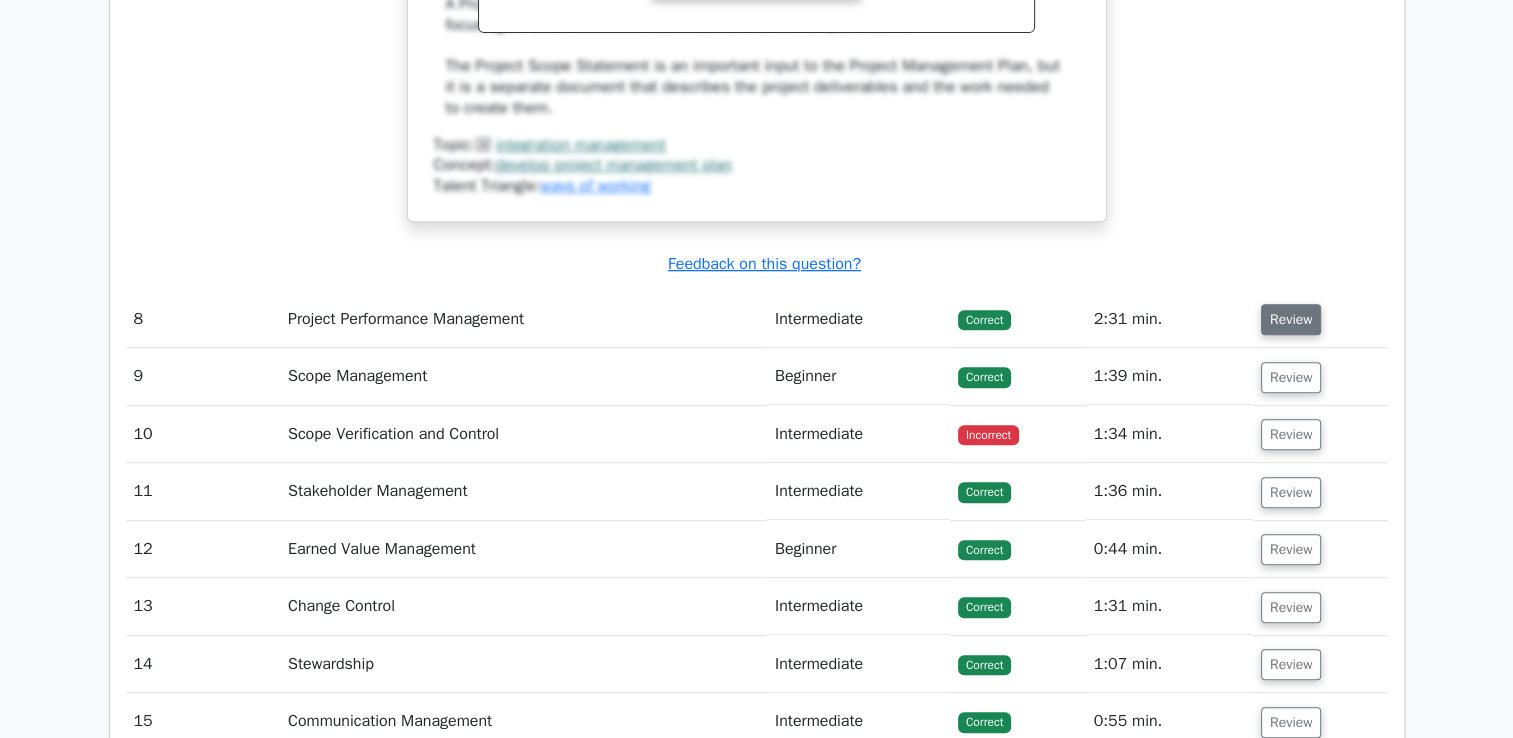 click on "Review" at bounding box center [1291, 319] 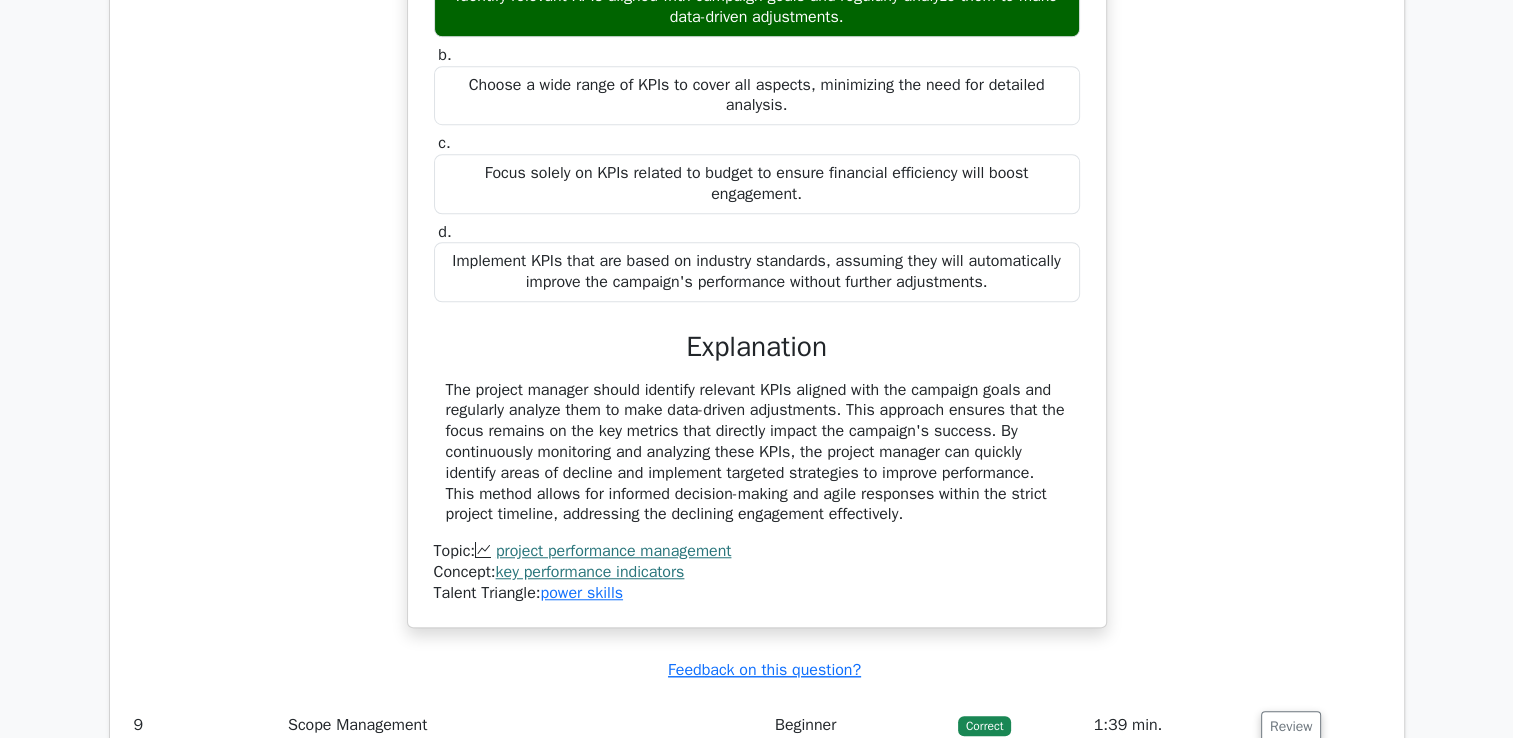 scroll, scrollTop: 9300, scrollLeft: 0, axis: vertical 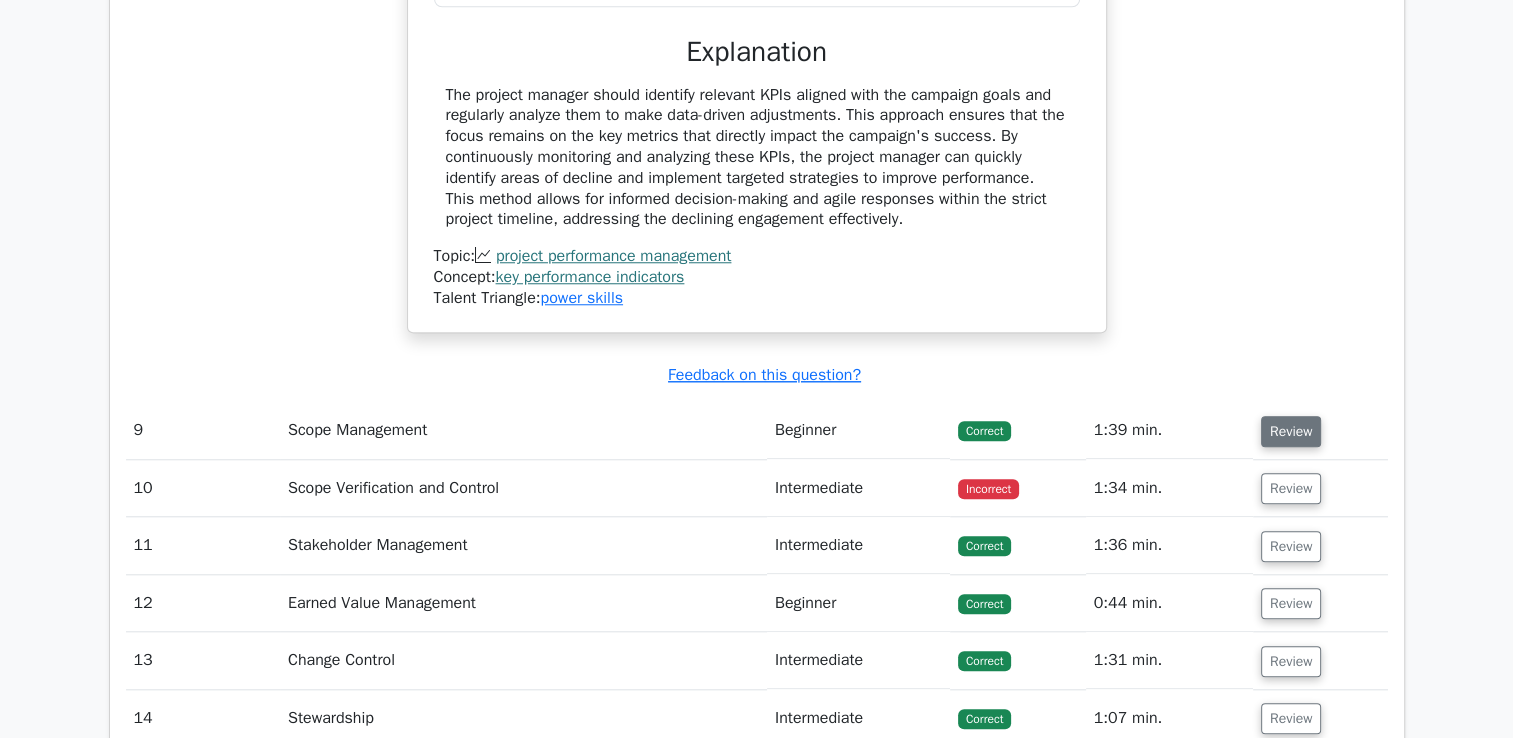 click on "Review" at bounding box center [1291, 431] 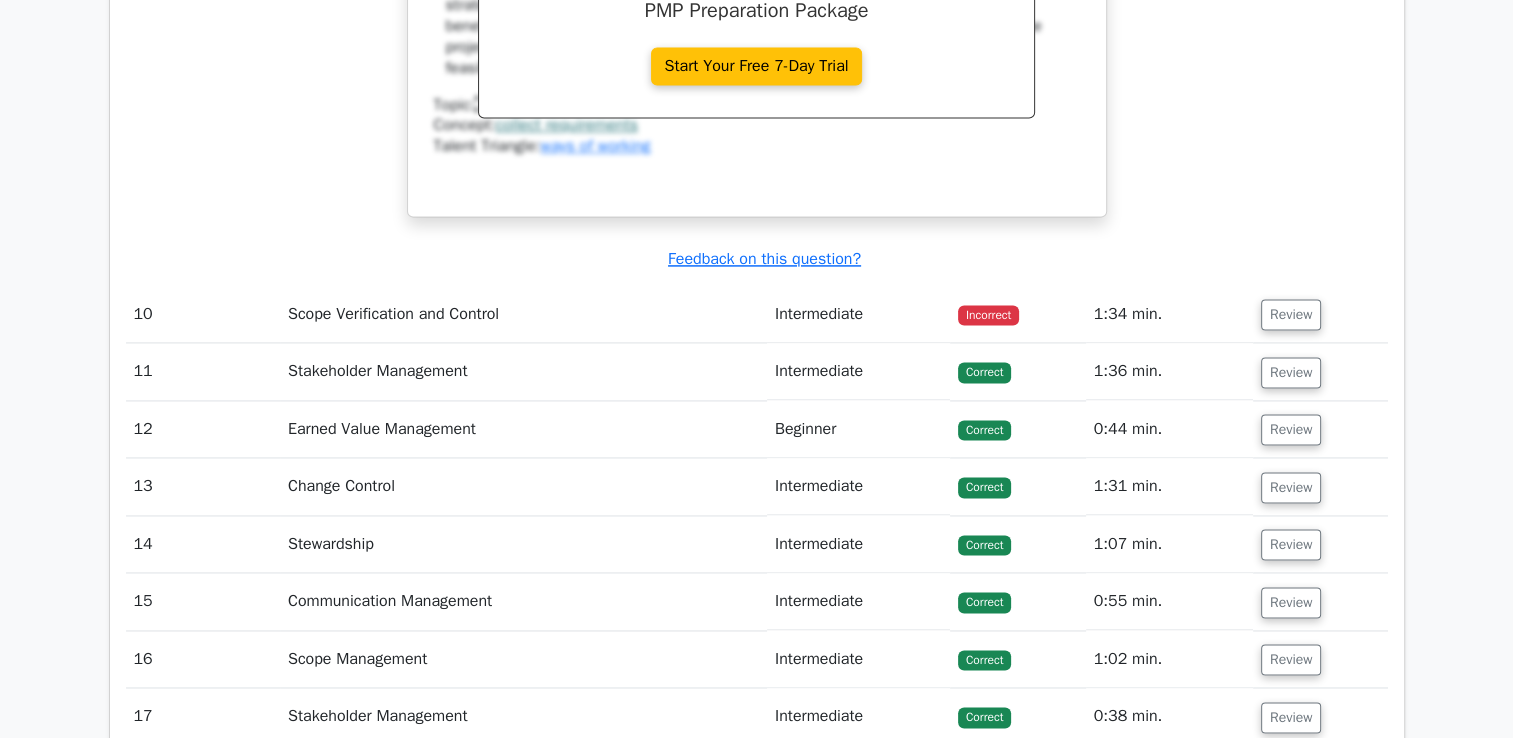 scroll, scrollTop: 10500, scrollLeft: 0, axis: vertical 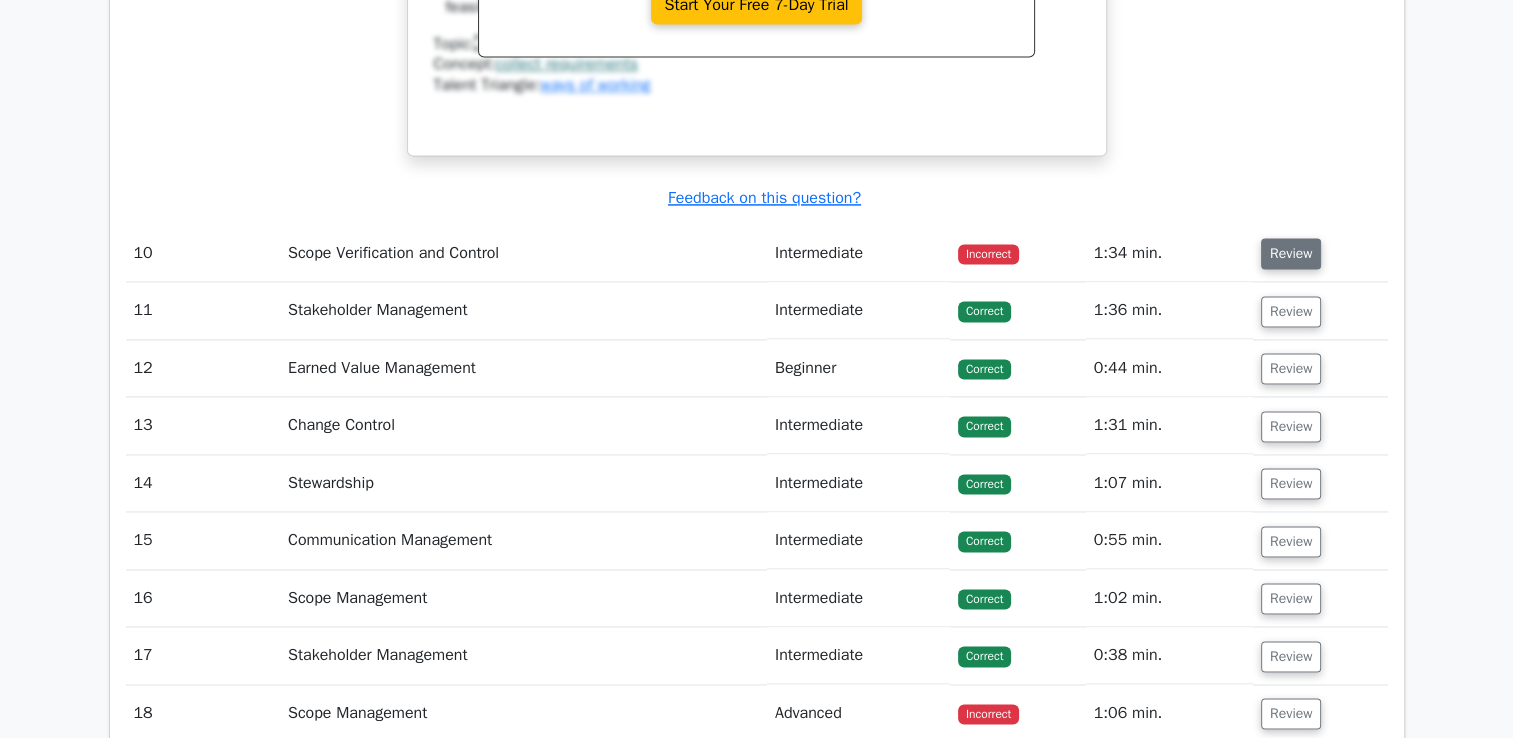 click on "Review" at bounding box center [1291, 253] 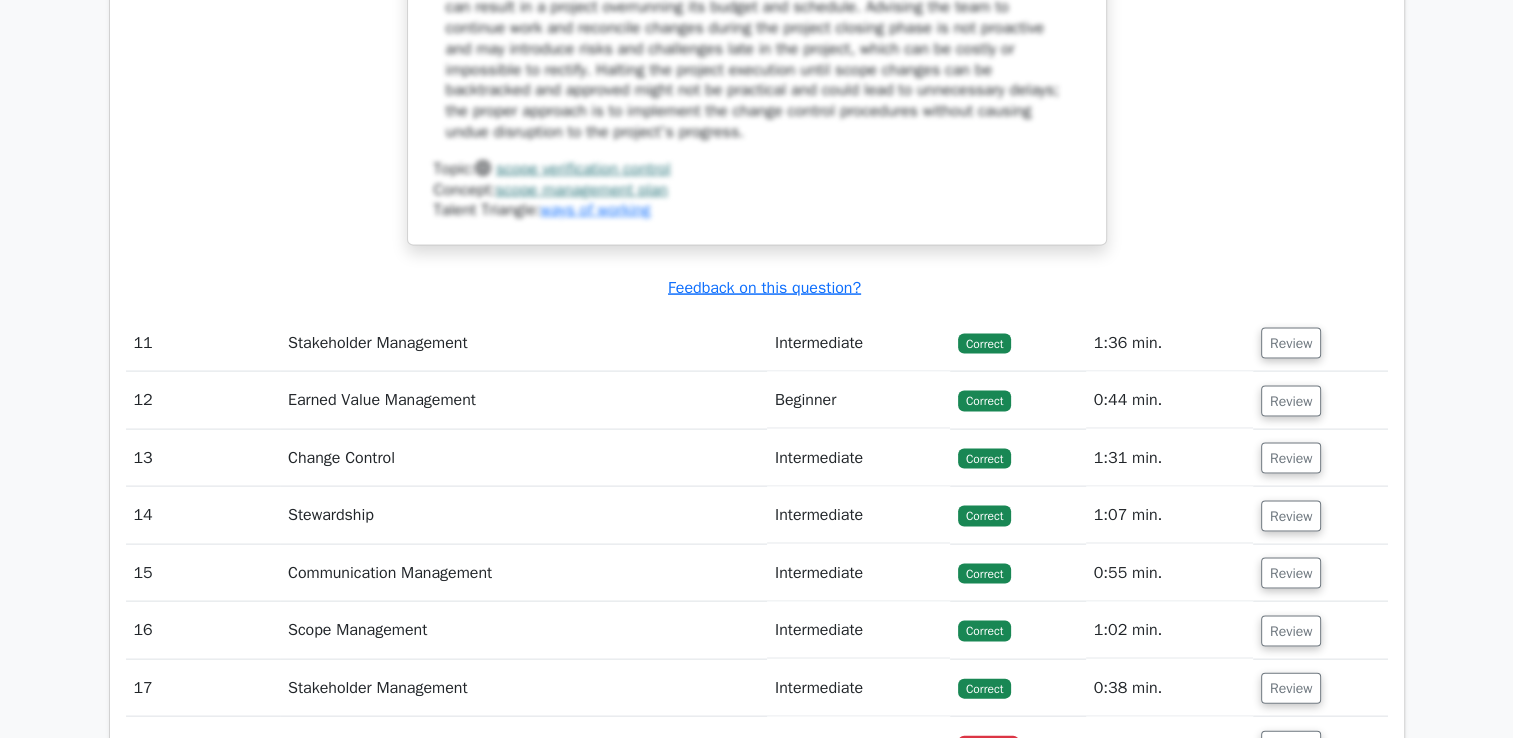 scroll, scrollTop: 11700, scrollLeft: 0, axis: vertical 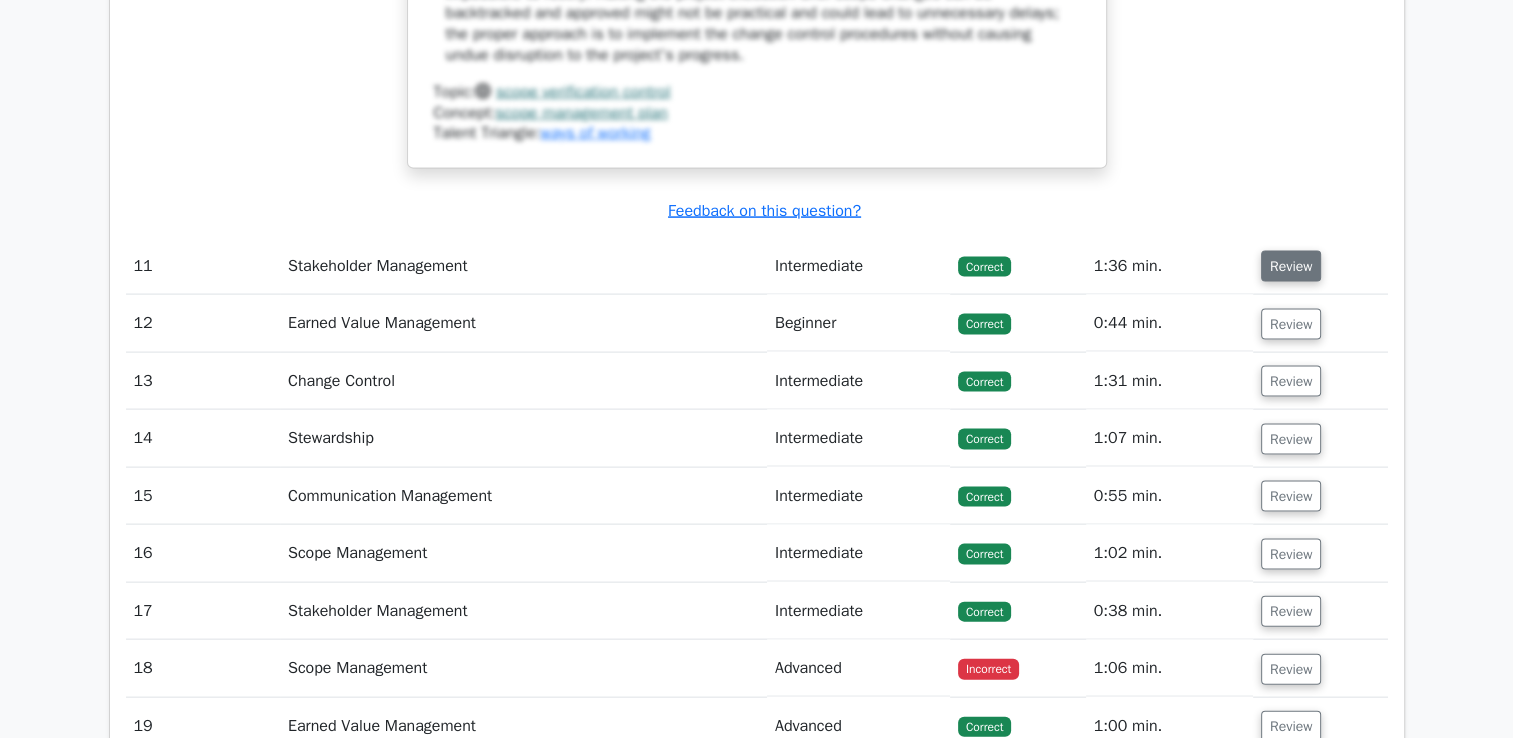 click on "Review" at bounding box center [1291, 266] 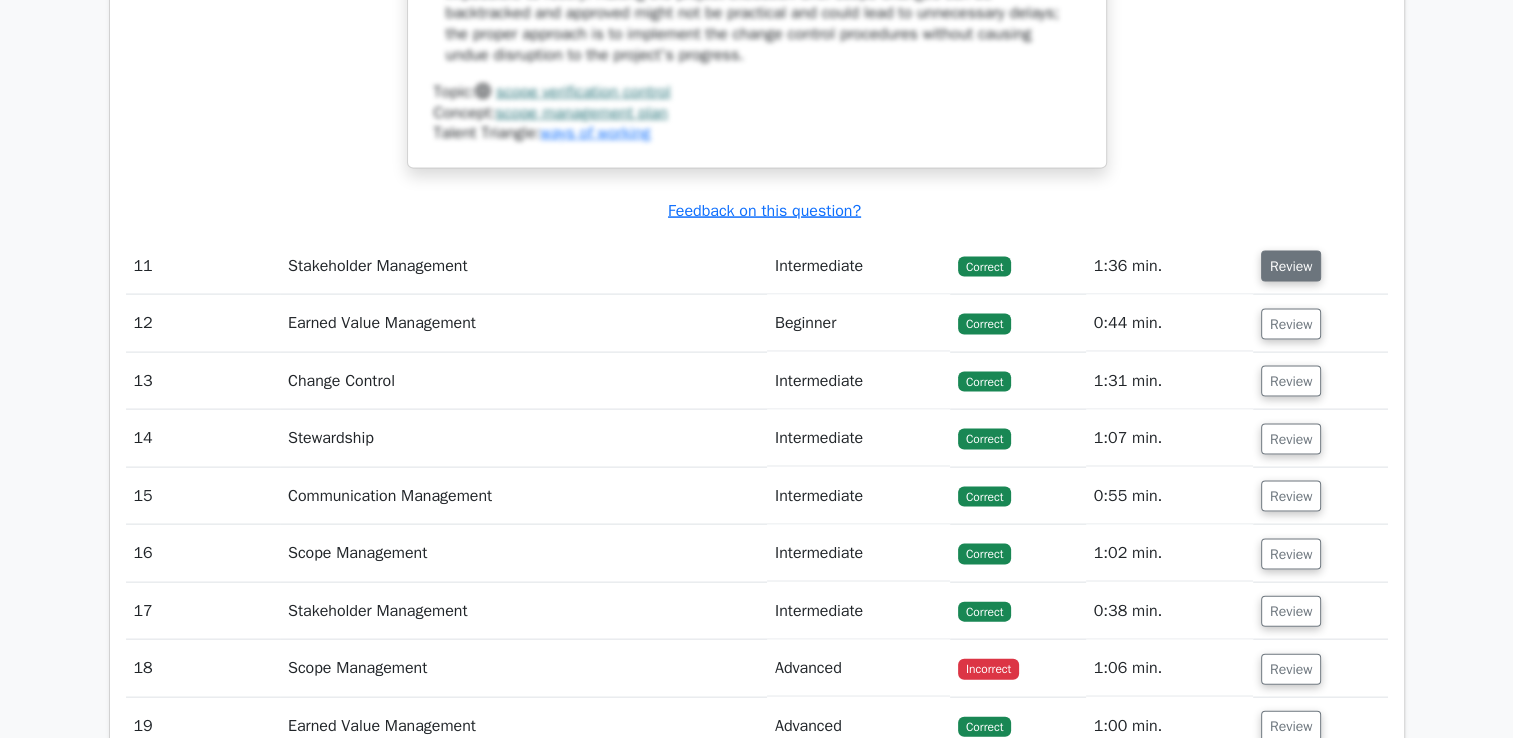 click on "Review" at bounding box center [1291, 266] 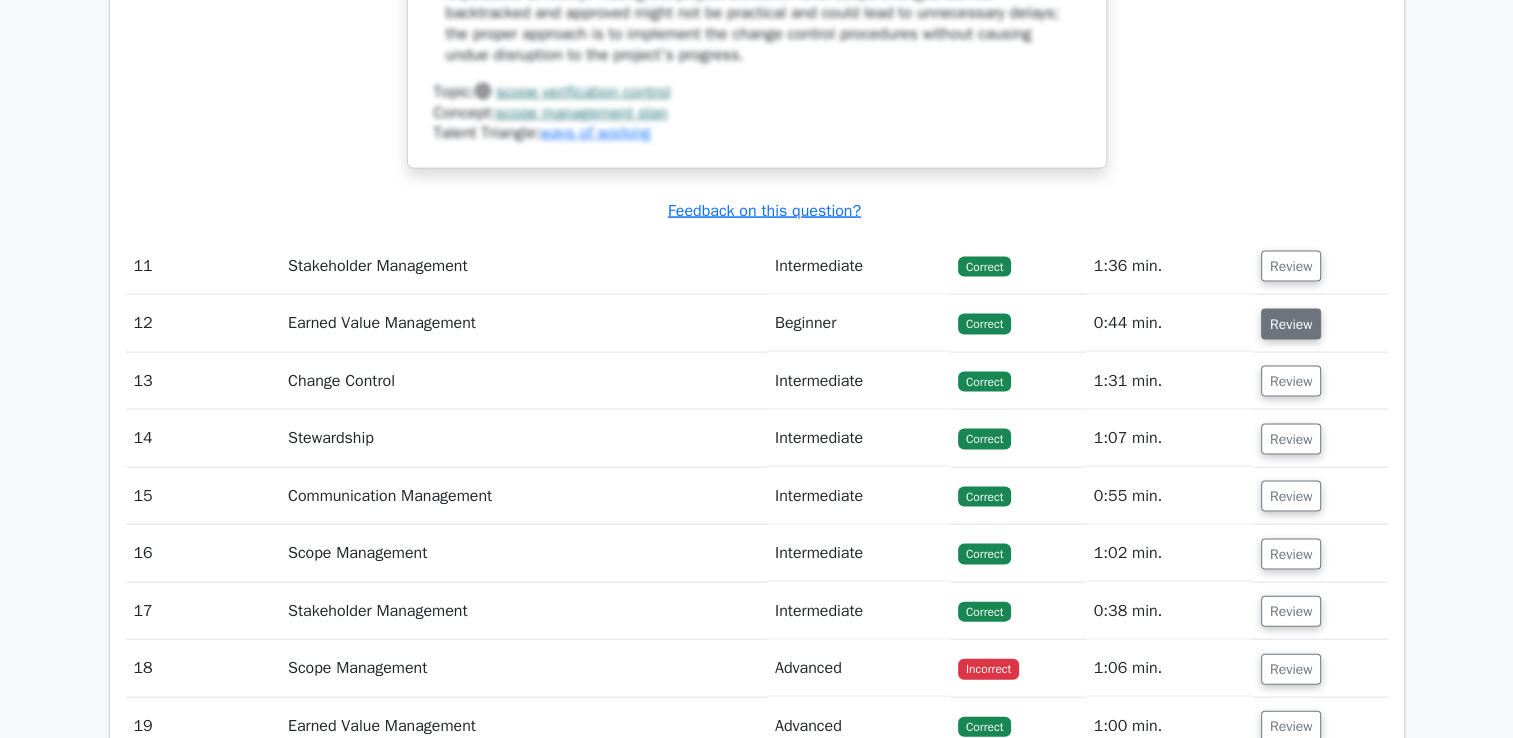 click on "Review" at bounding box center [1291, 324] 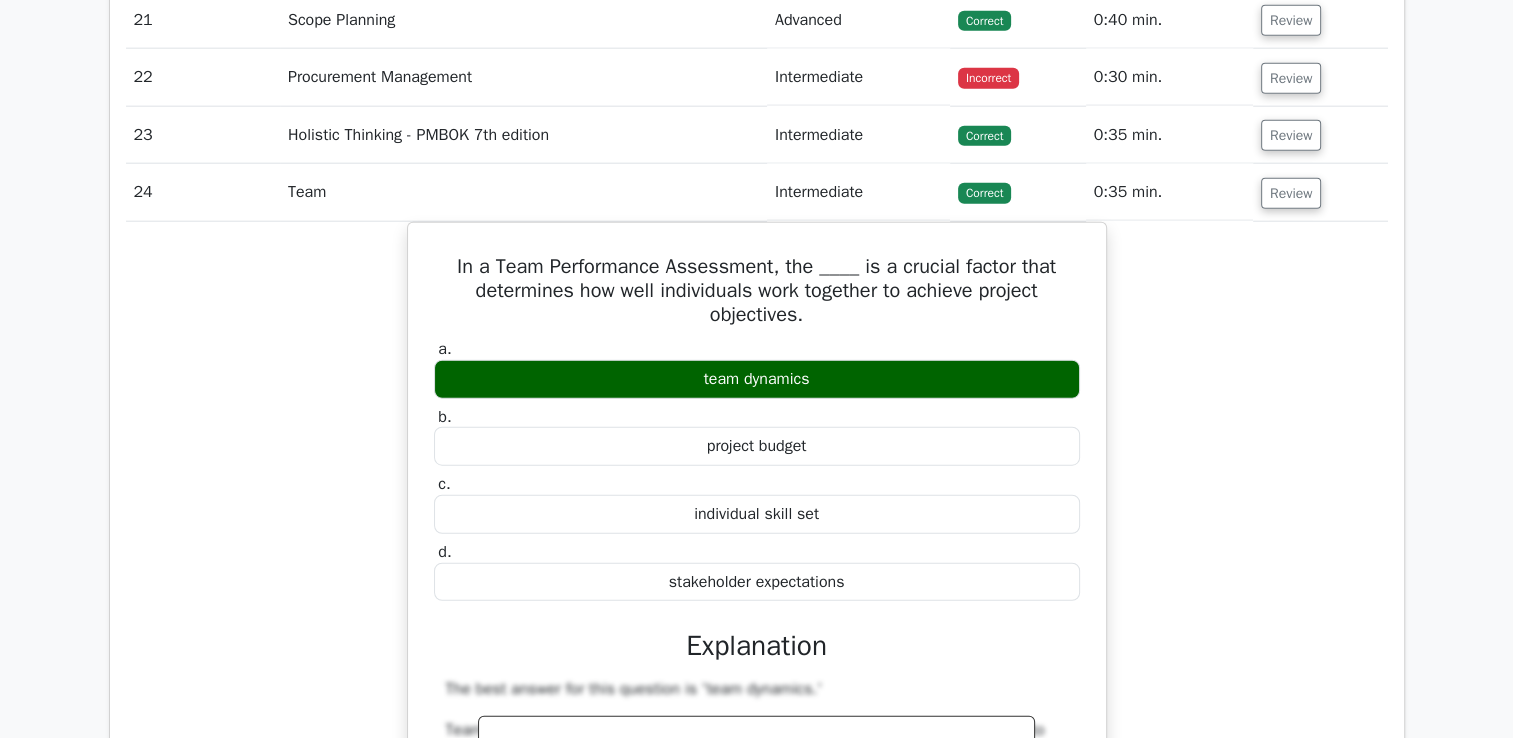 scroll, scrollTop: 12200, scrollLeft: 0, axis: vertical 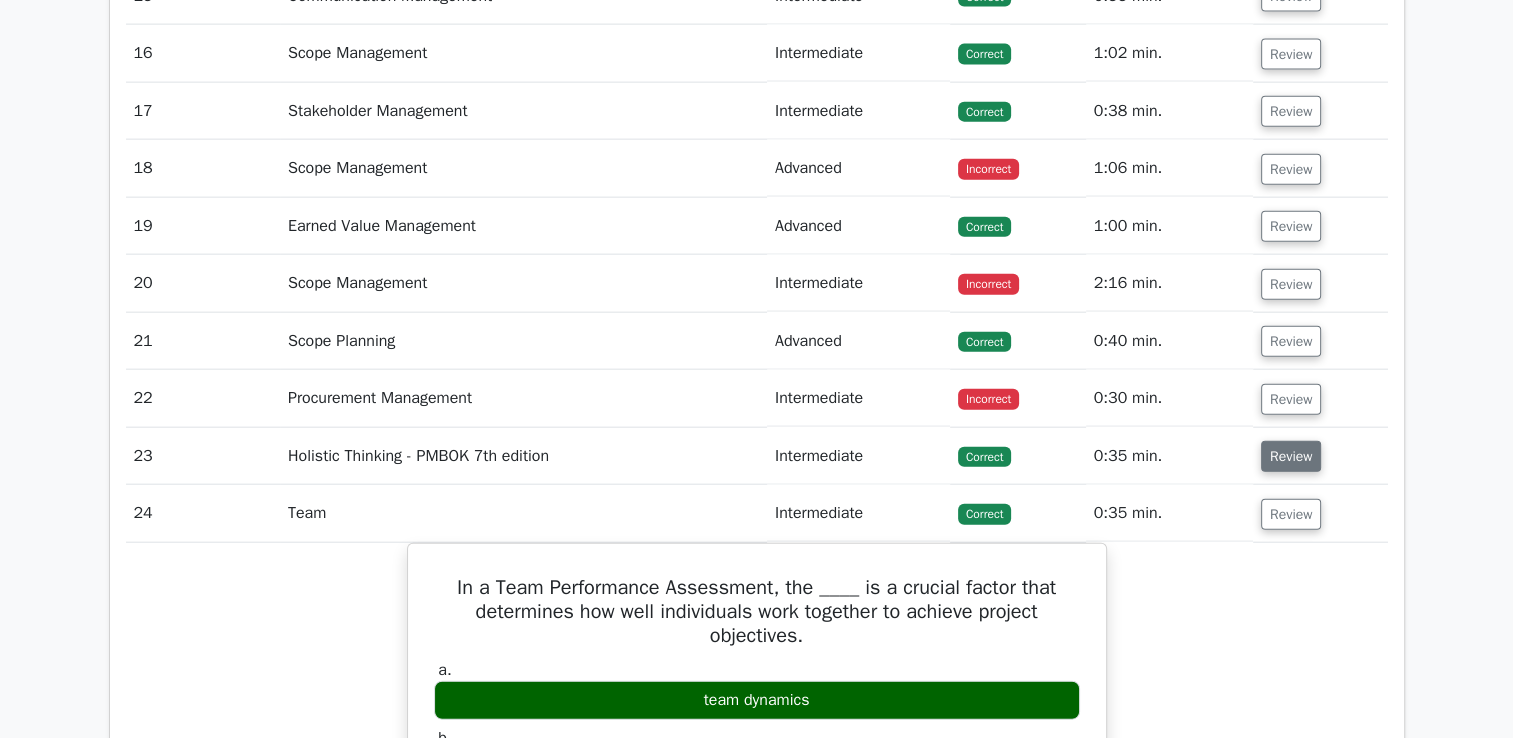 click on "Review" at bounding box center [1291, 456] 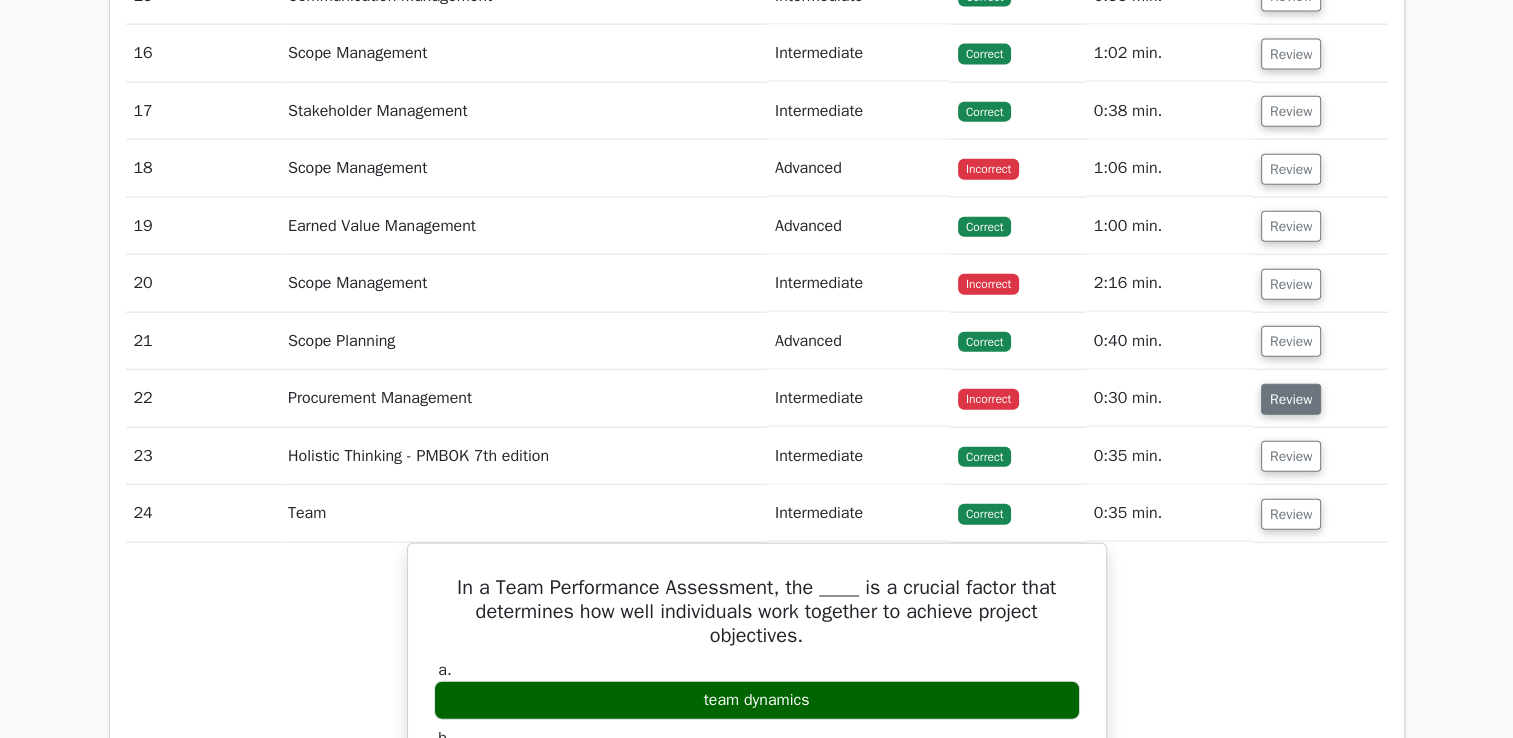 click on "Review" at bounding box center [1291, 399] 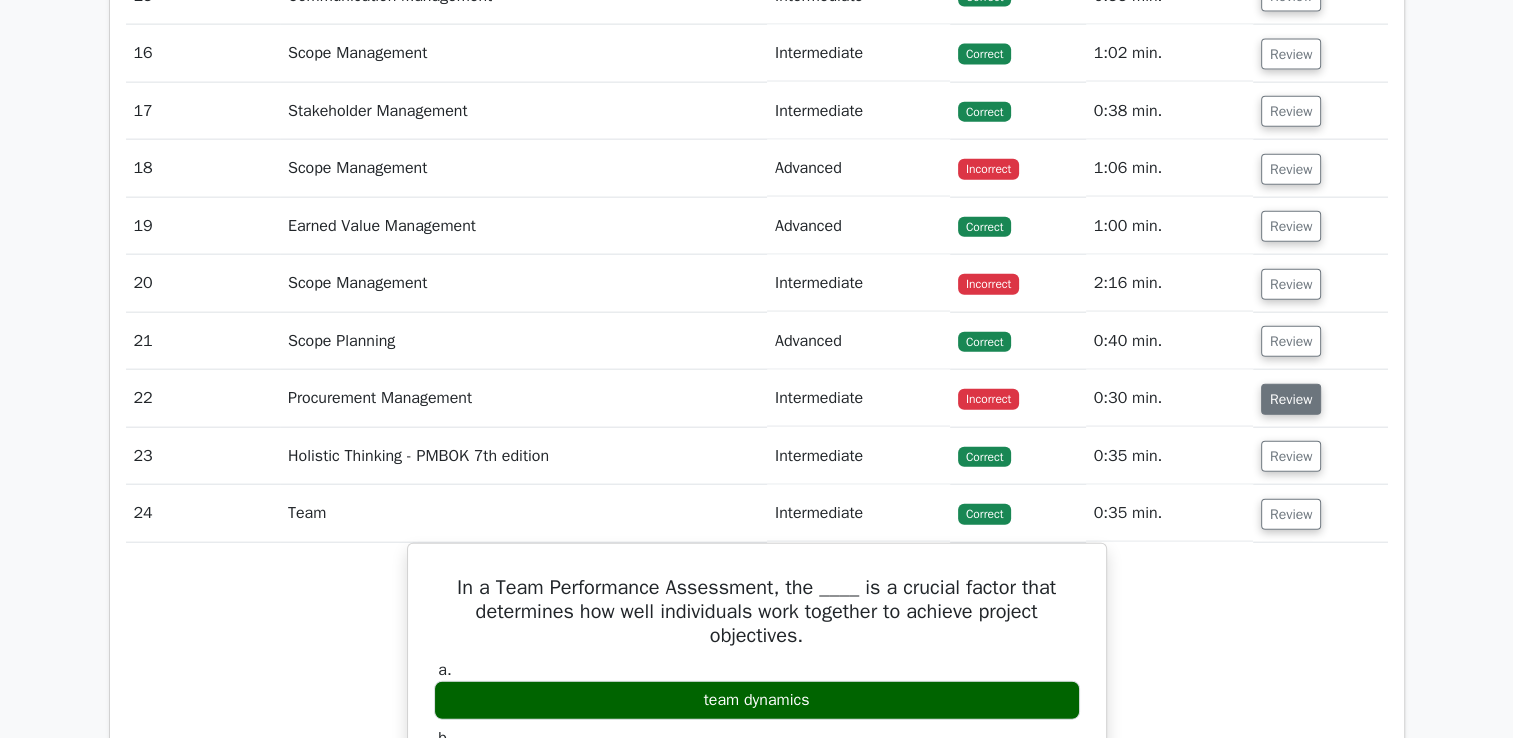 click on "Review" at bounding box center [1291, 399] 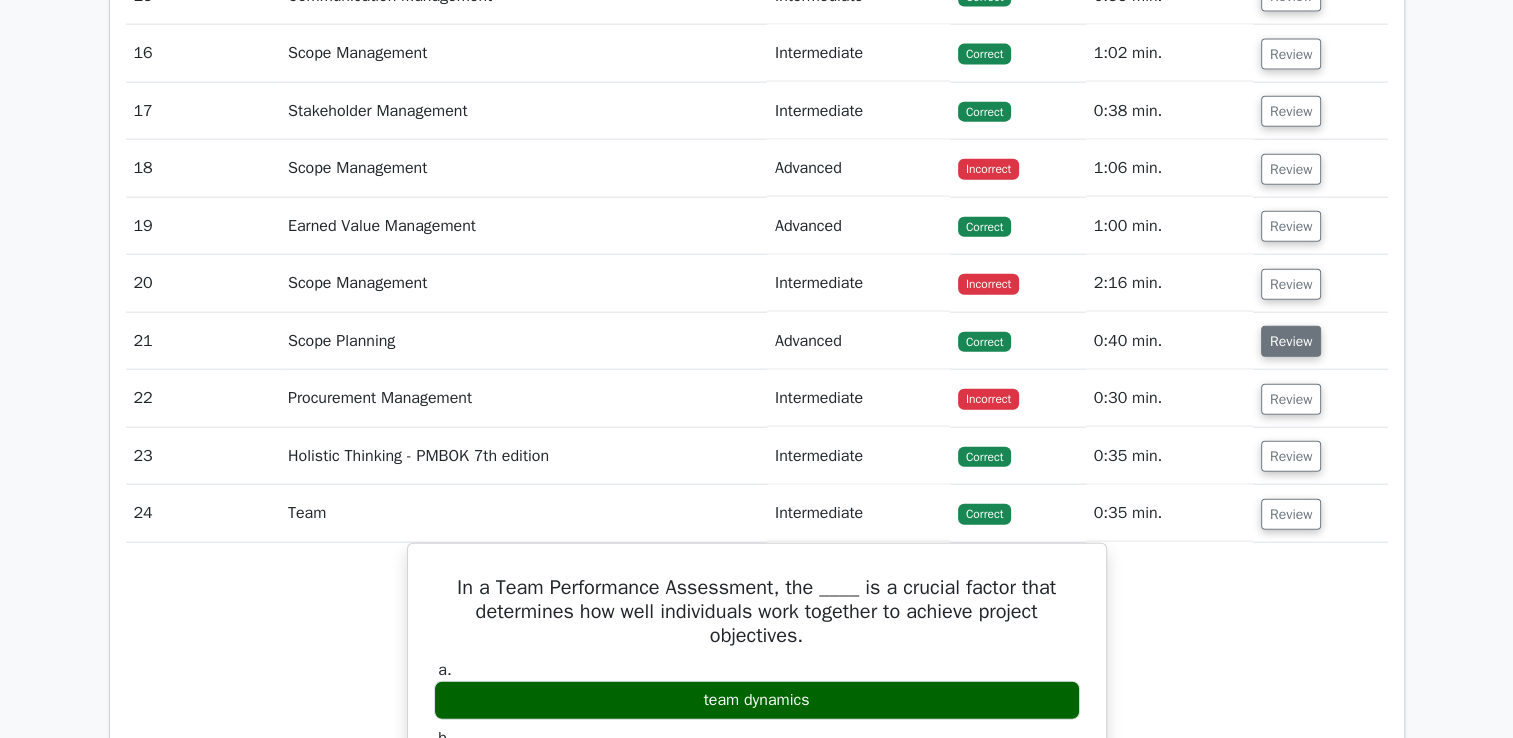 click on "Review" at bounding box center (1291, 341) 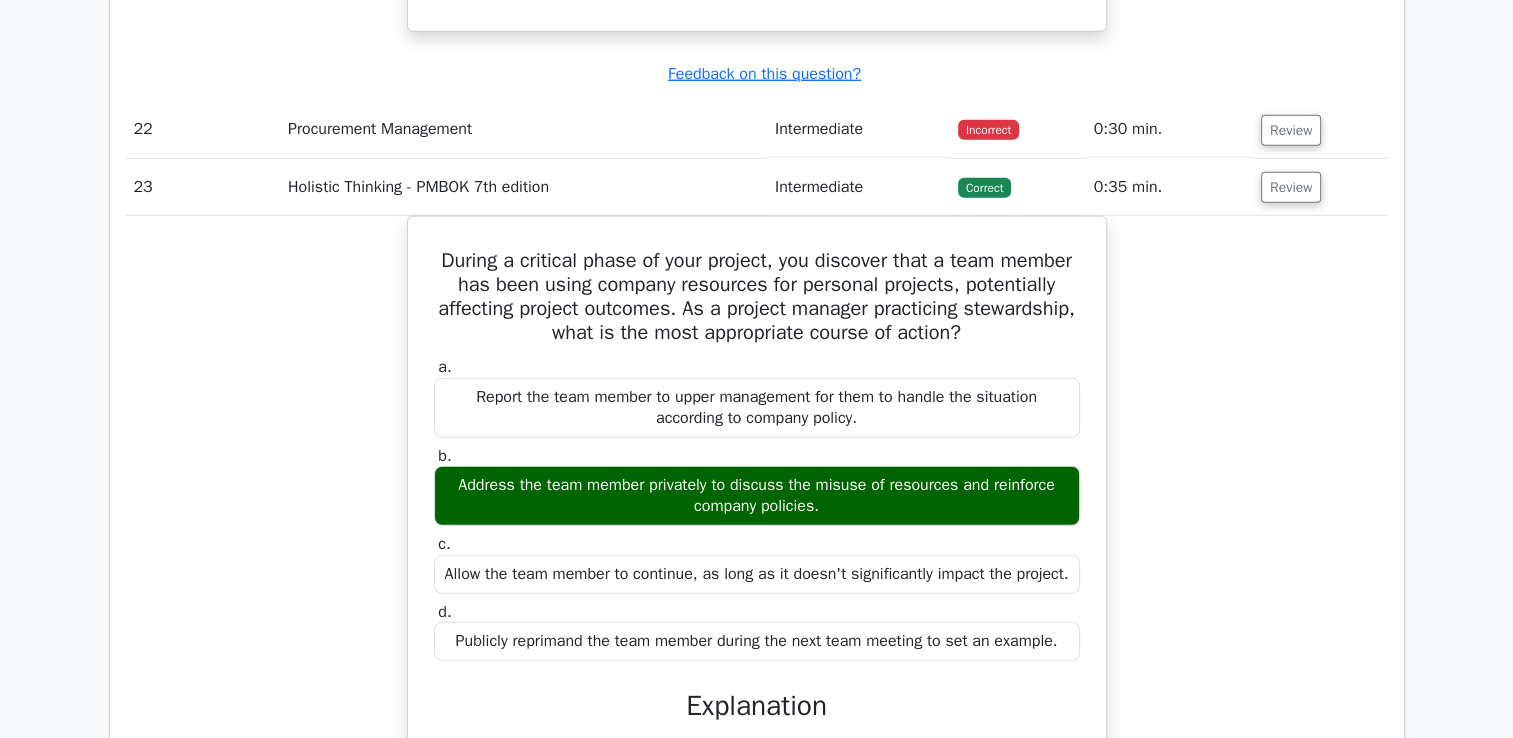 scroll, scrollTop: 13300, scrollLeft: 0, axis: vertical 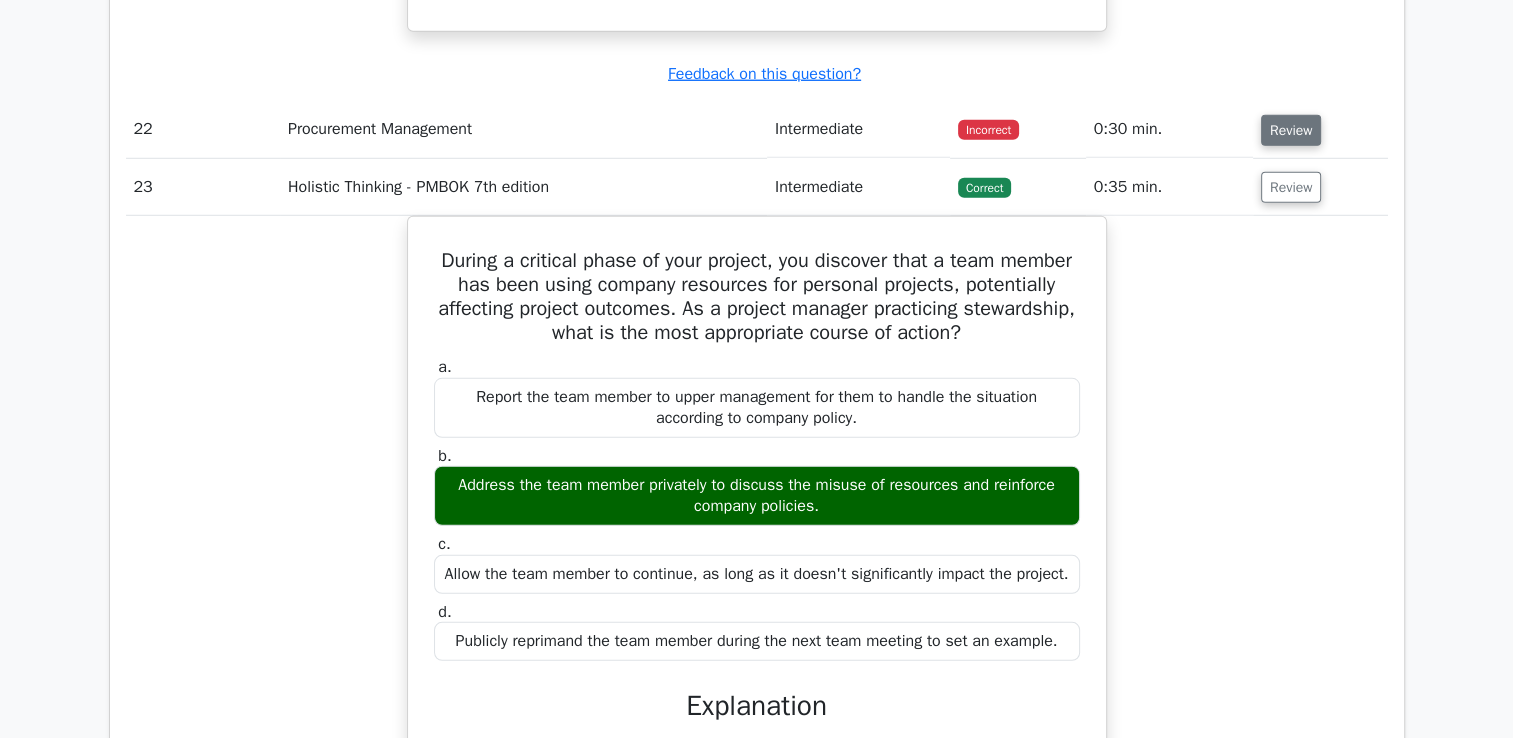 click on "Review" at bounding box center [1291, 130] 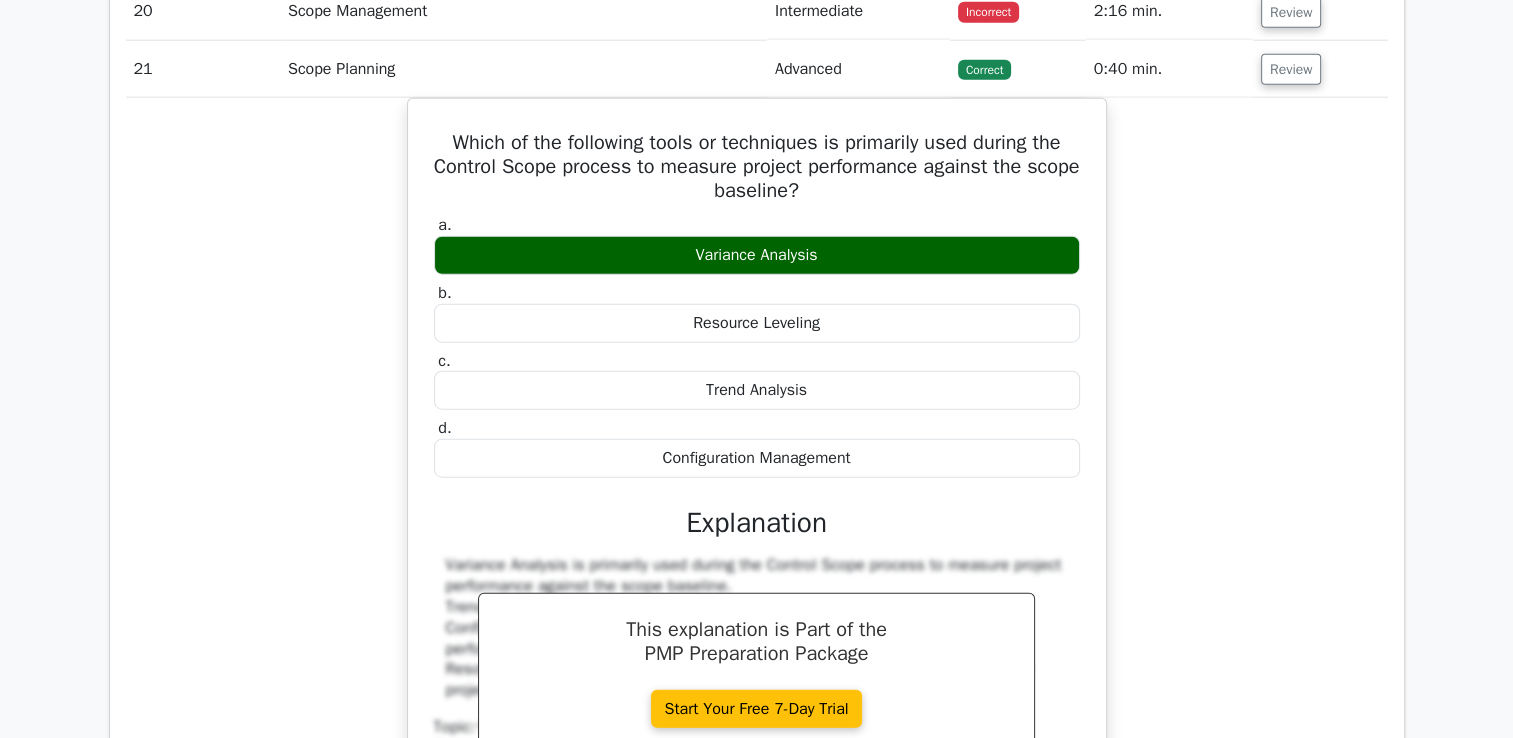 scroll, scrollTop: 12200, scrollLeft: 0, axis: vertical 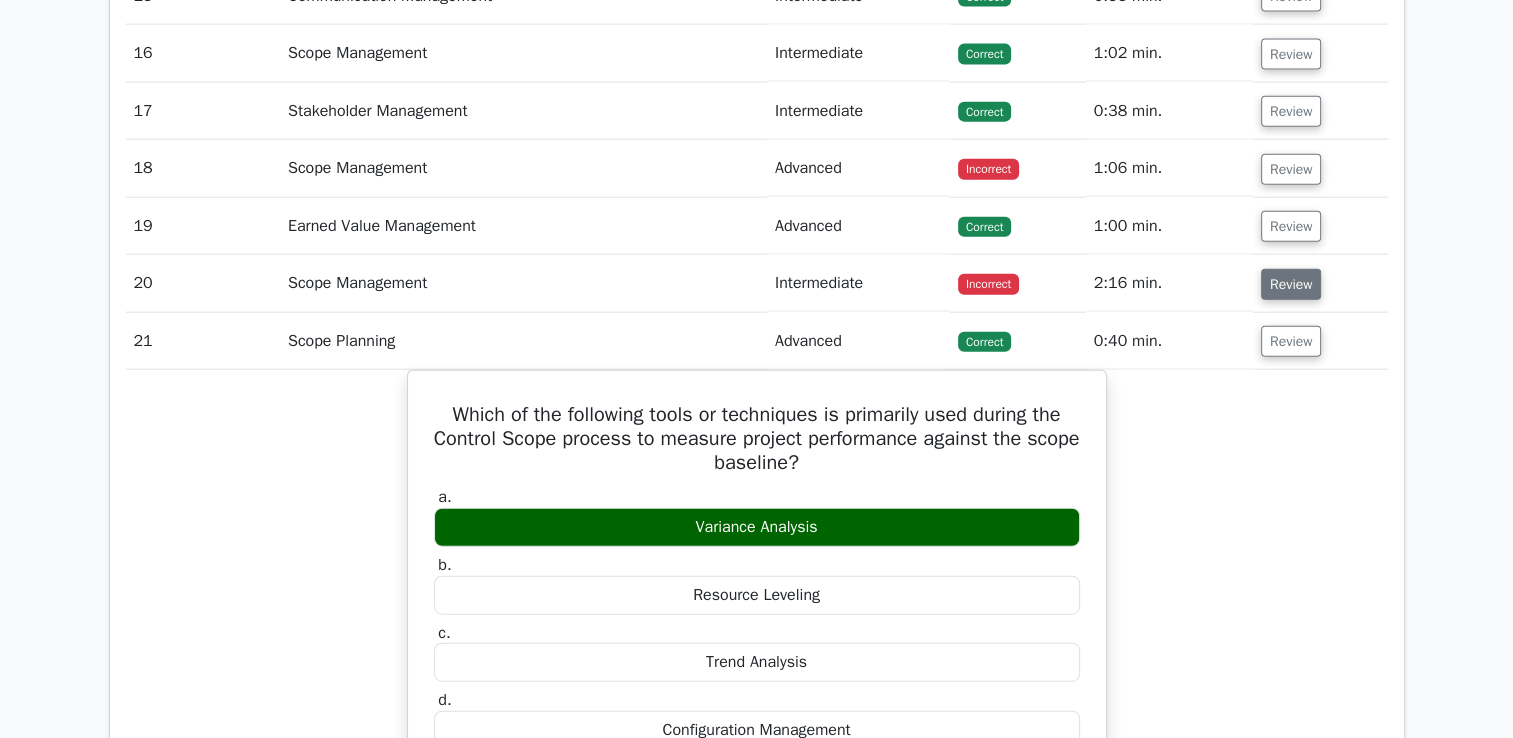 click on "Review" at bounding box center [1291, 284] 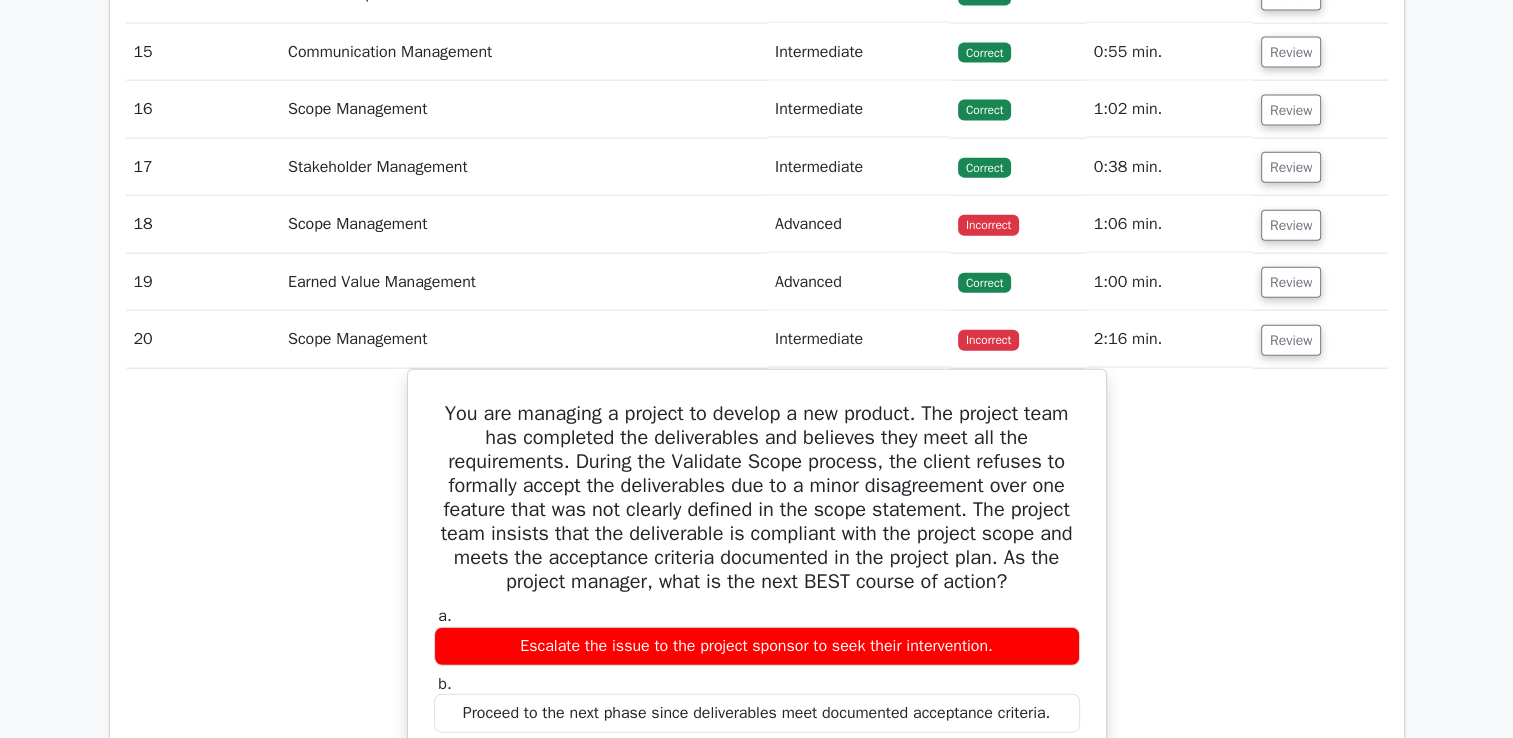 scroll, scrollTop: 12100, scrollLeft: 0, axis: vertical 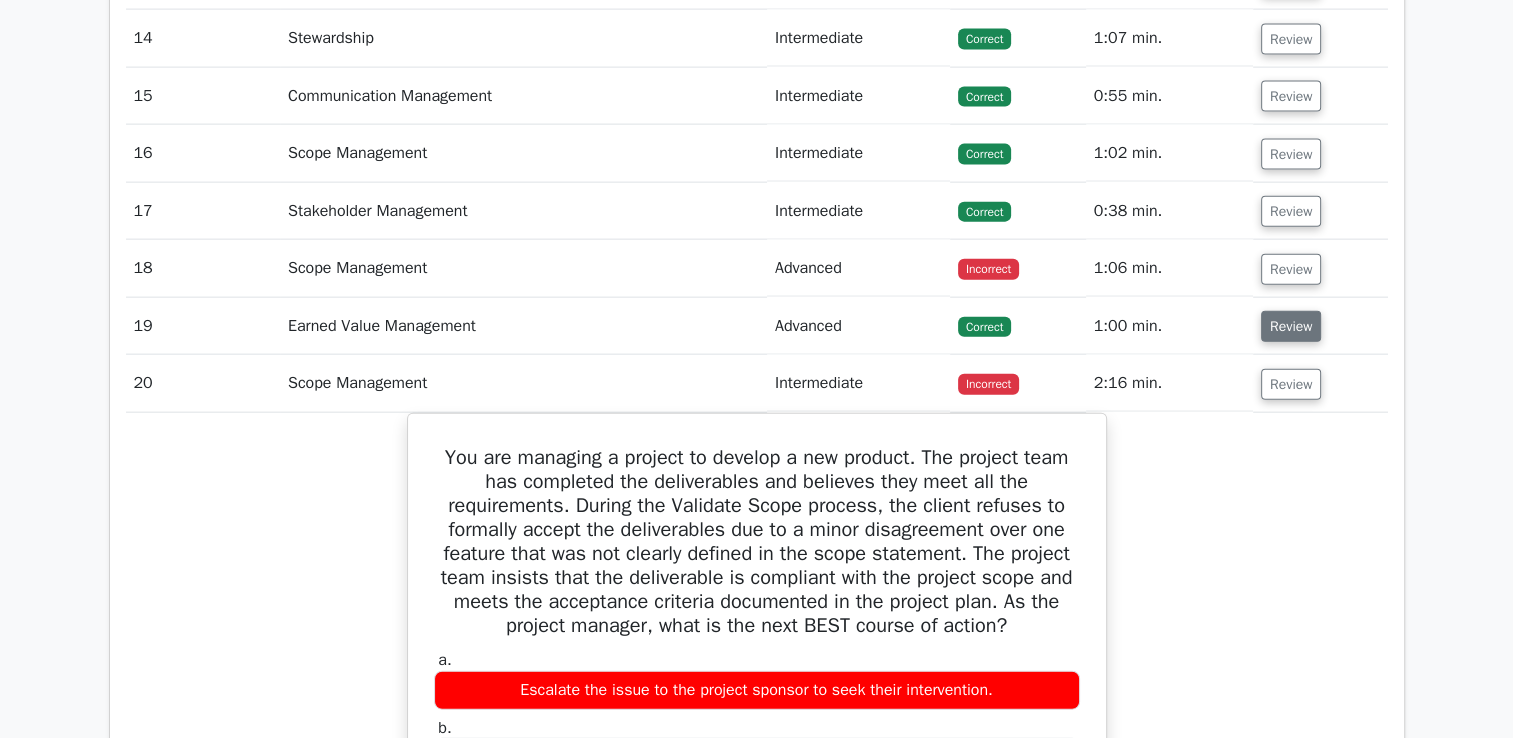 click on "Review" at bounding box center (1291, 326) 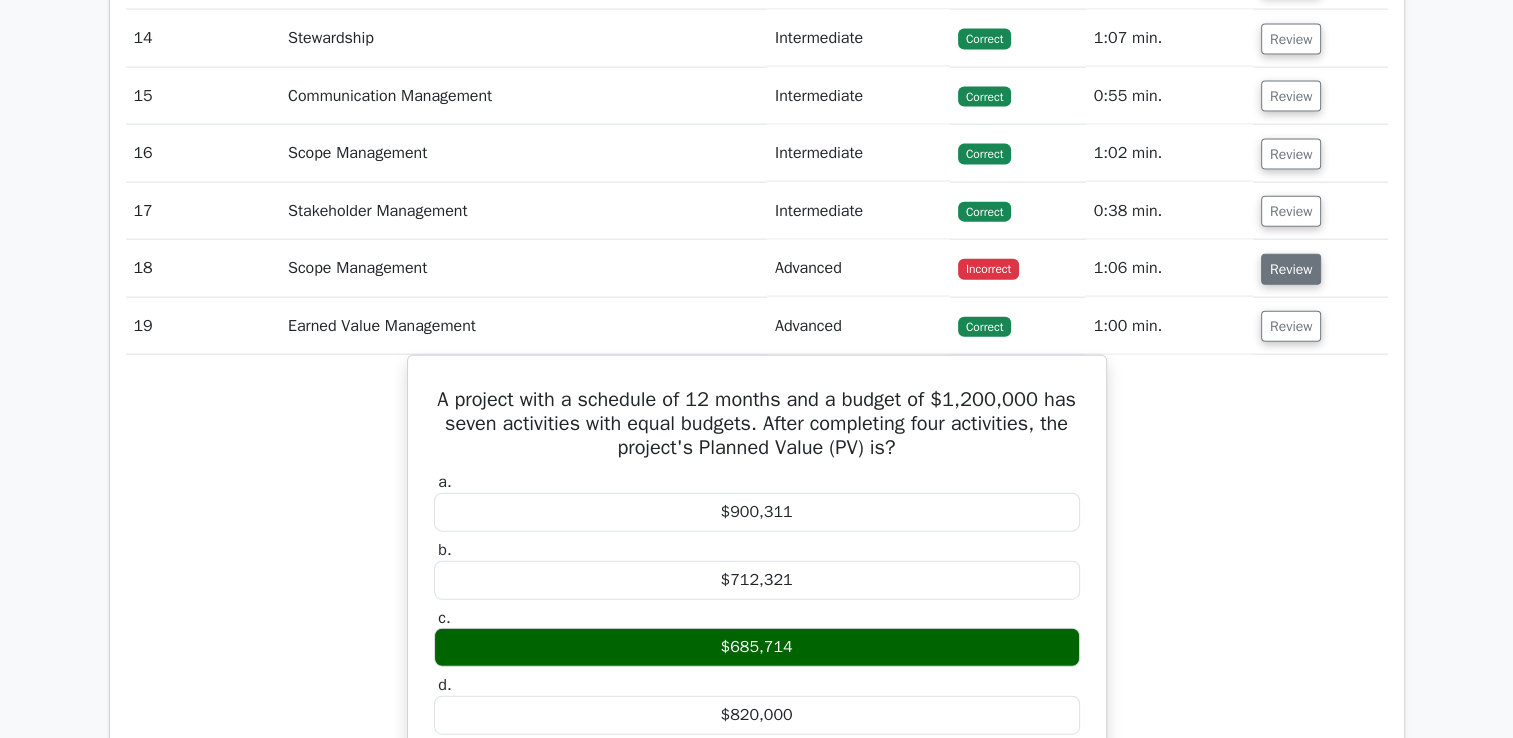 click on "Review" at bounding box center [1291, 269] 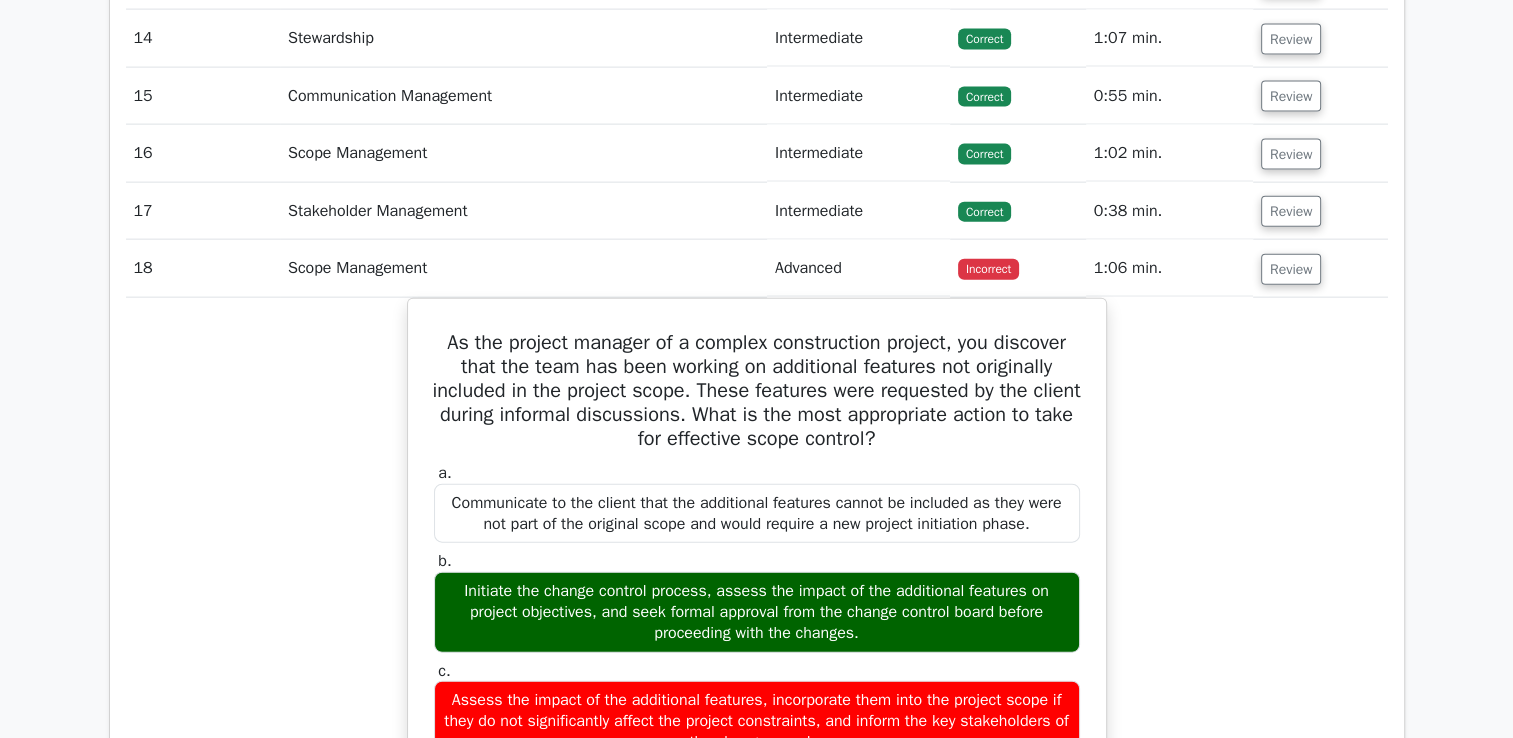 click on "Review" at bounding box center (1320, 211) 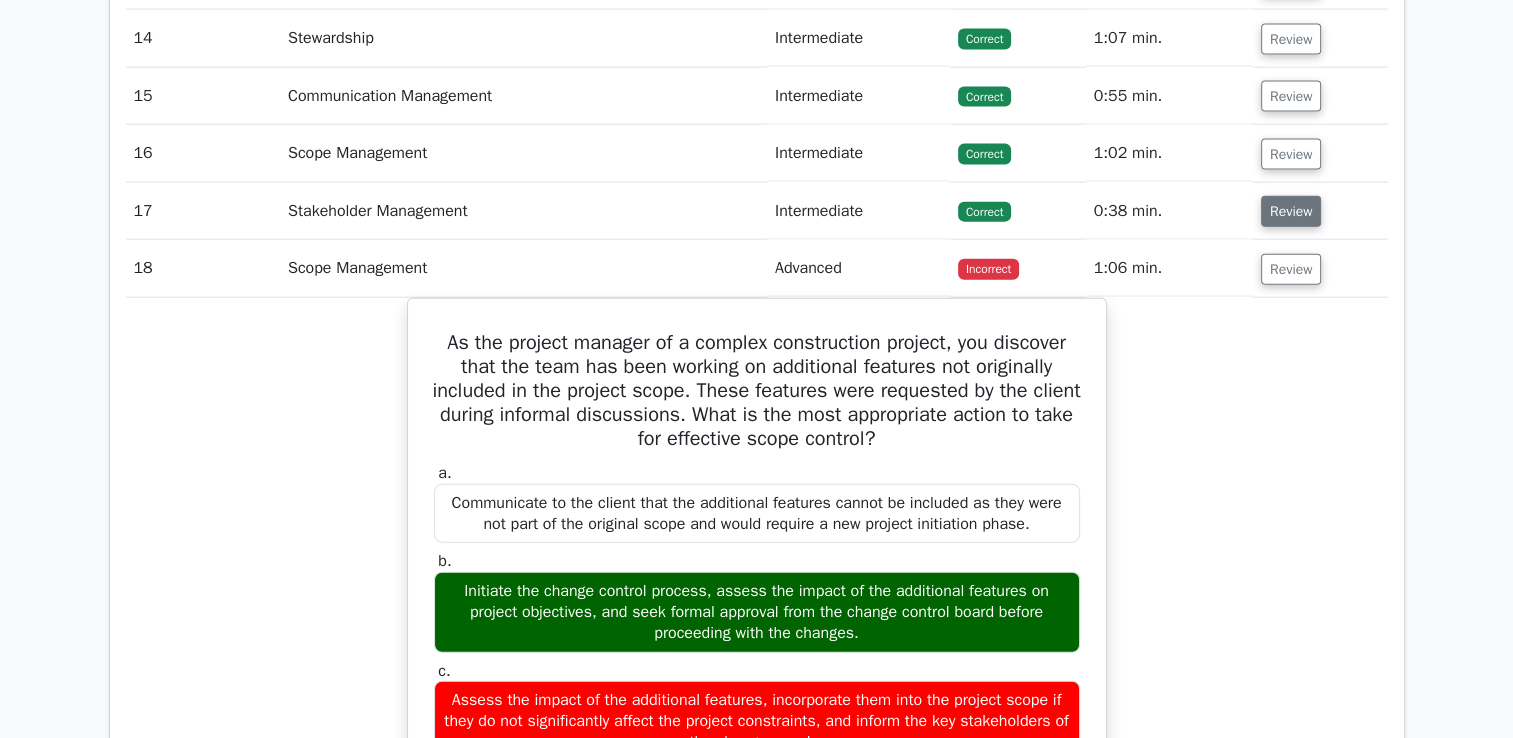 click on "Review" at bounding box center (1291, 211) 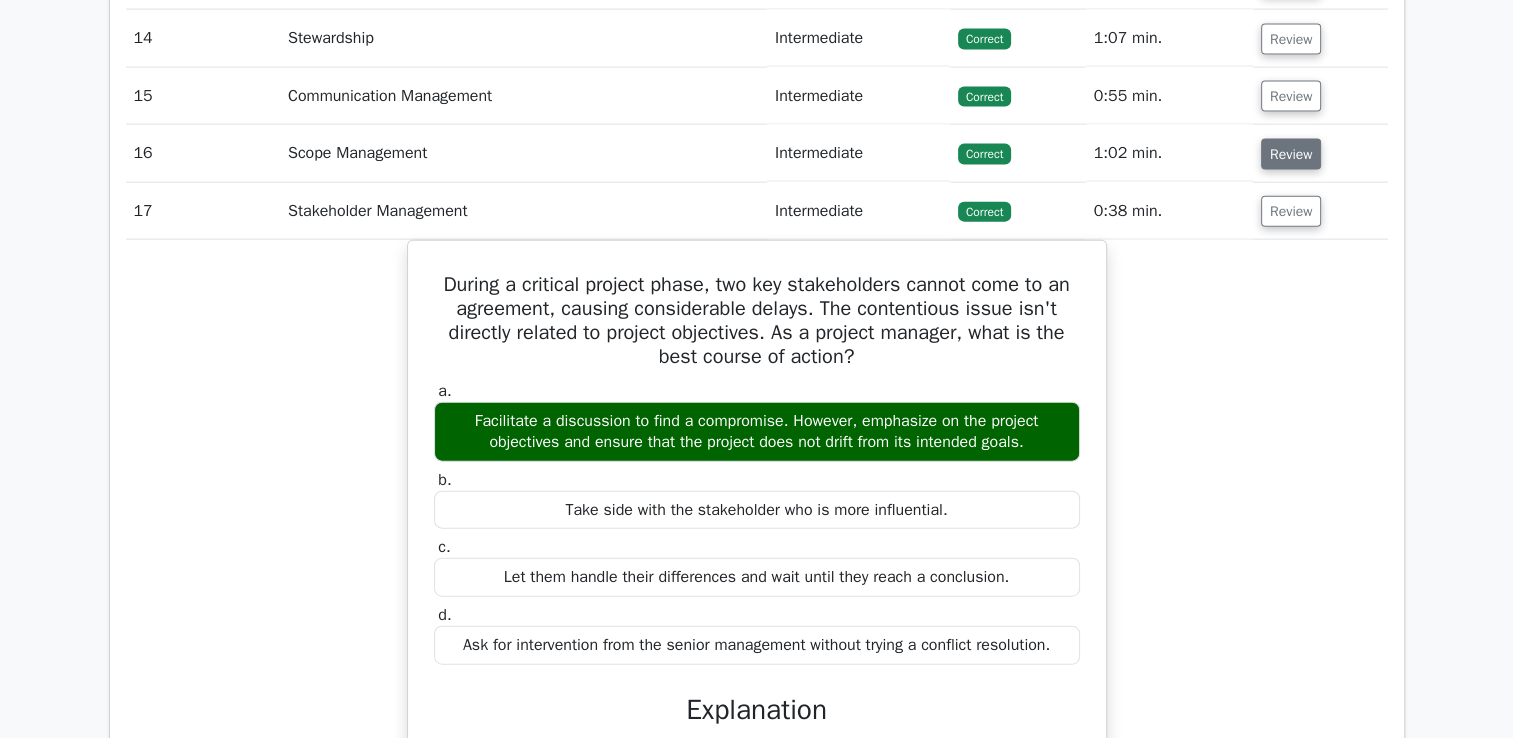 click on "Review" at bounding box center [1291, 154] 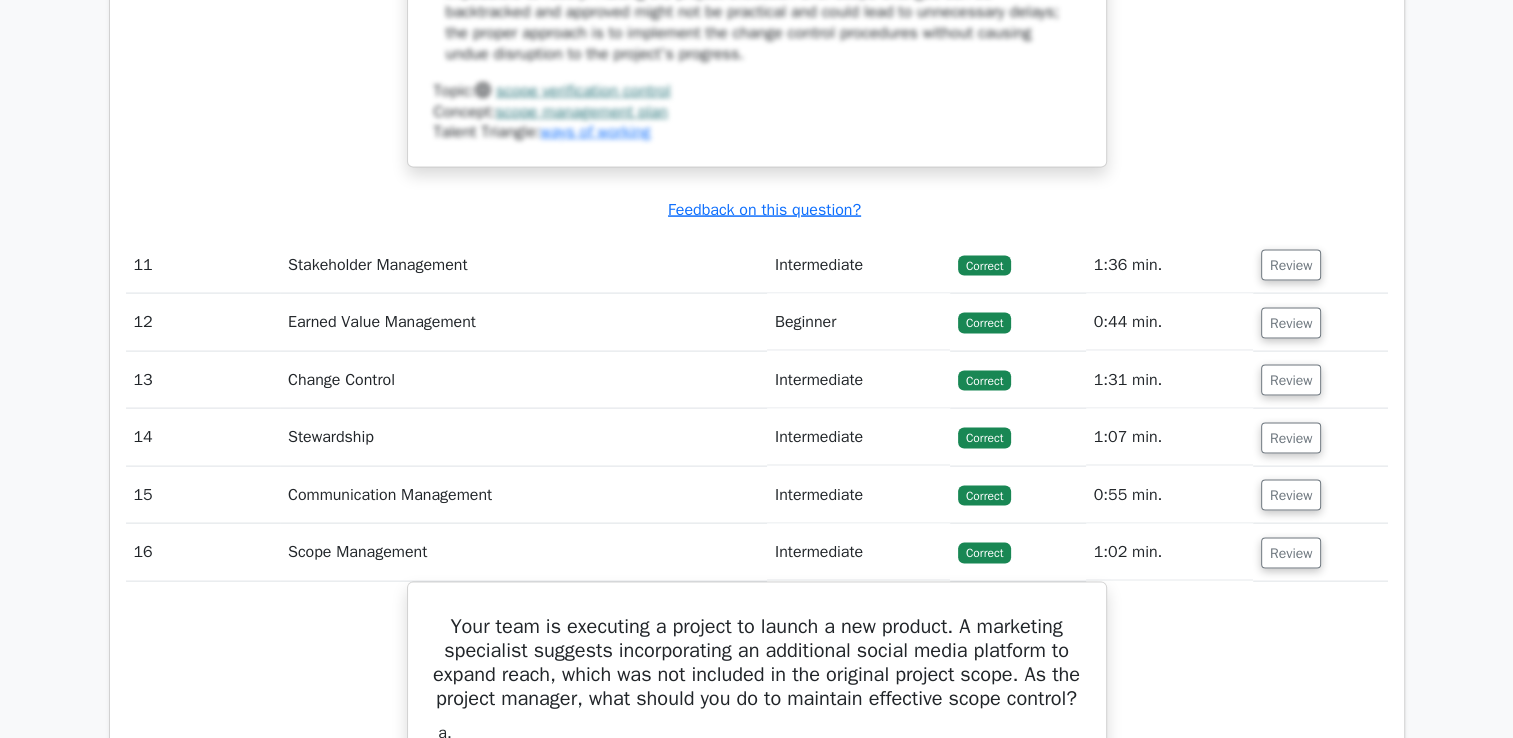scroll, scrollTop: 11700, scrollLeft: 0, axis: vertical 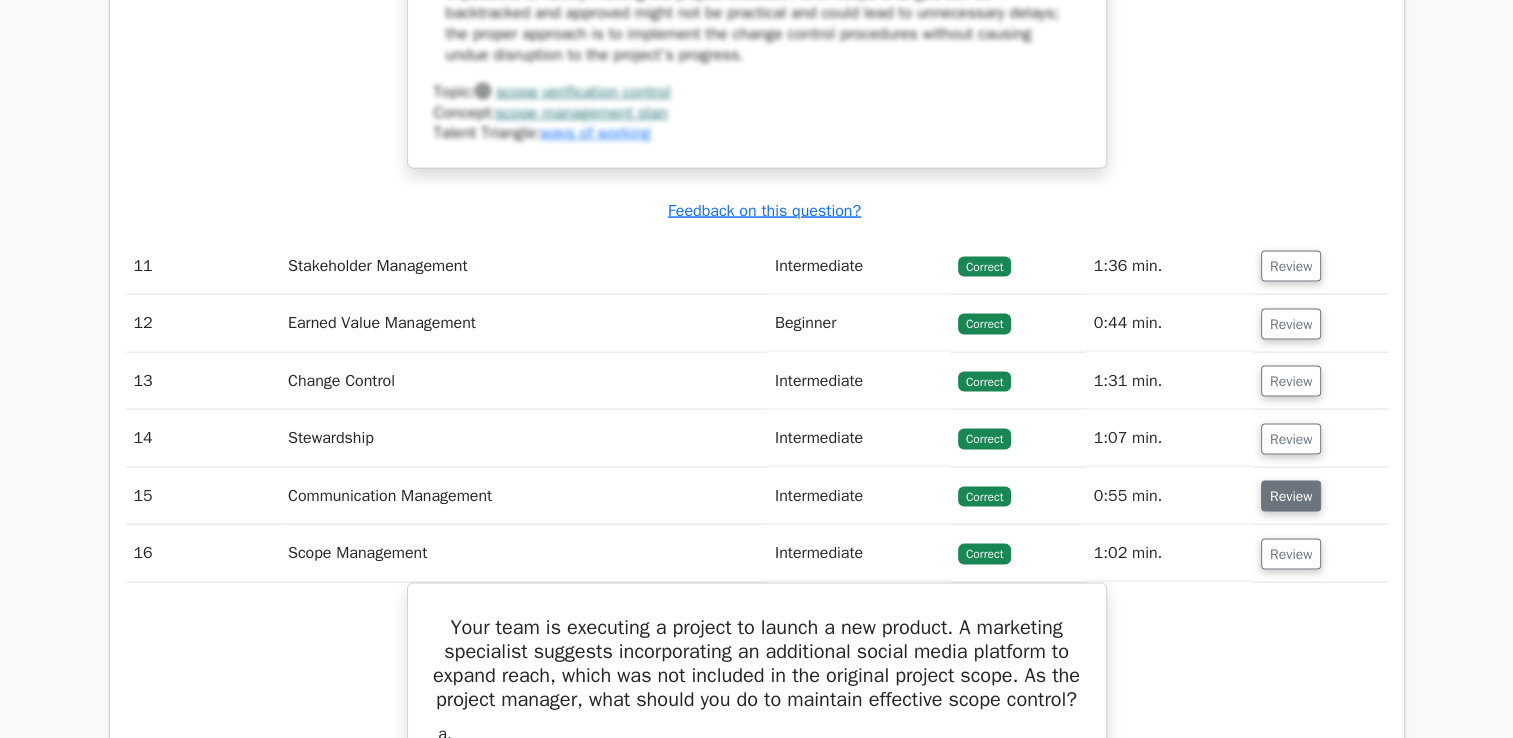 click on "Review" at bounding box center (1291, 496) 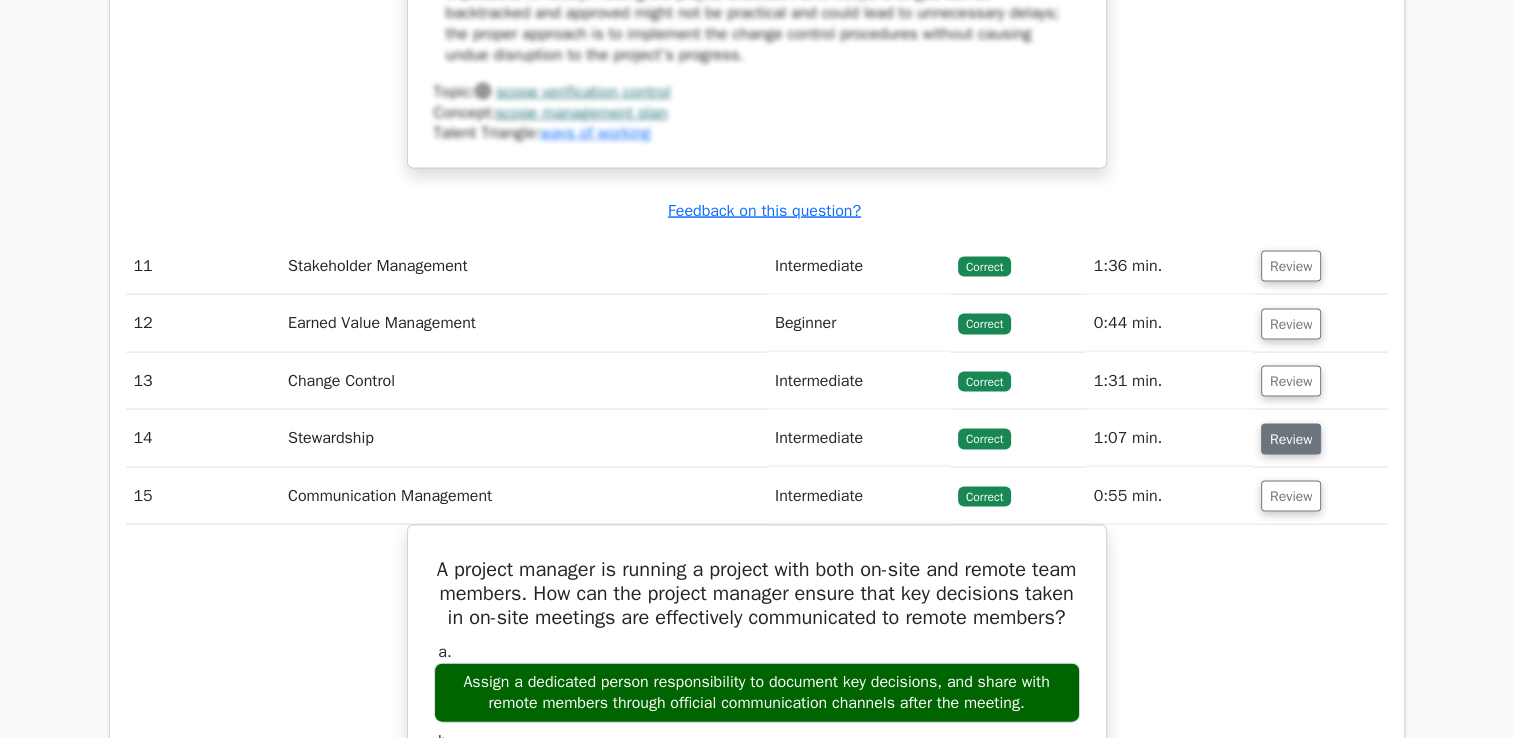 click on "Review" at bounding box center (1291, 439) 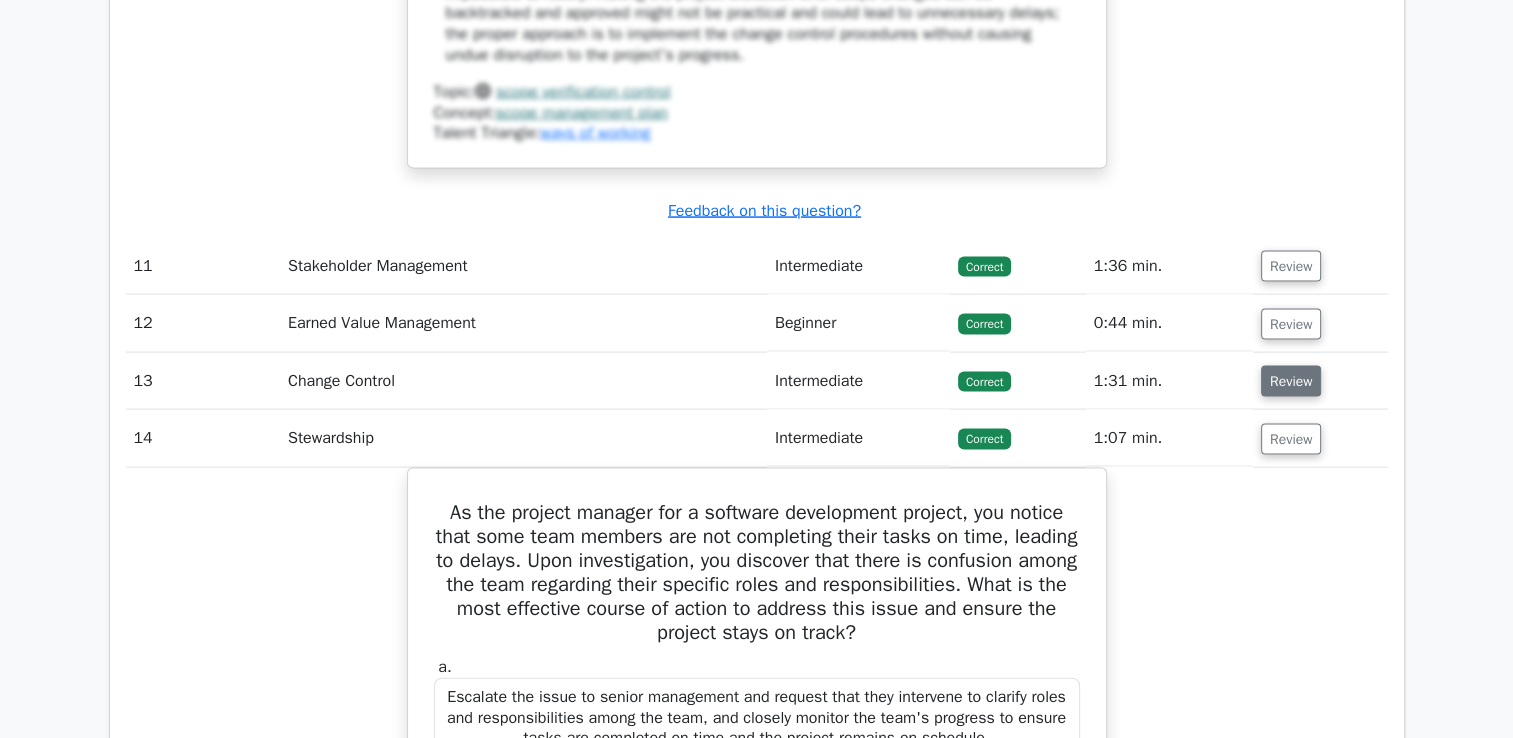 click on "Review" at bounding box center (1291, 381) 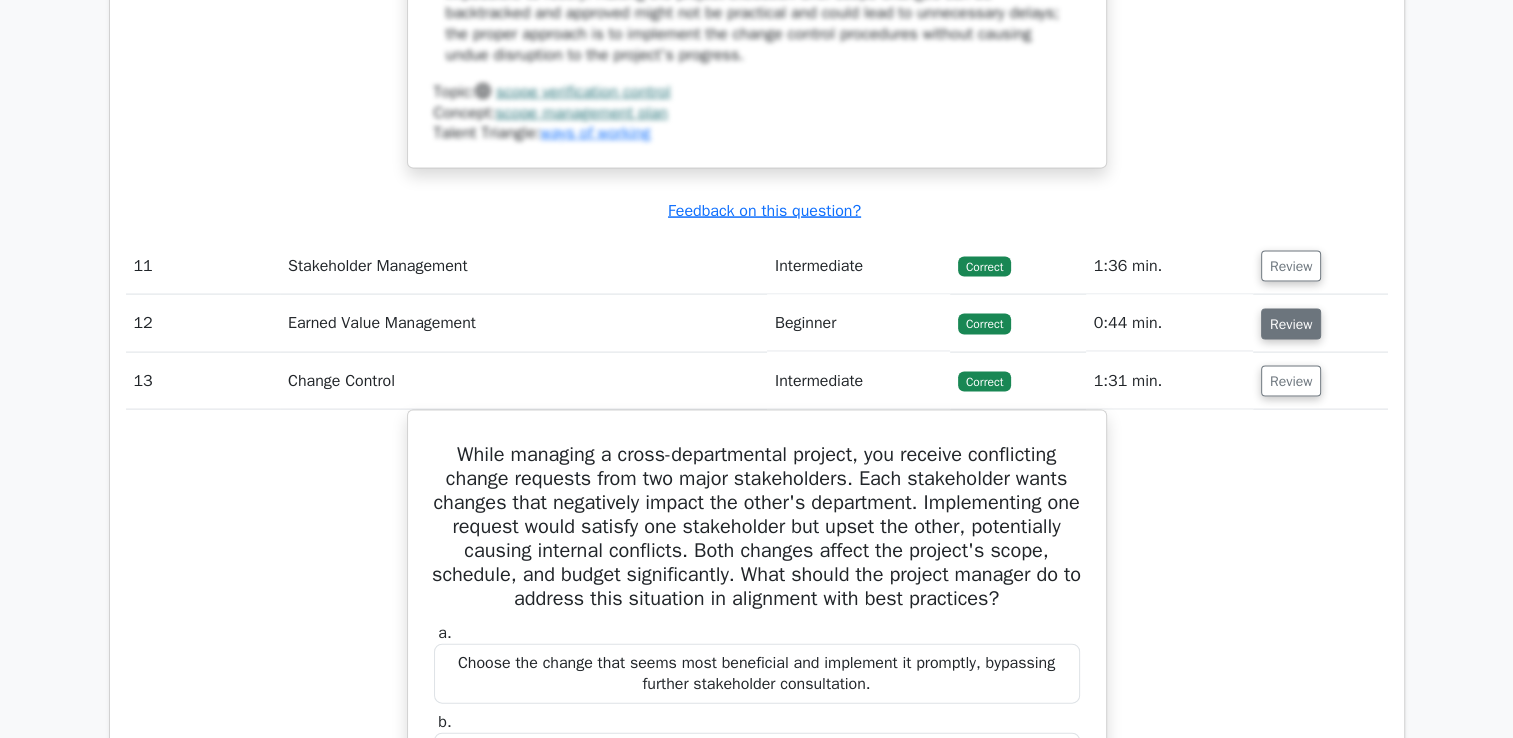 click on "Review" at bounding box center [1291, 324] 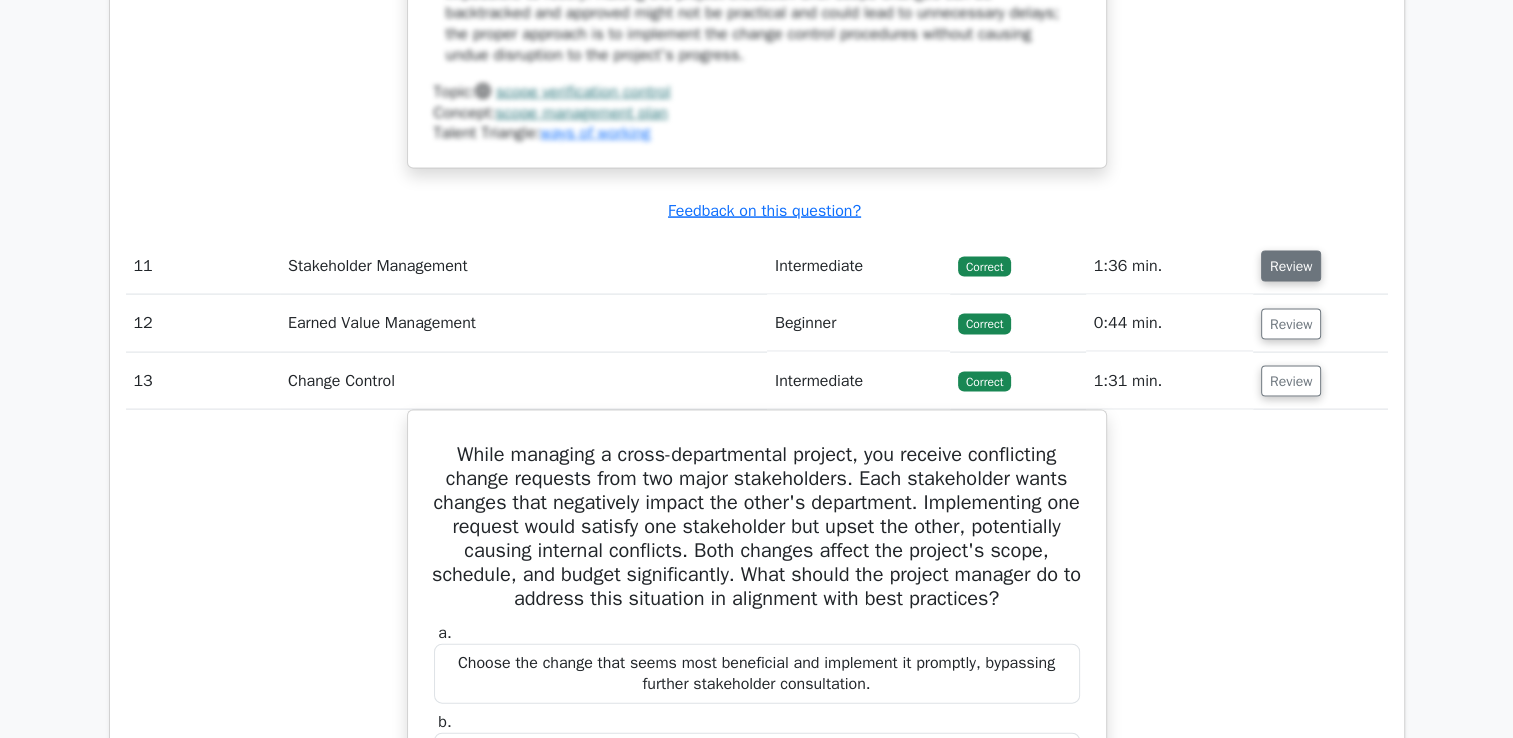 click on "Review" at bounding box center (1291, 266) 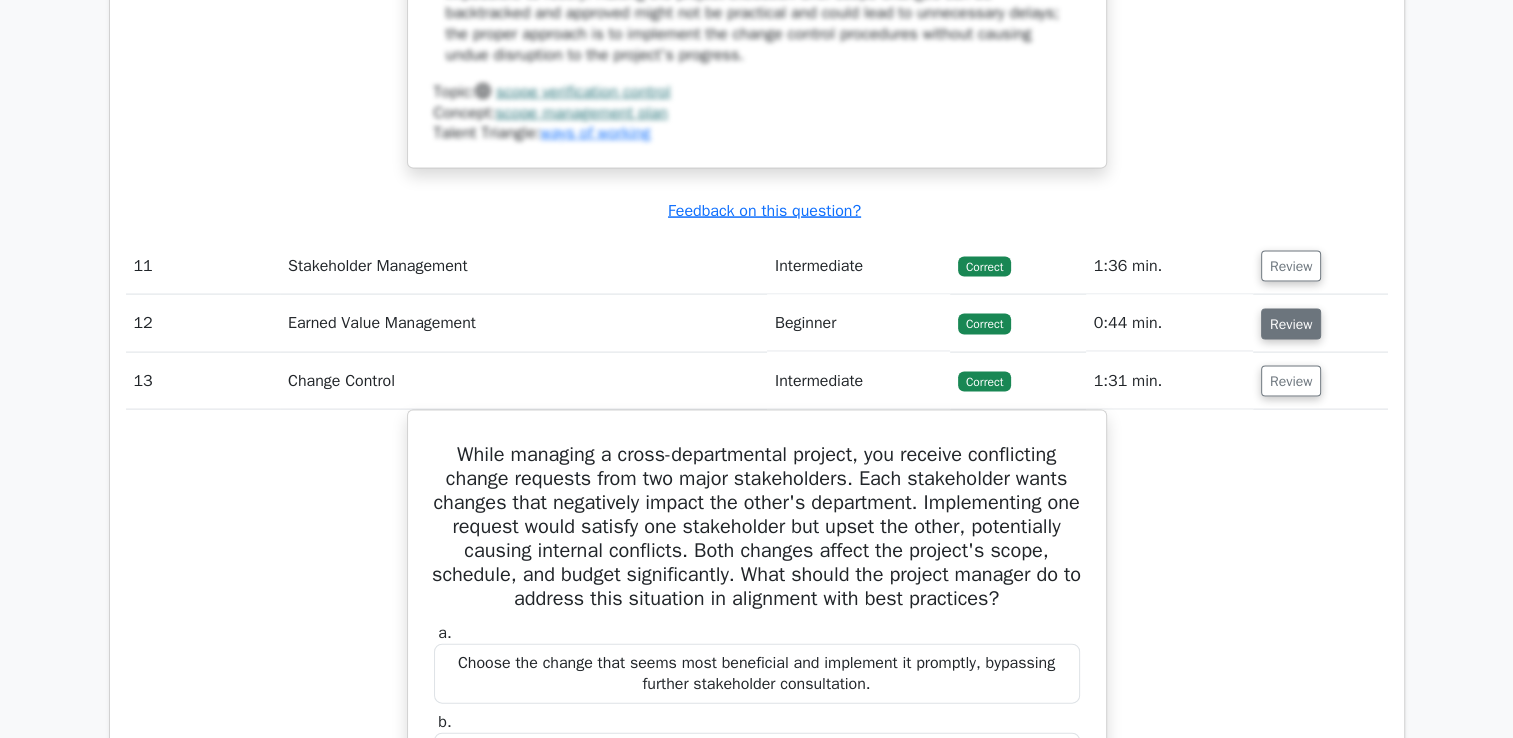 click on "Review" at bounding box center [1291, 324] 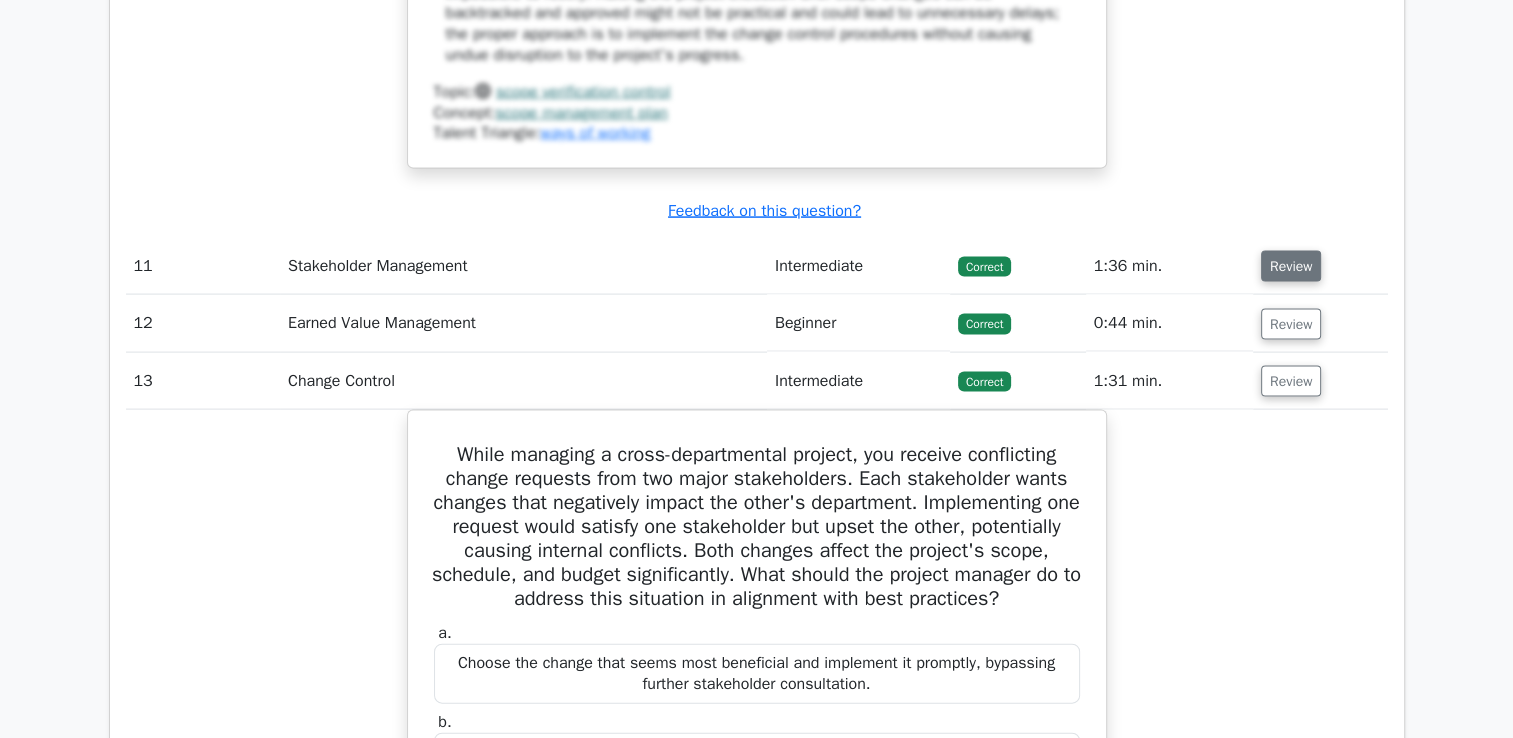 click on "Review" at bounding box center (1291, 266) 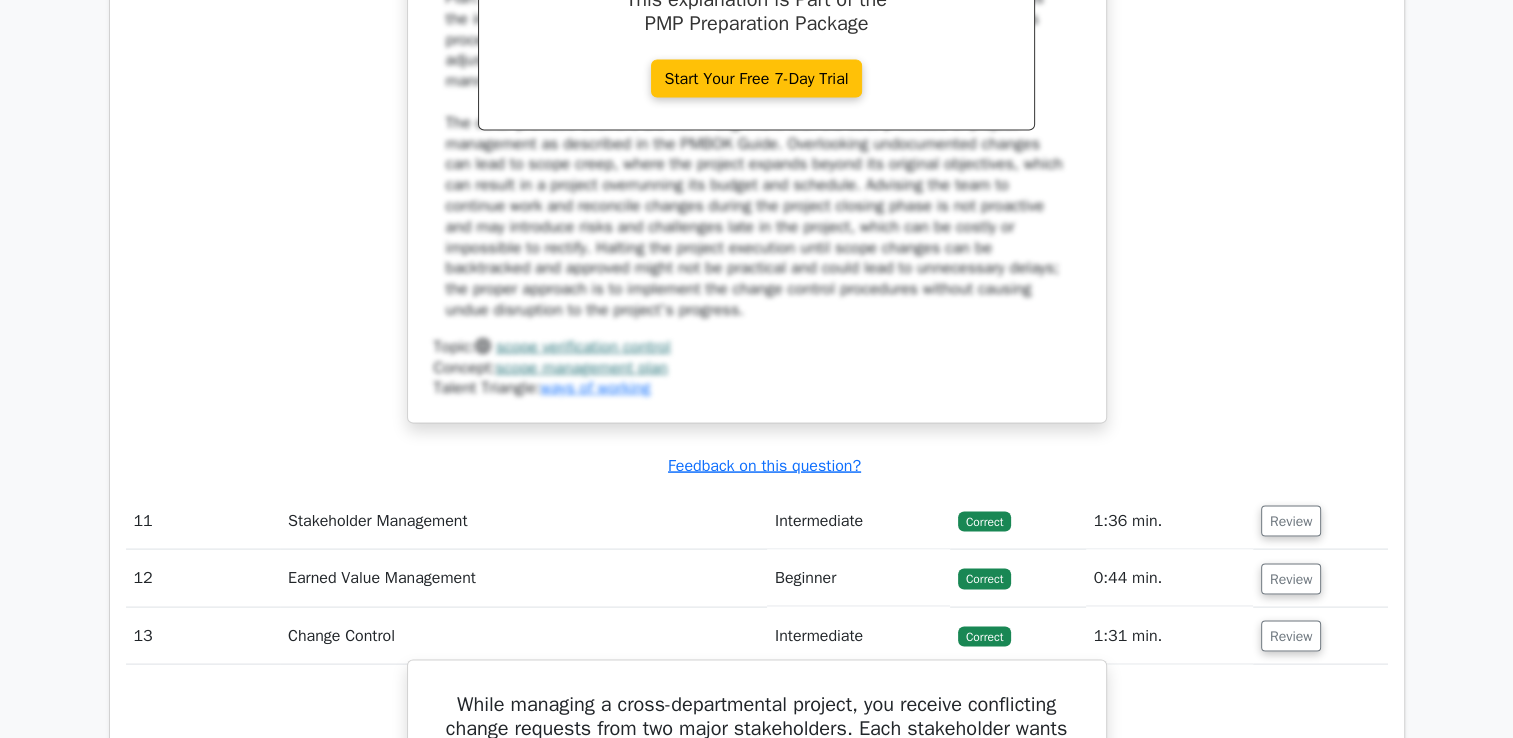 scroll, scrollTop: 11400, scrollLeft: 0, axis: vertical 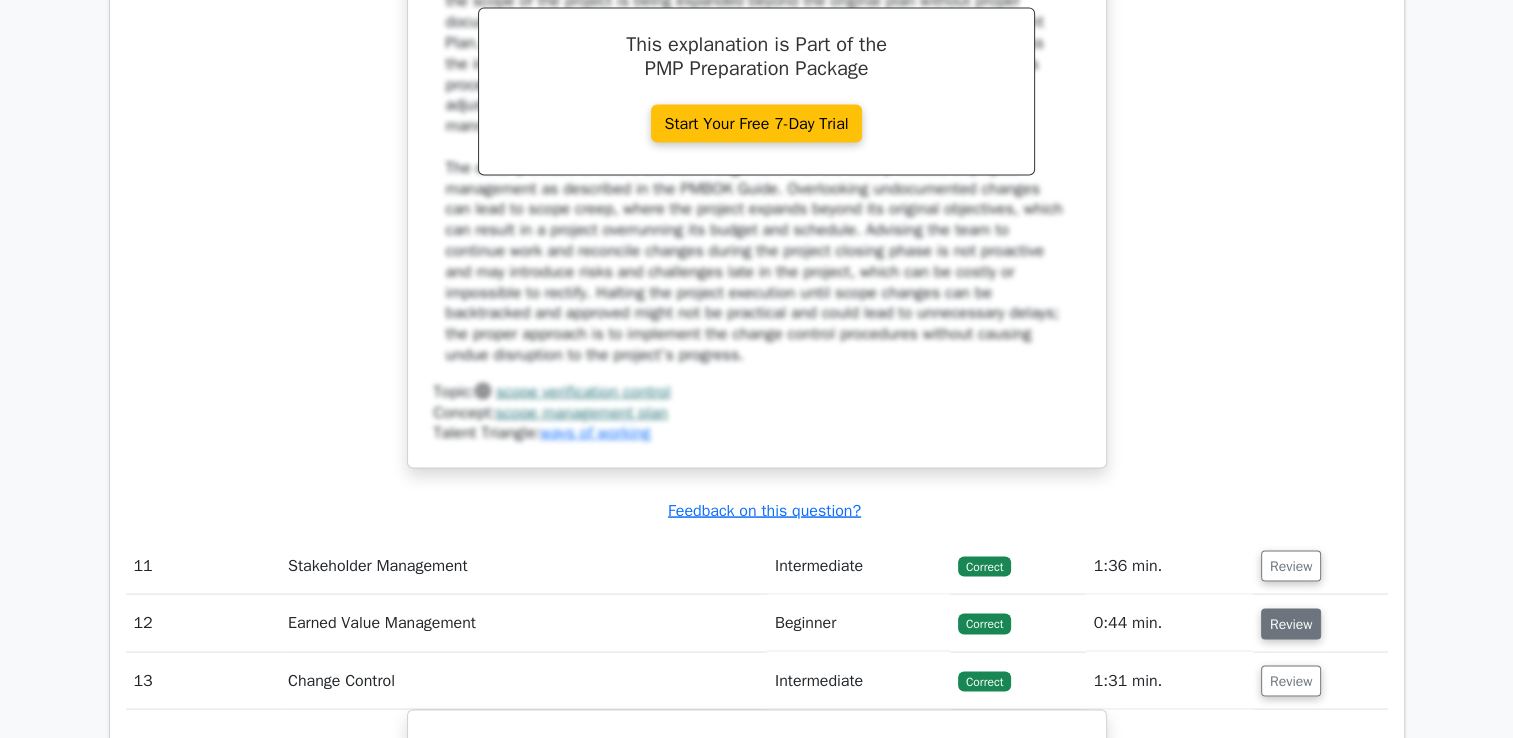 click on "Review" at bounding box center (1291, 624) 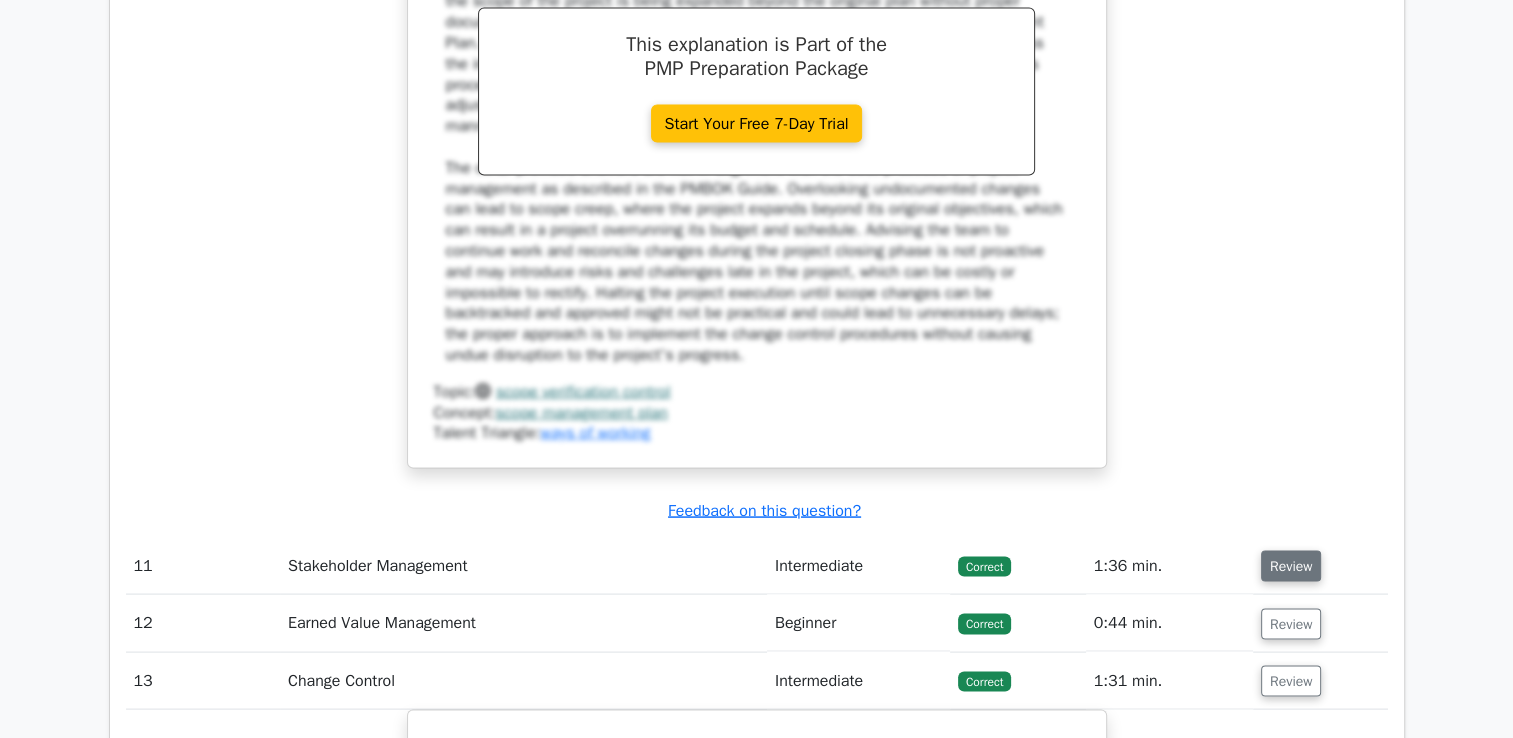 click on "Review" at bounding box center (1291, 566) 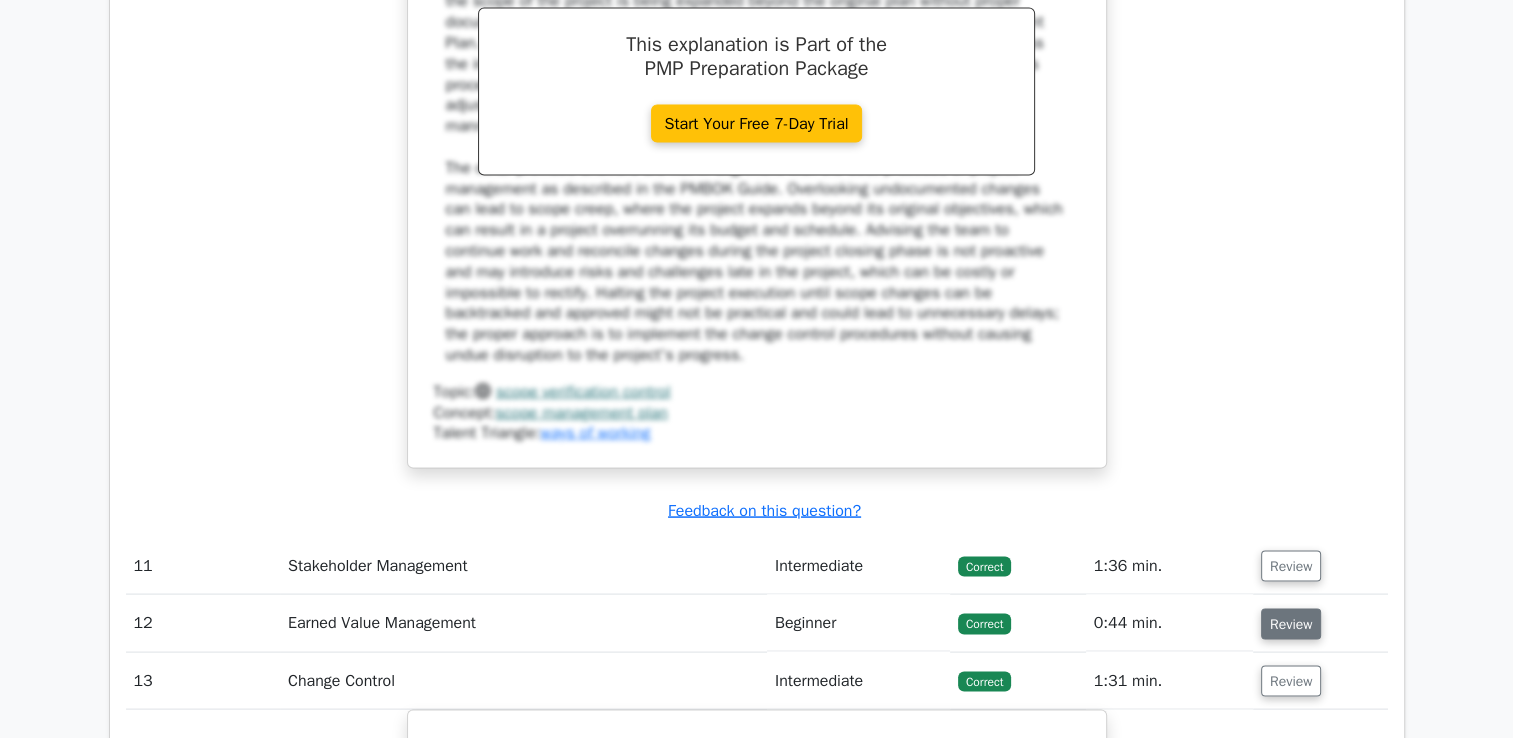 click on "Review" at bounding box center (1291, 624) 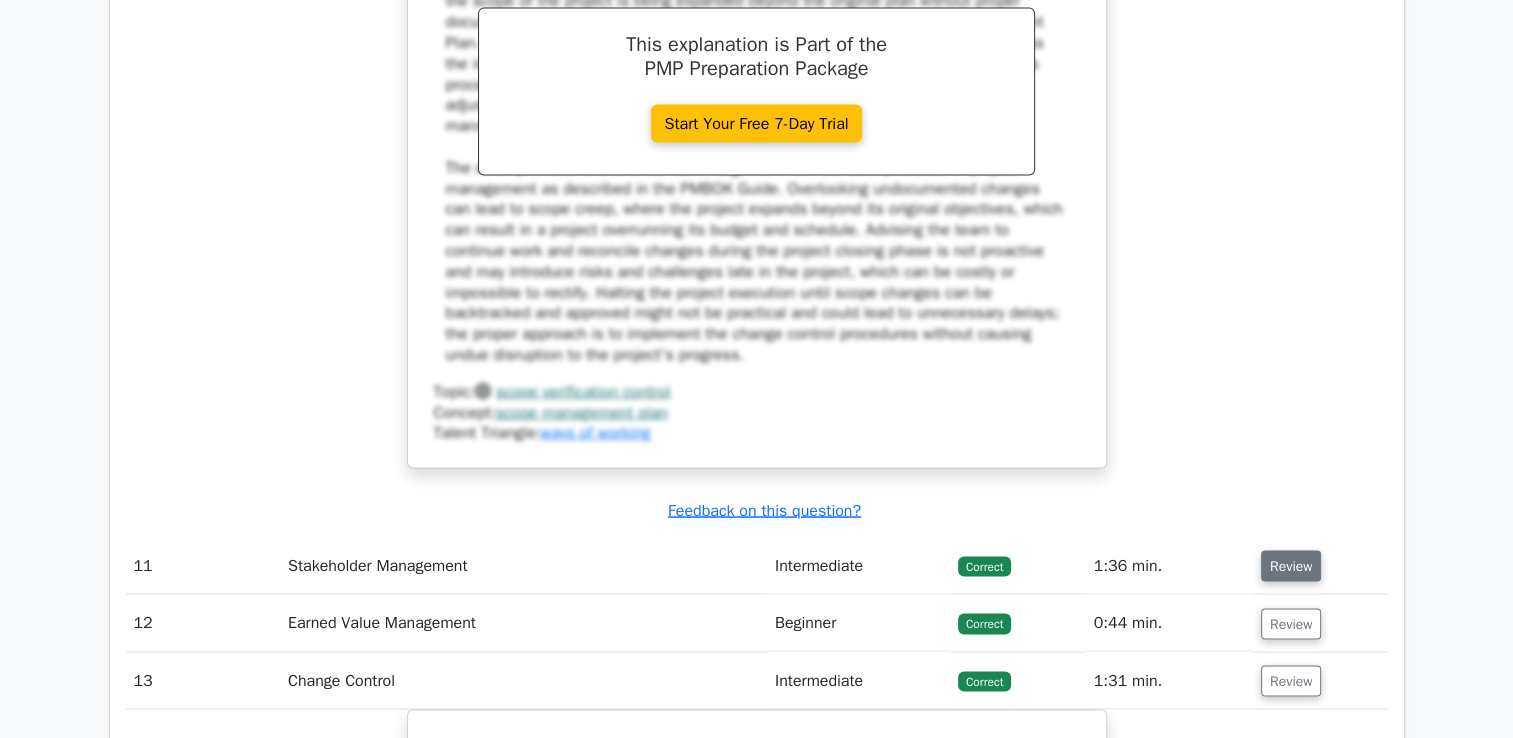 click on "Review" at bounding box center (1291, 566) 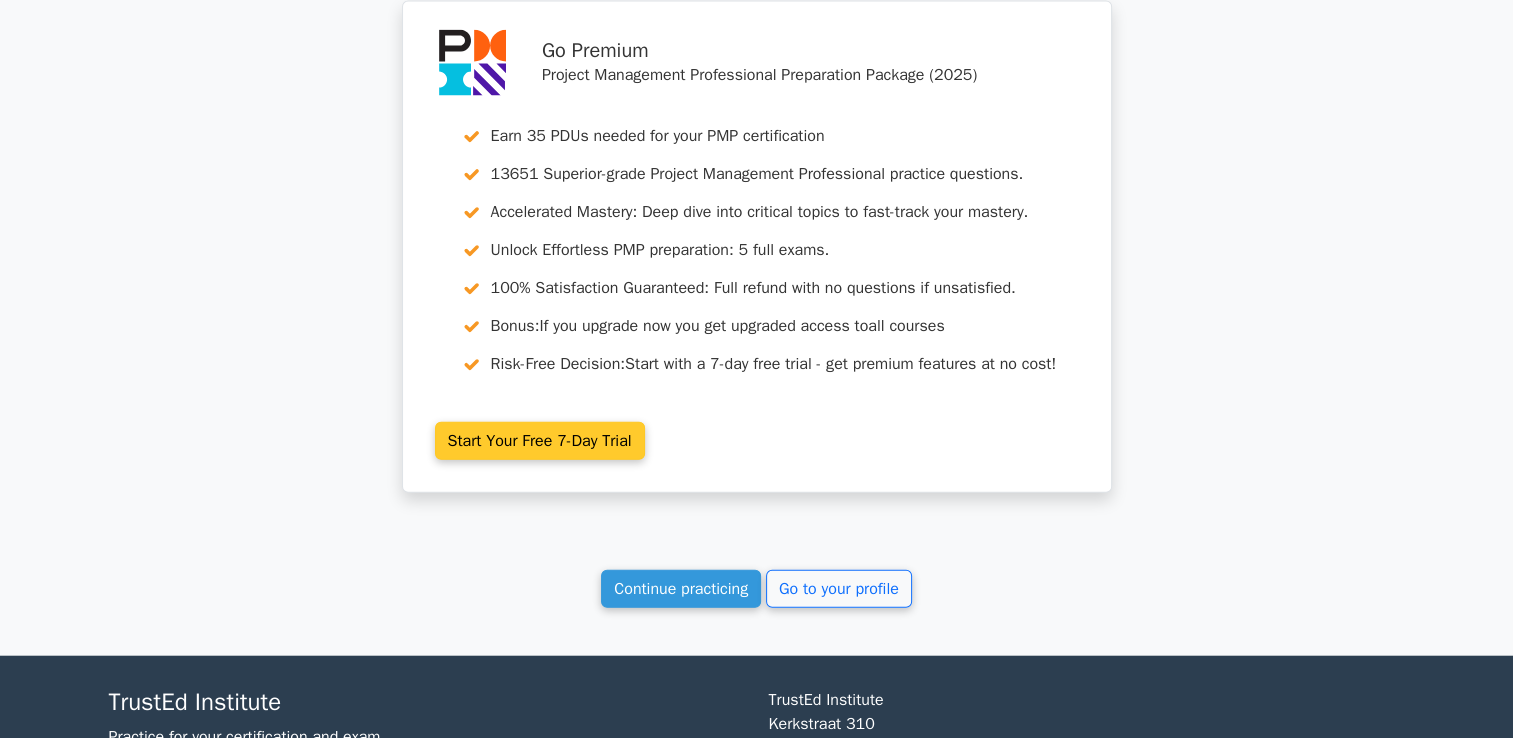 scroll, scrollTop: 27470, scrollLeft: 0, axis: vertical 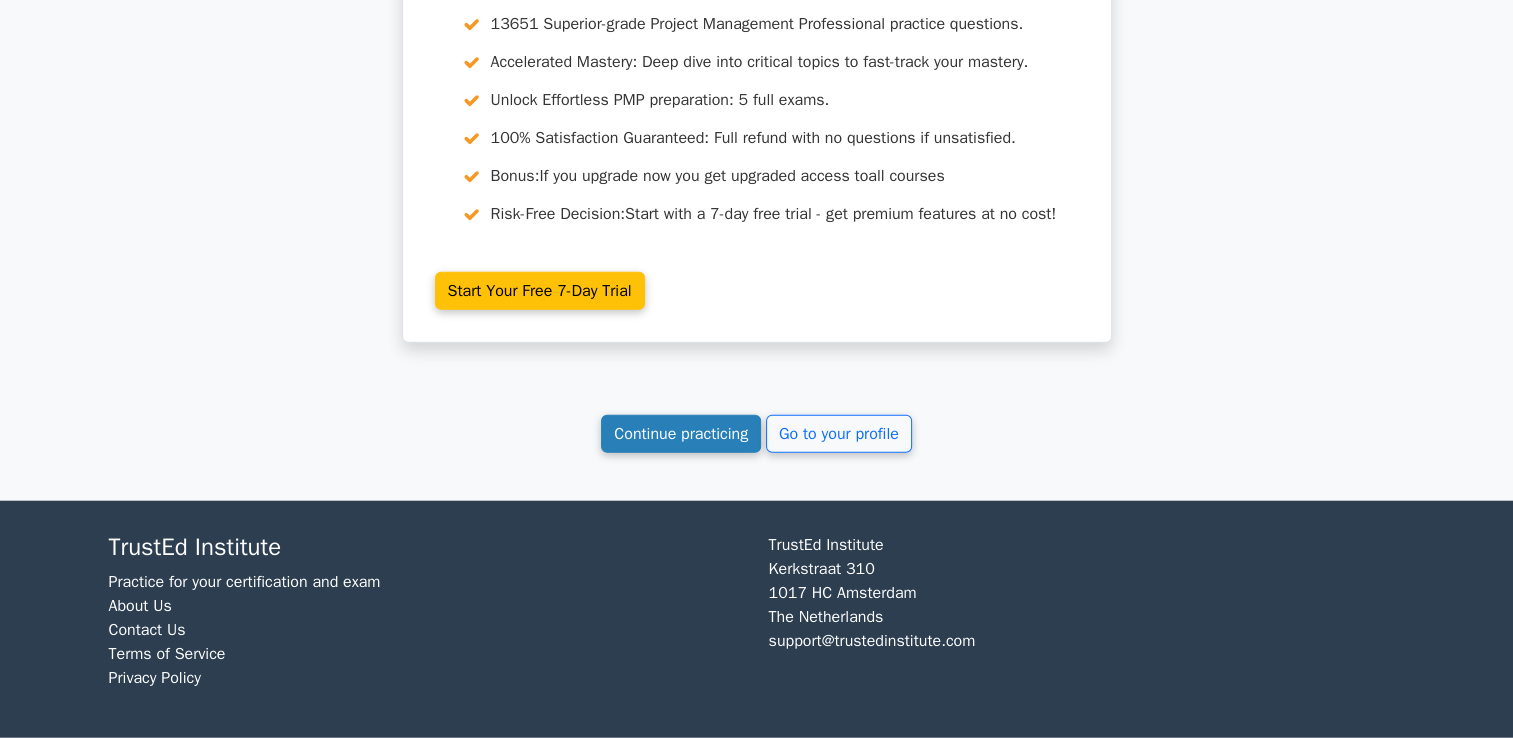click on "Continue practicing" at bounding box center [681, 434] 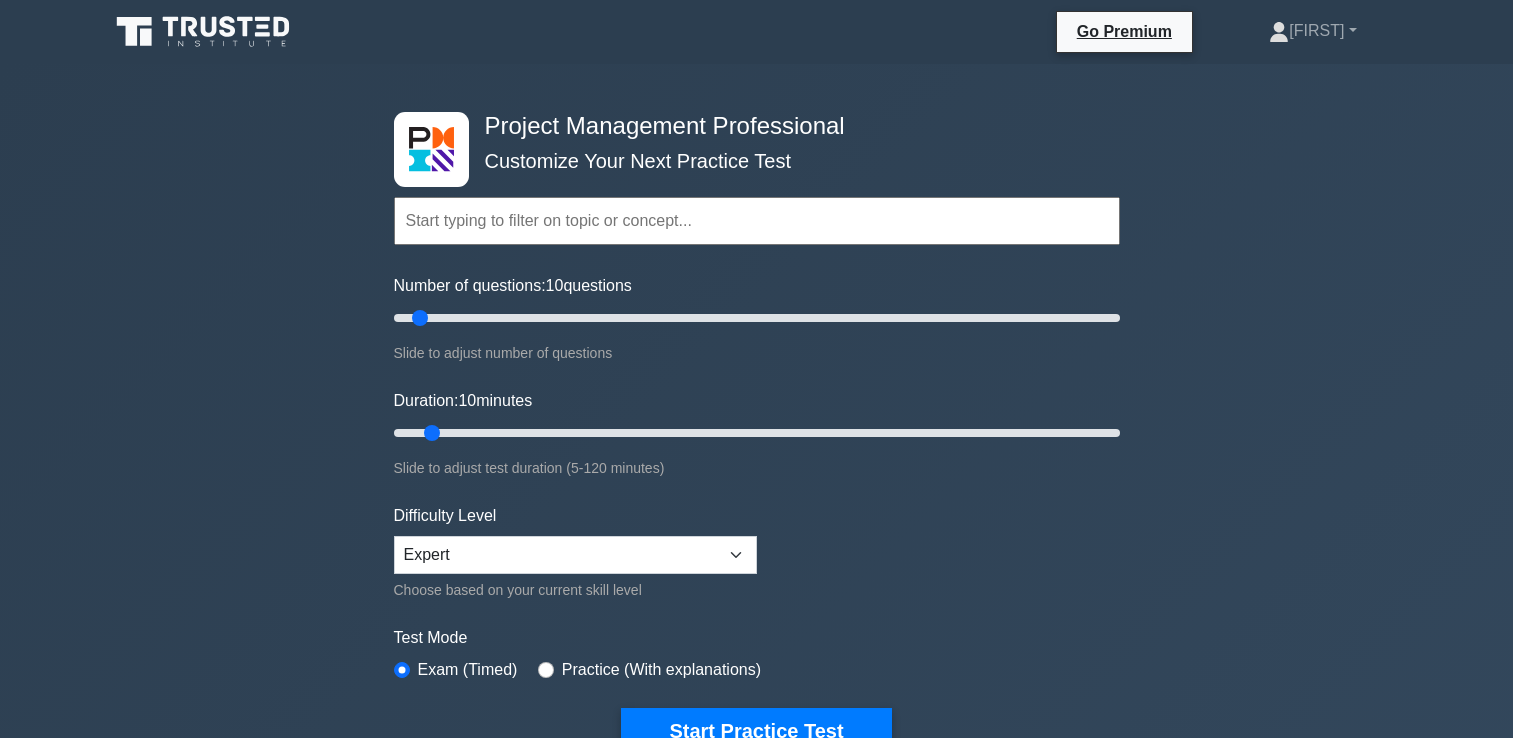 scroll, scrollTop: 0, scrollLeft: 0, axis: both 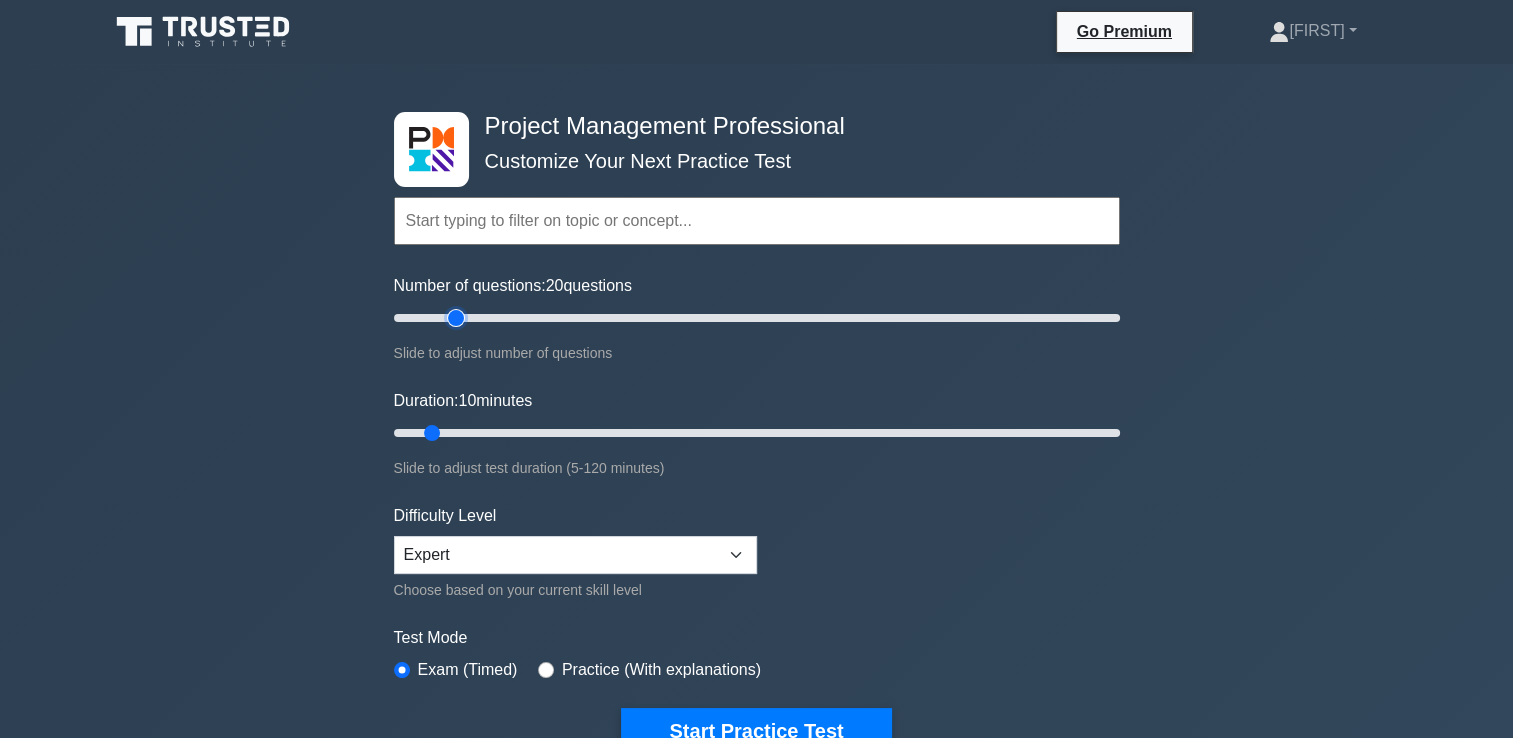 drag, startPoint x: 422, startPoint y: 320, endPoint x: 458, endPoint y: 327, distance: 36.67424 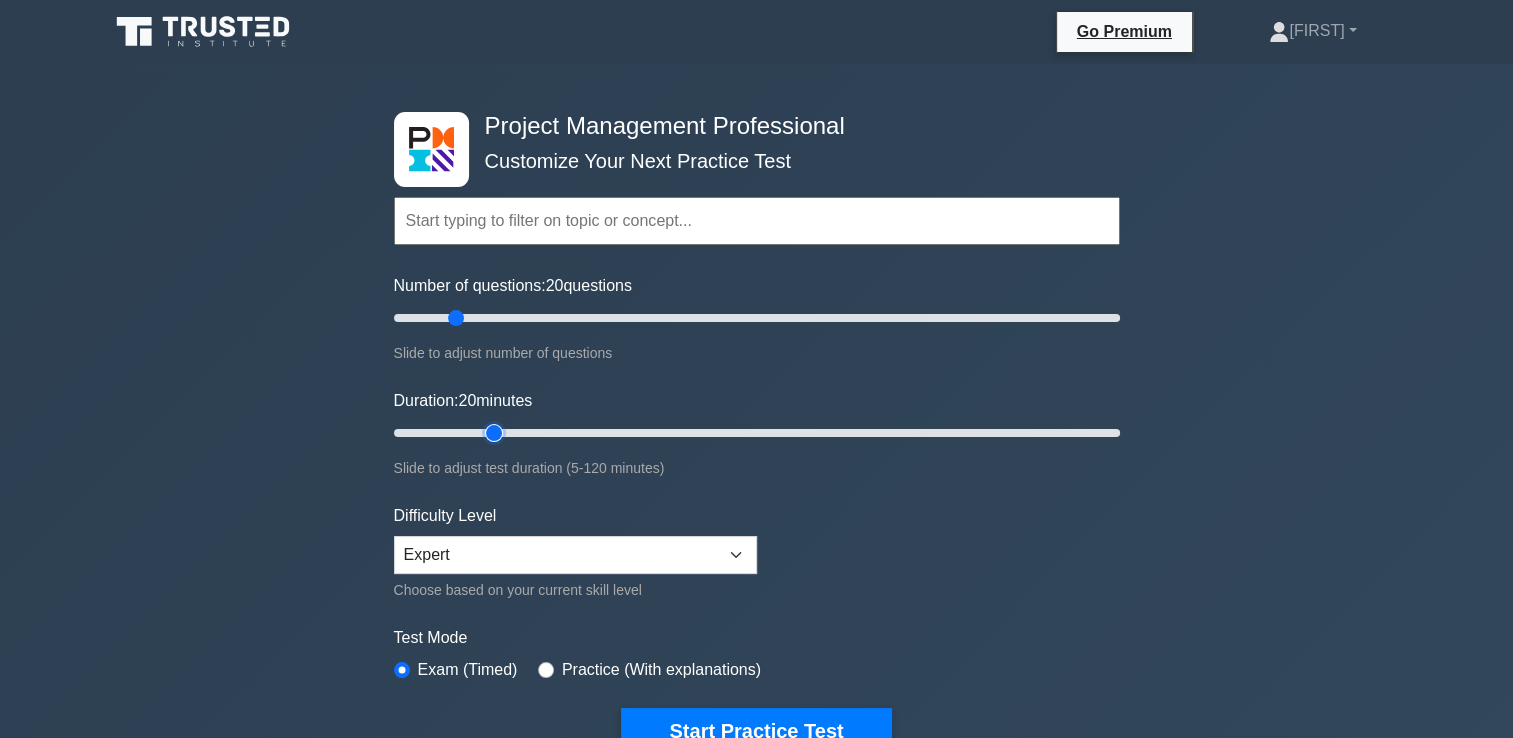 drag, startPoint x: 433, startPoint y: 425, endPoint x: 483, endPoint y: 422, distance: 50.08992 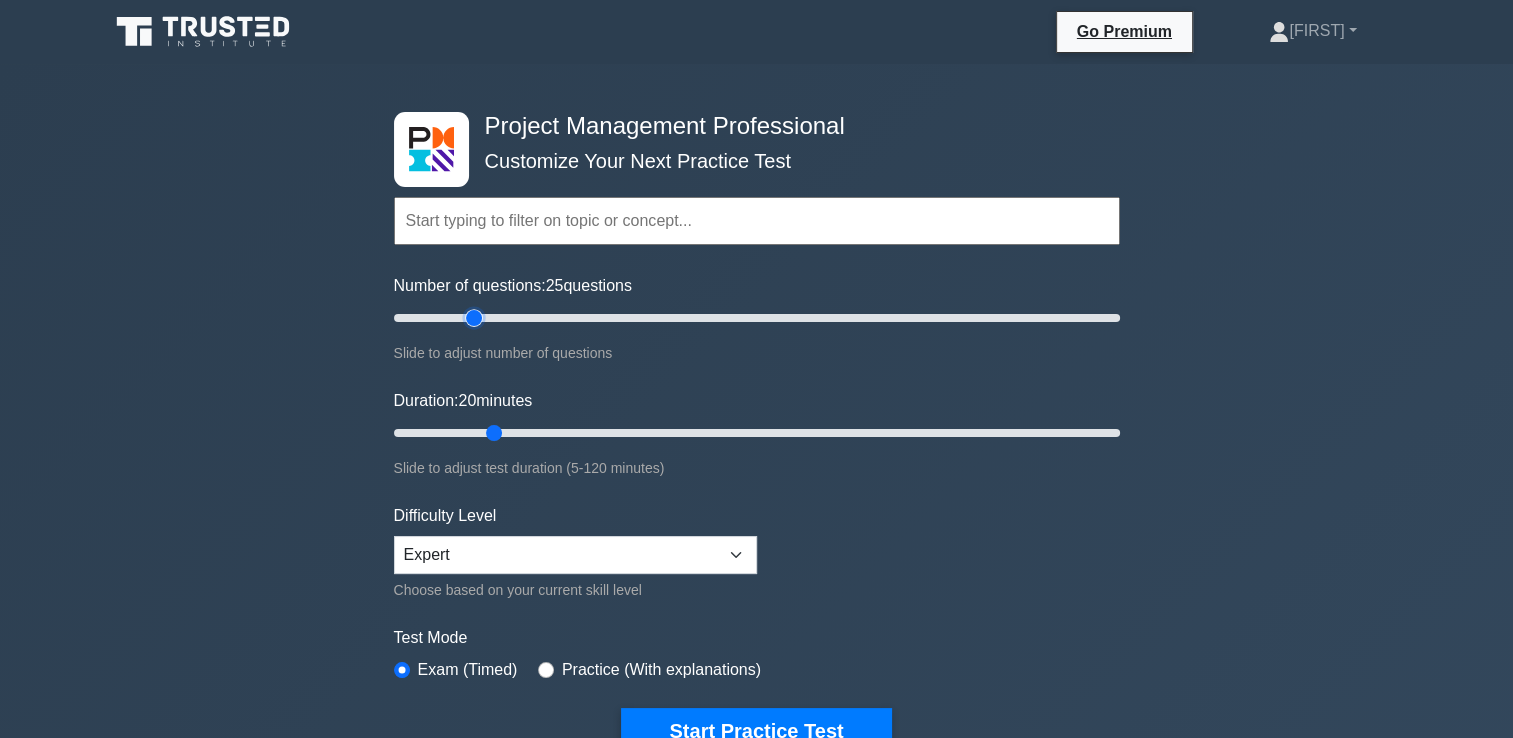 type on "20" 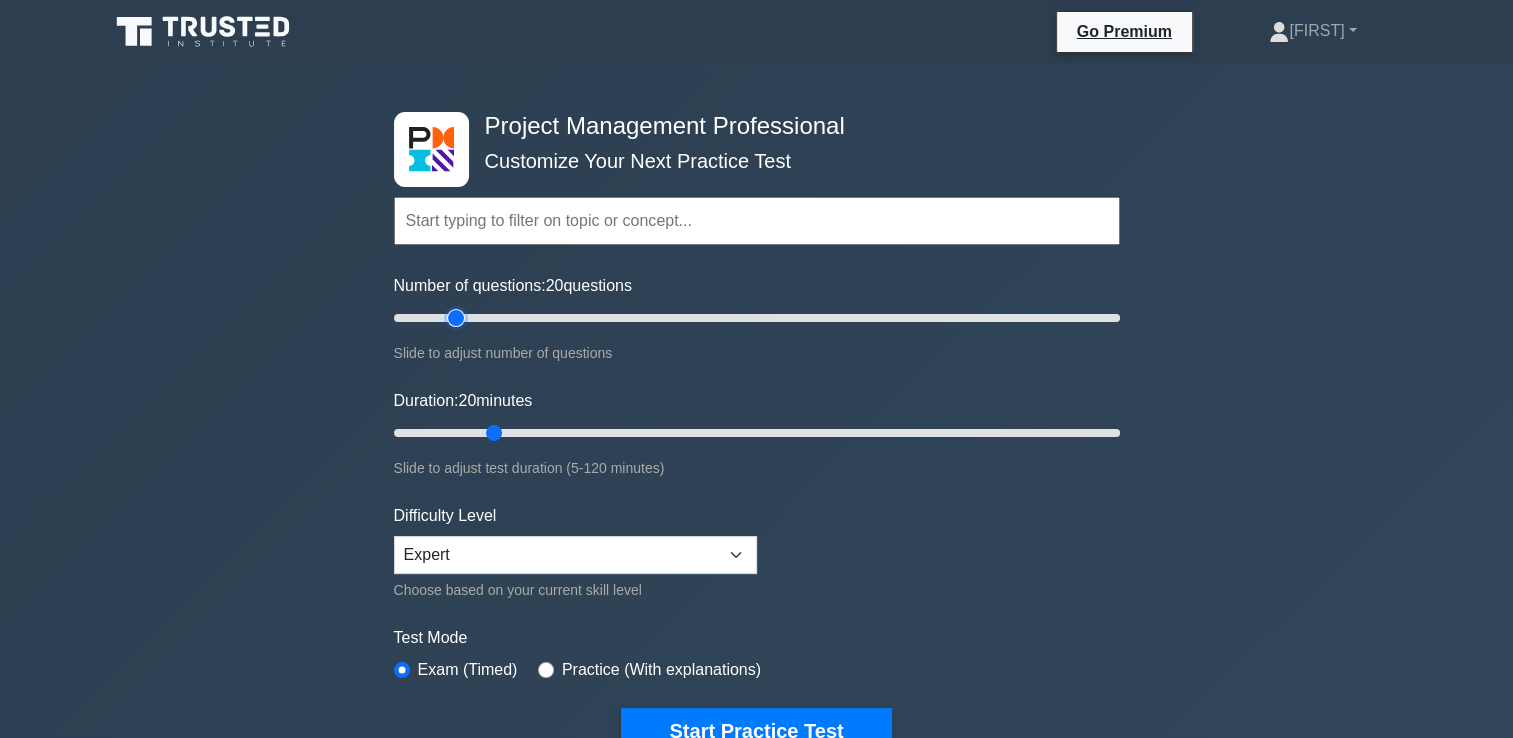 drag, startPoint x: 458, startPoint y: 314, endPoint x: 464, endPoint y: 342, distance: 28.635643 